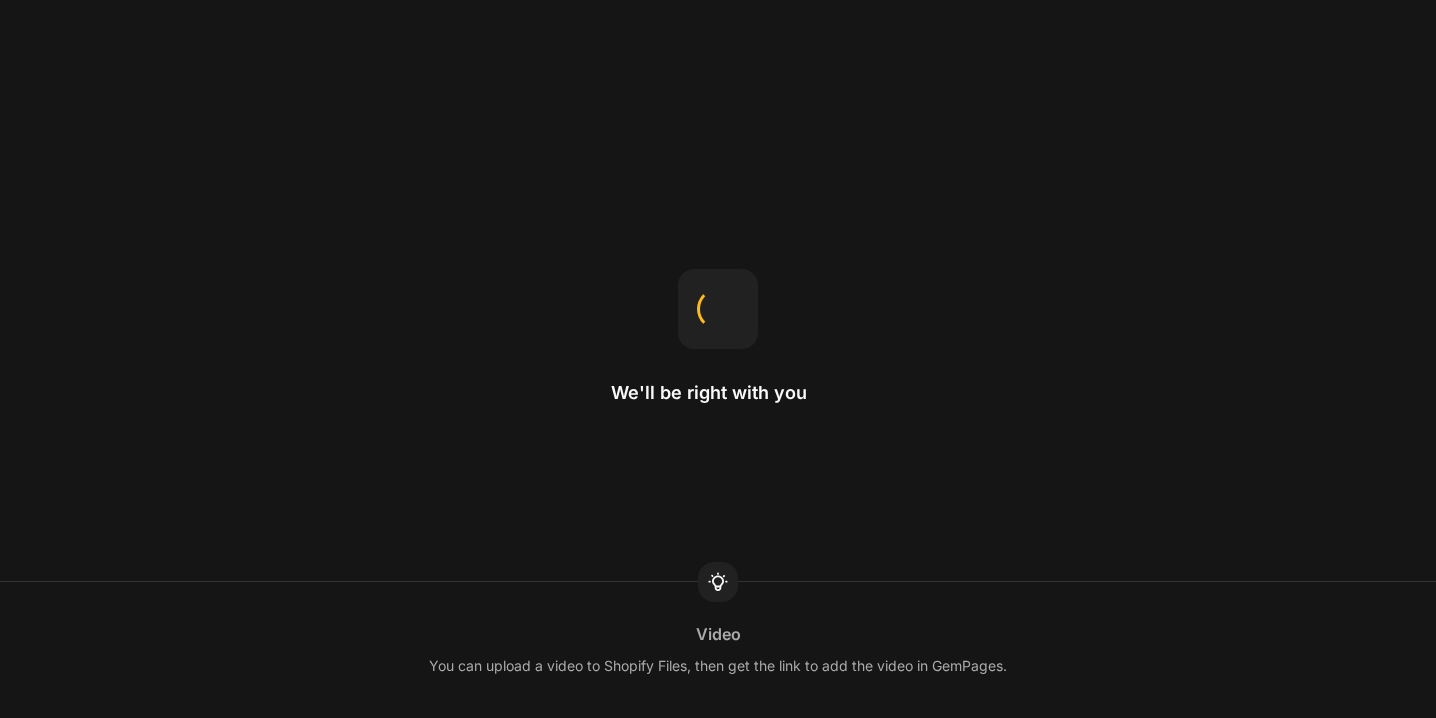 scroll, scrollTop: 0, scrollLeft: 0, axis: both 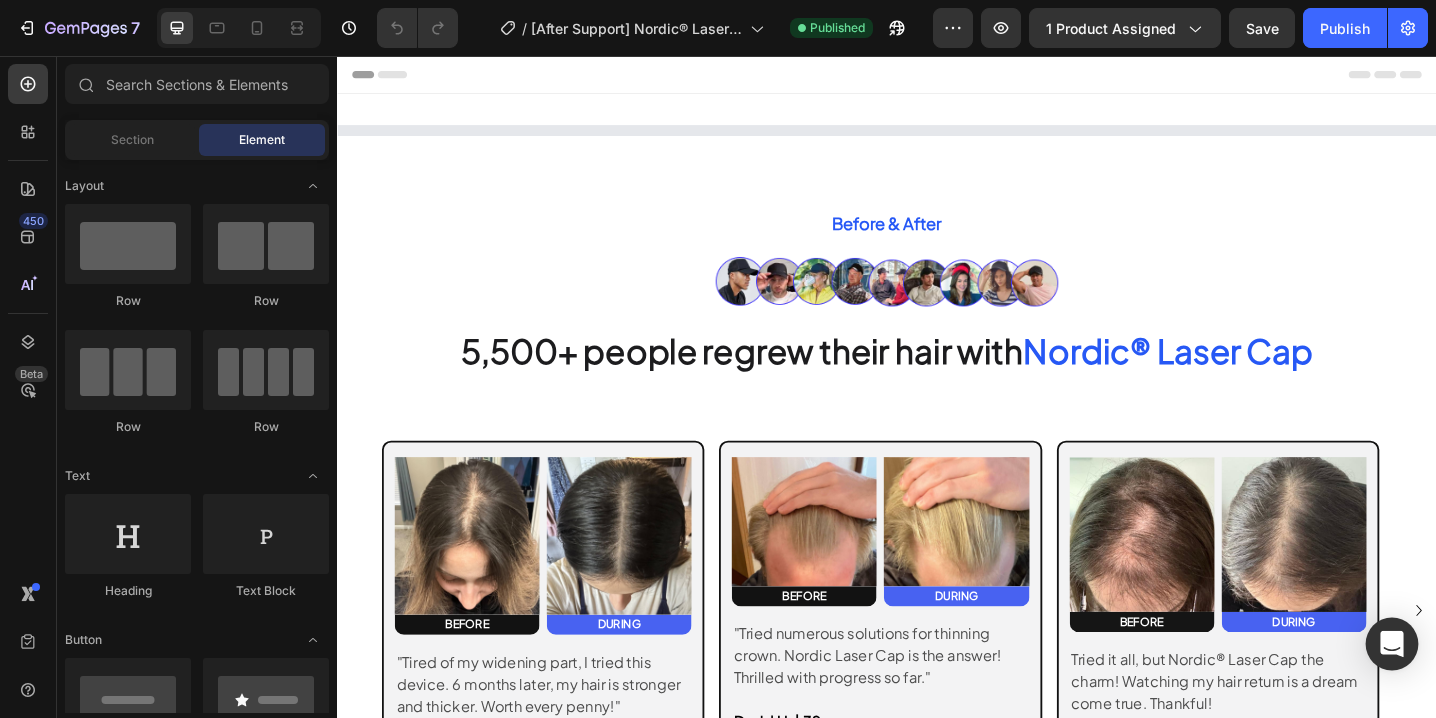 click 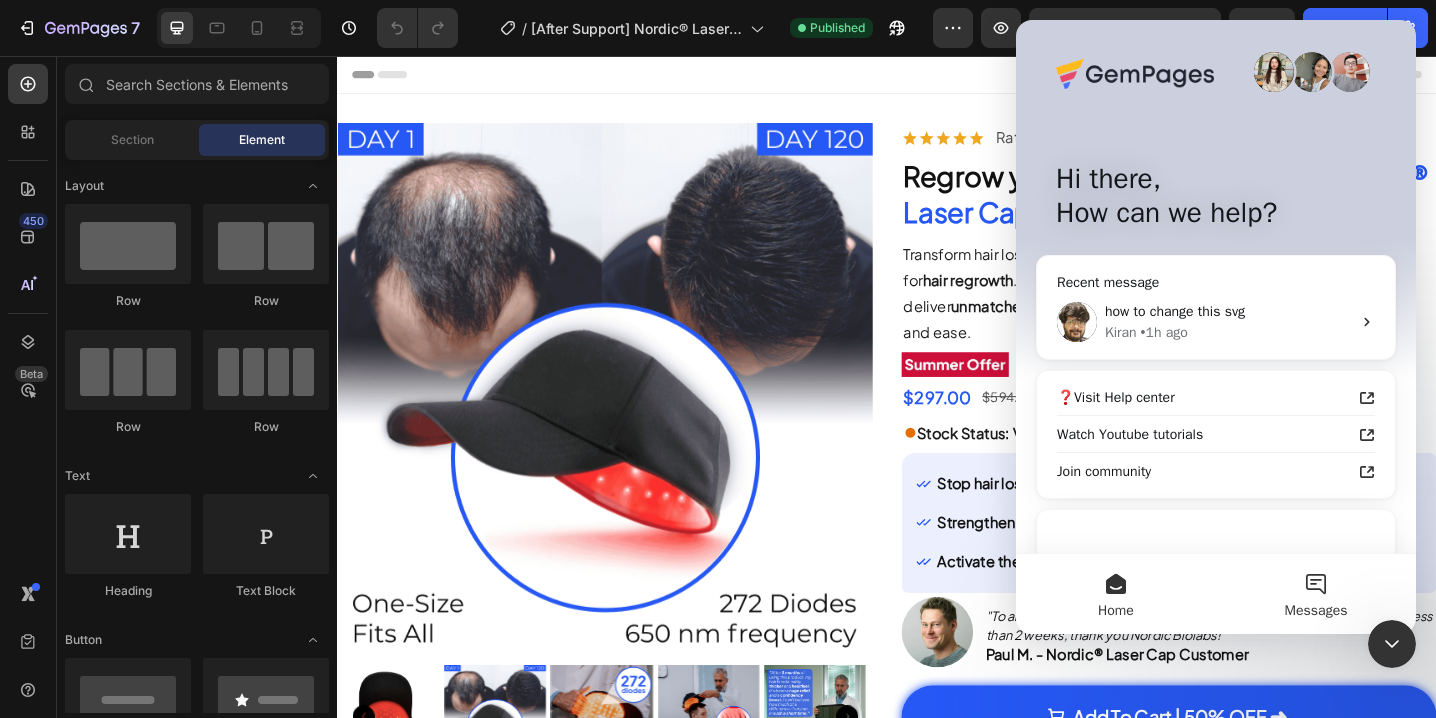 scroll, scrollTop: 0, scrollLeft: 0, axis: both 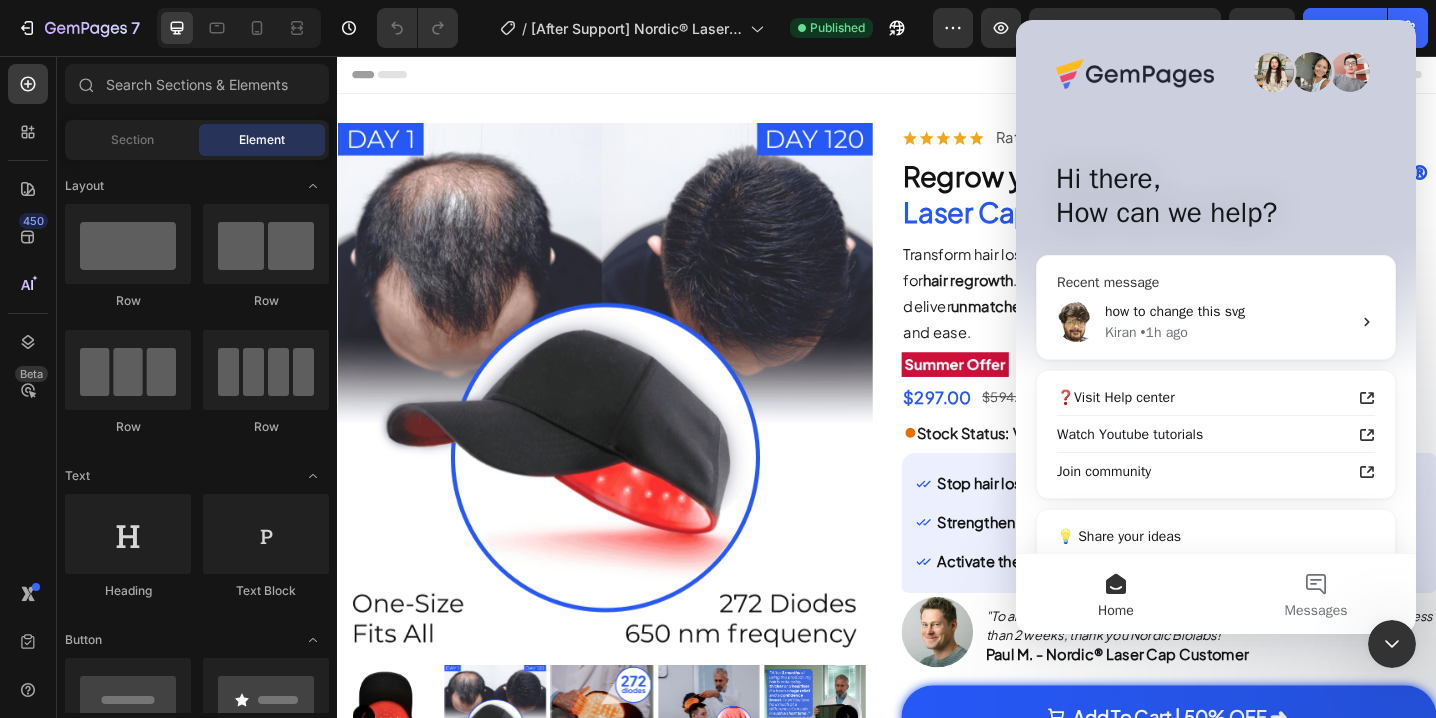 click on "[LAST] • 1h ago" at bounding box center [1228, 332] 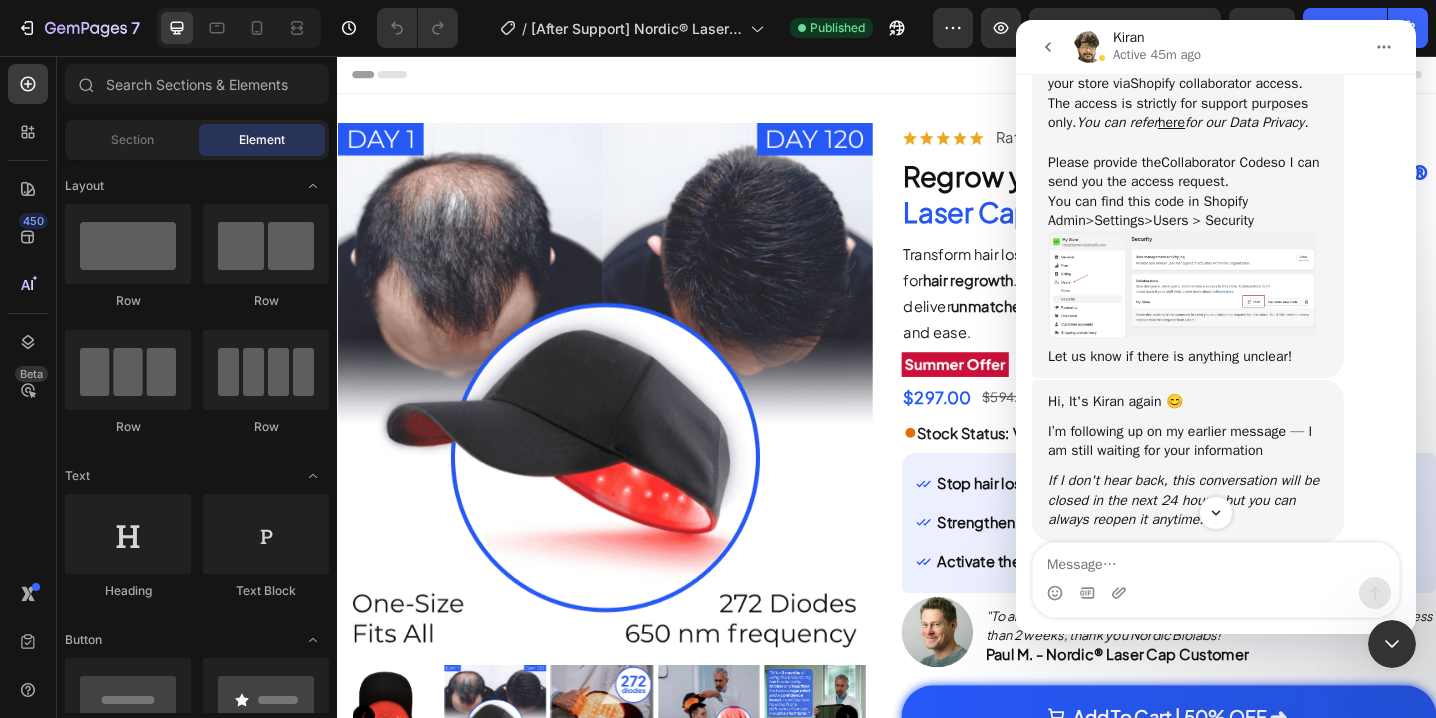 scroll, scrollTop: 1772, scrollLeft: 0, axis: vertical 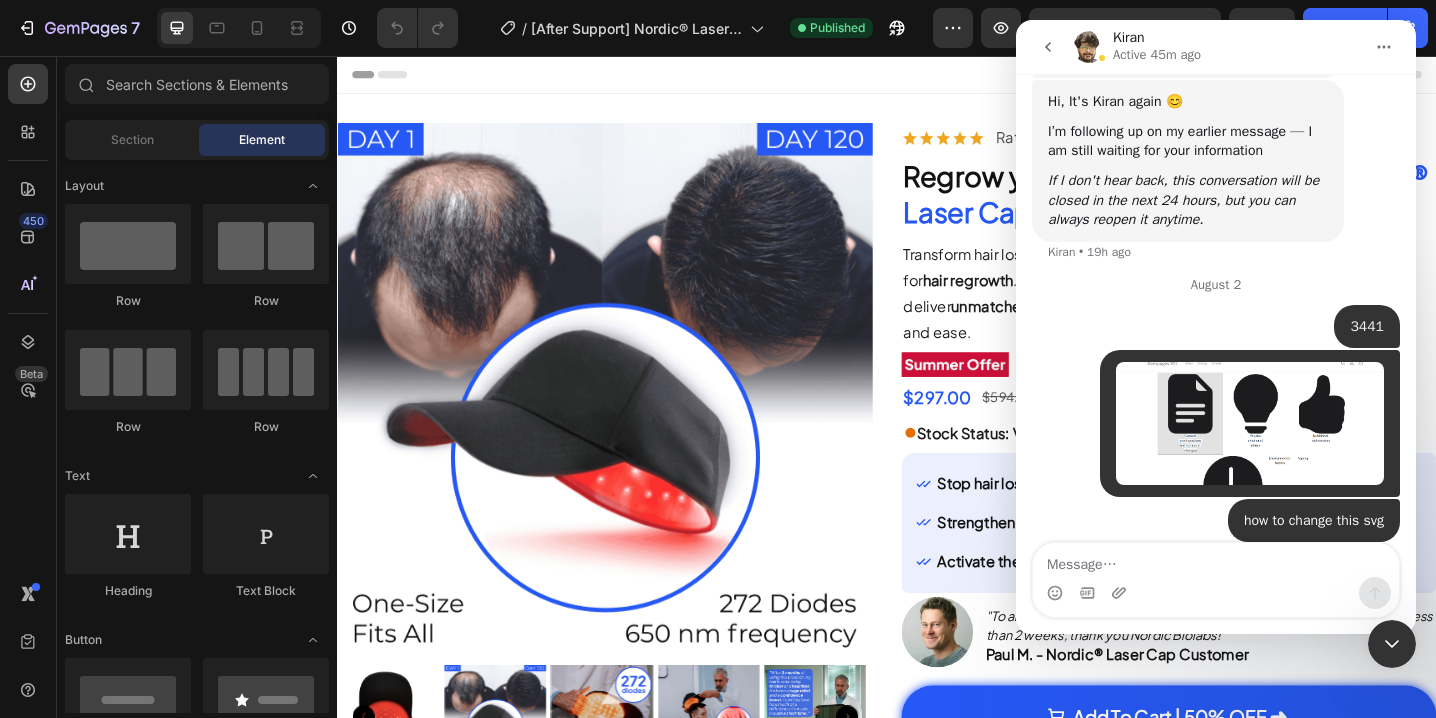 click at bounding box center (1216, 560) 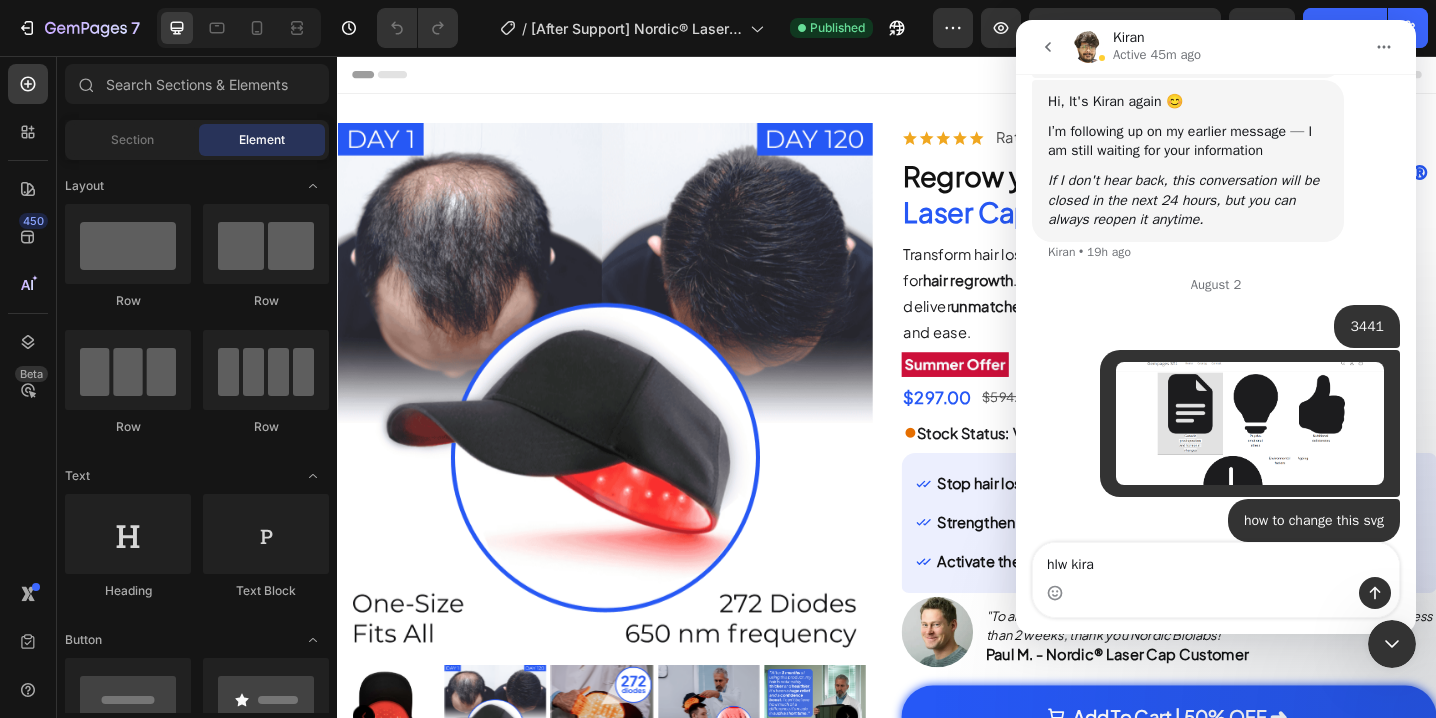 type on "hlw [NAME]" 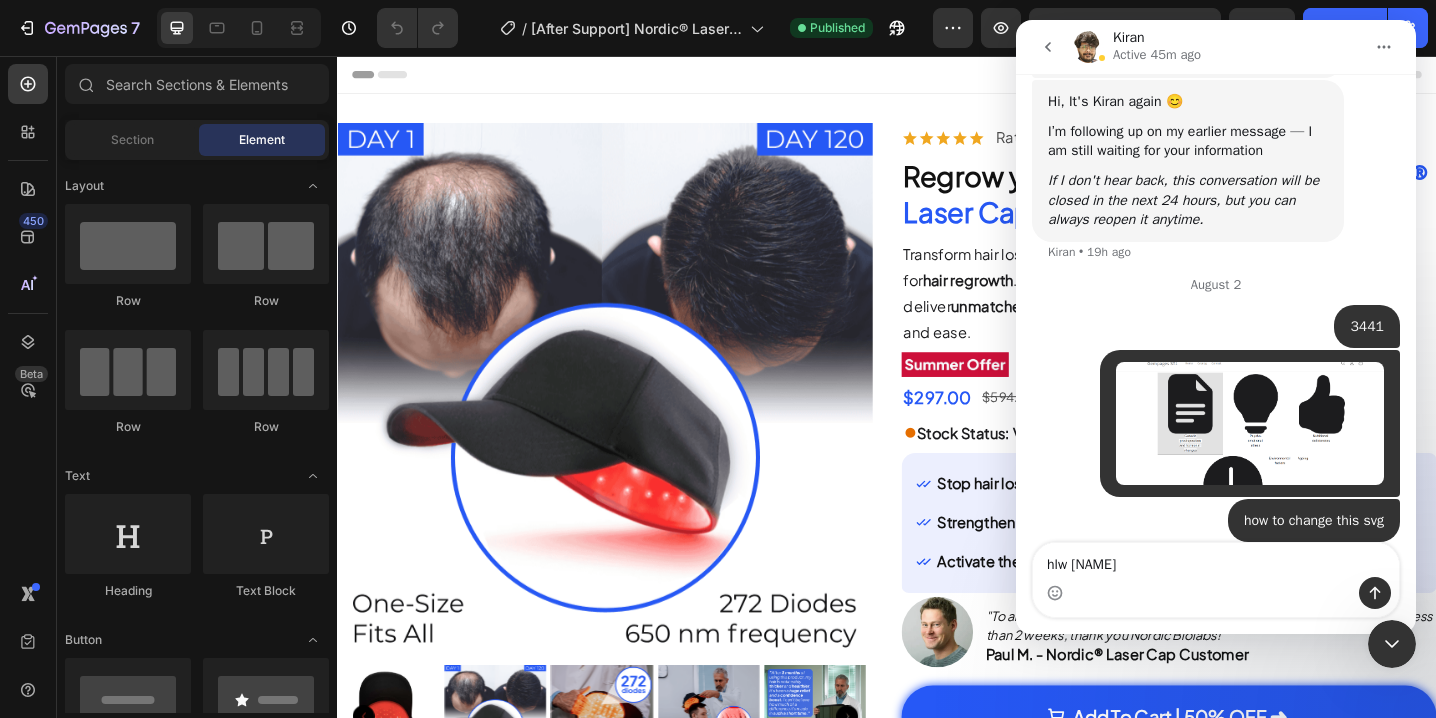 type 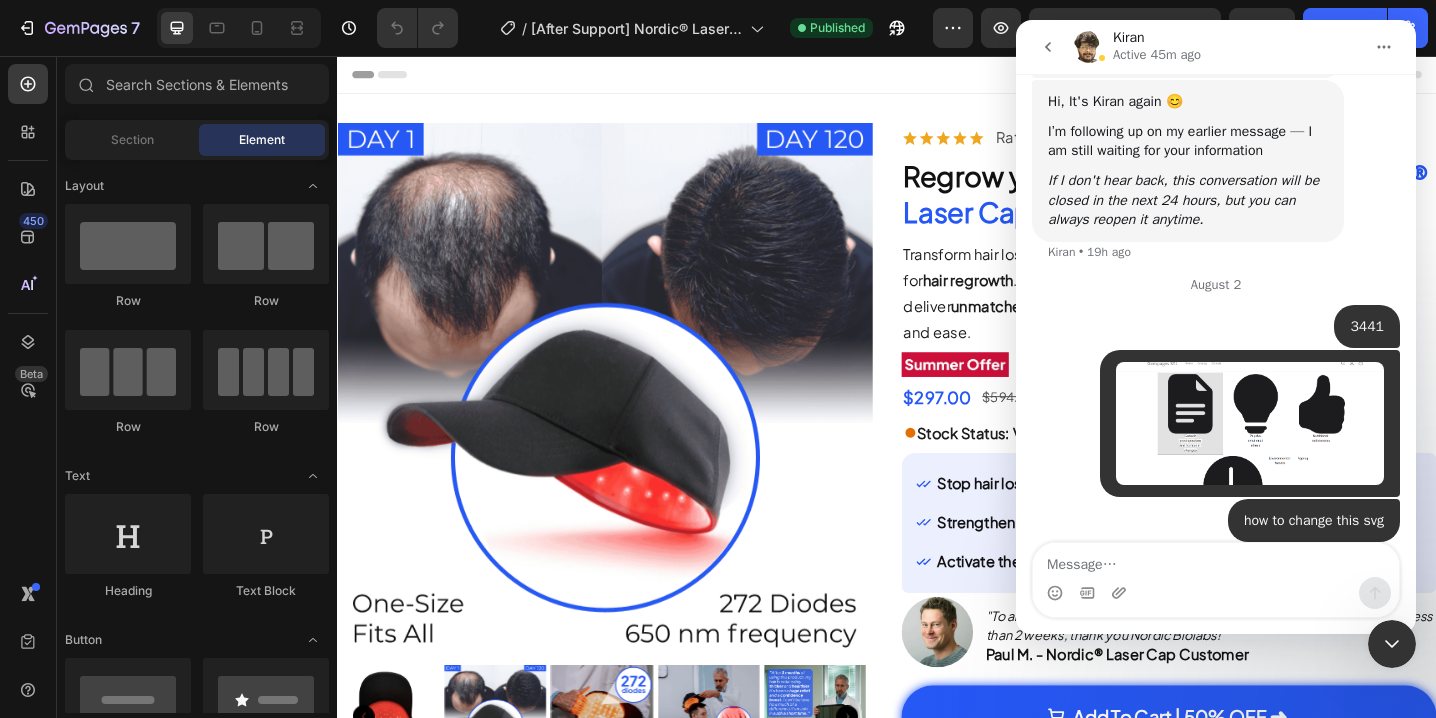 scroll, scrollTop: 1832, scrollLeft: 0, axis: vertical 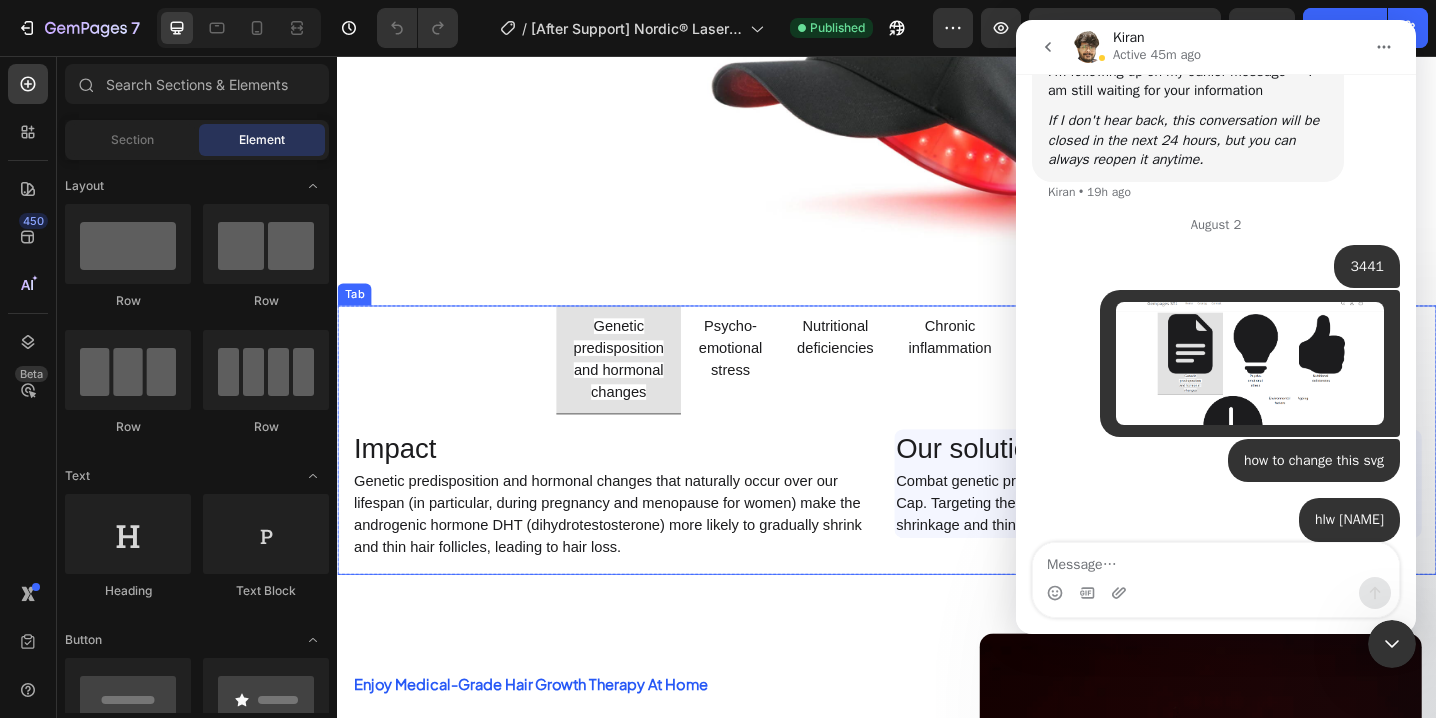click on "Genetic  predisposition  and hormonal  changes Psycho- emotional  stress Nutritional  deficiencies Chronic  inflammation Environmental  factors Ageing" at bounding box center (937, 387) 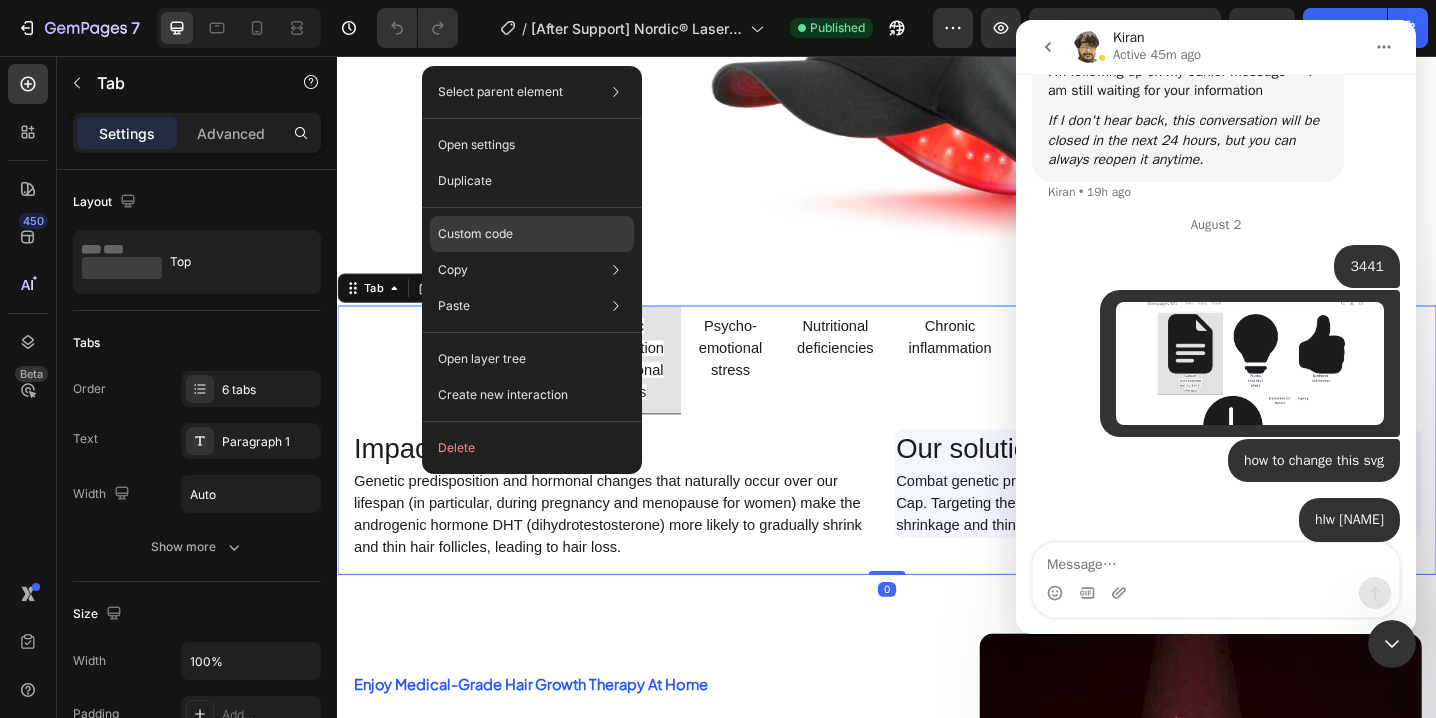 click on "Custom code" 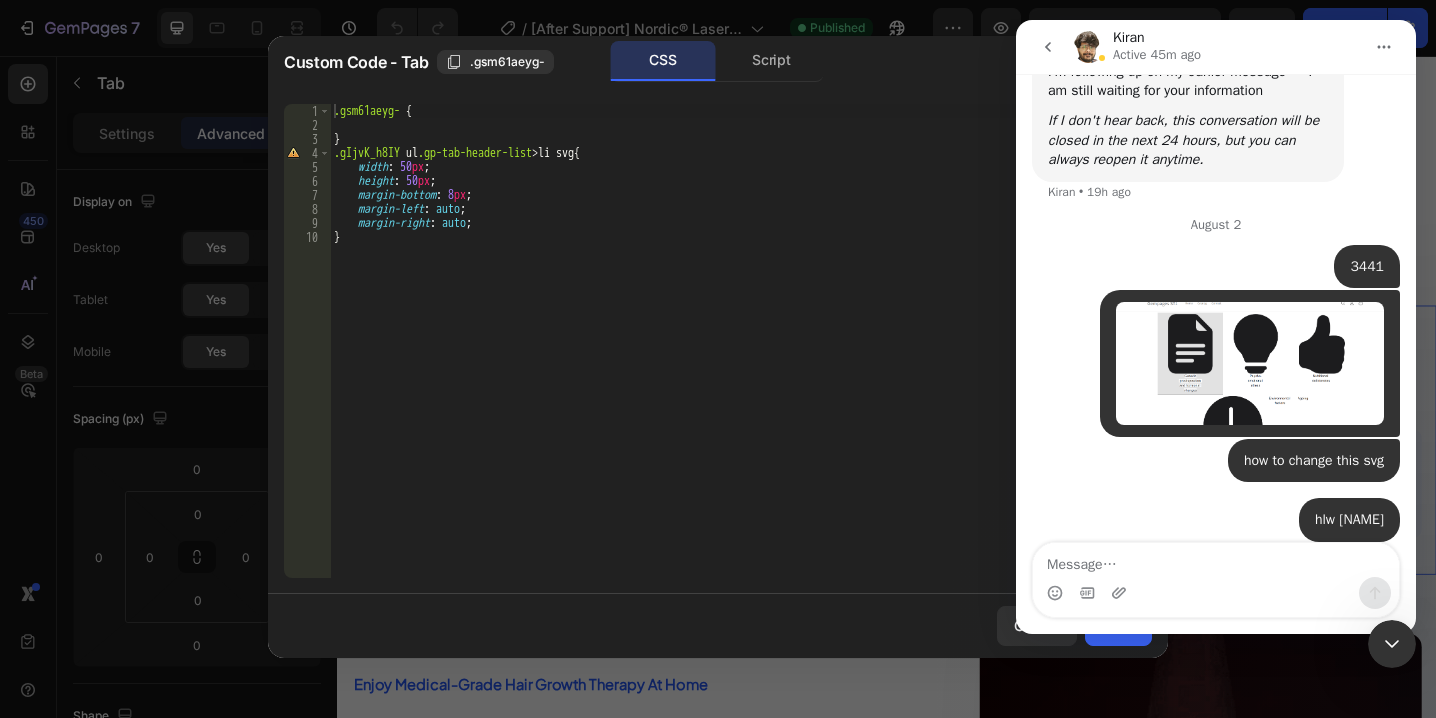 click on ".gsm61aeyg-   { } .gIjvK_h8IY   ul .gp-tab-header-list  >  li   svg {      width :   50 px ;      height :   50 px ;      margin-bottom :   8 px ;      margin-left :   auto ;      margin-right :   auto ; }" at bounding box center [741, 355] 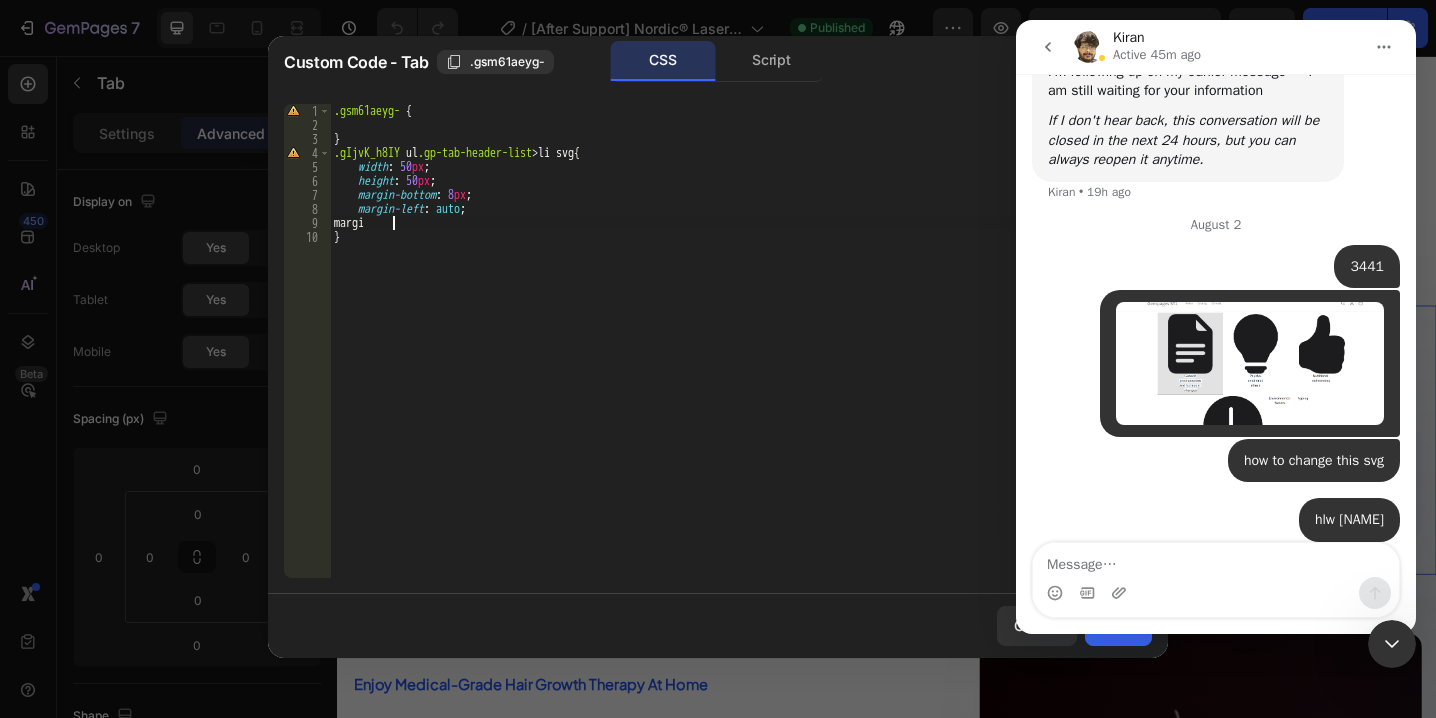 type on "m" 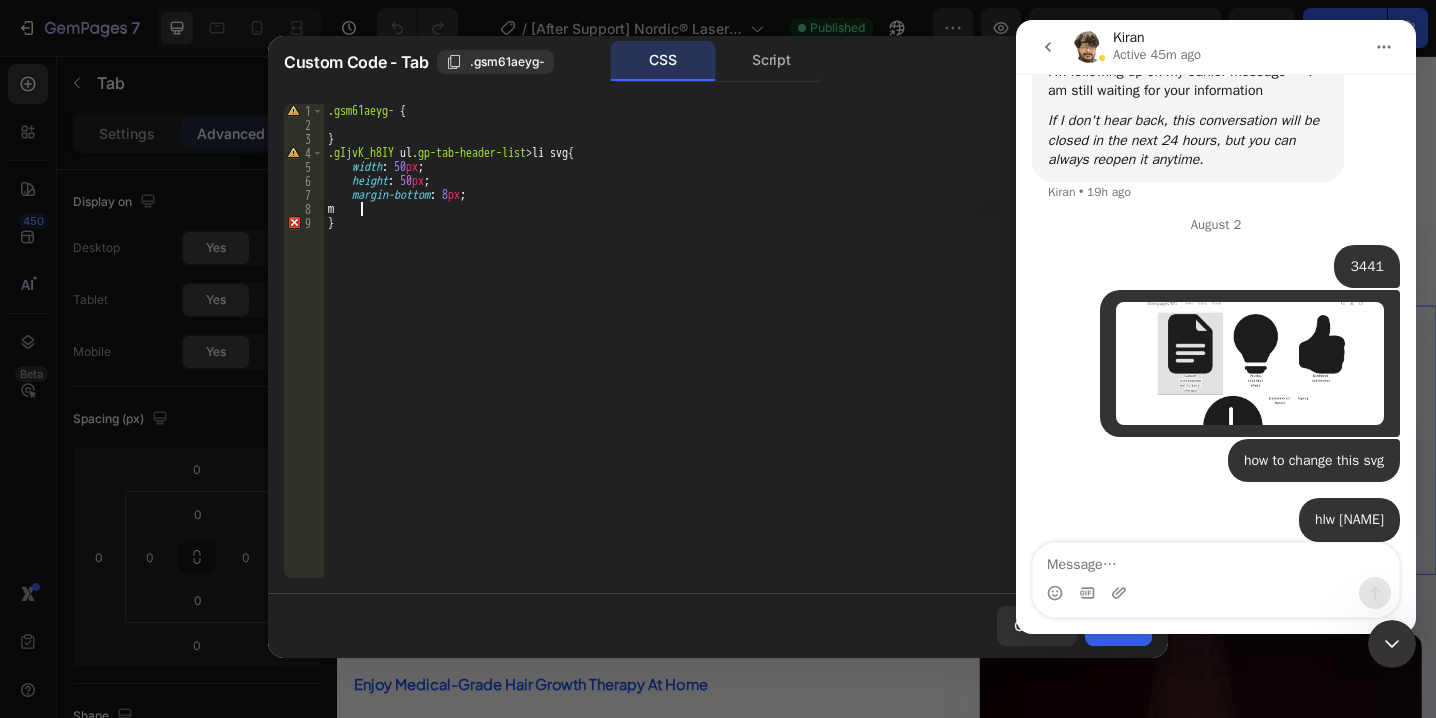 type on "m" 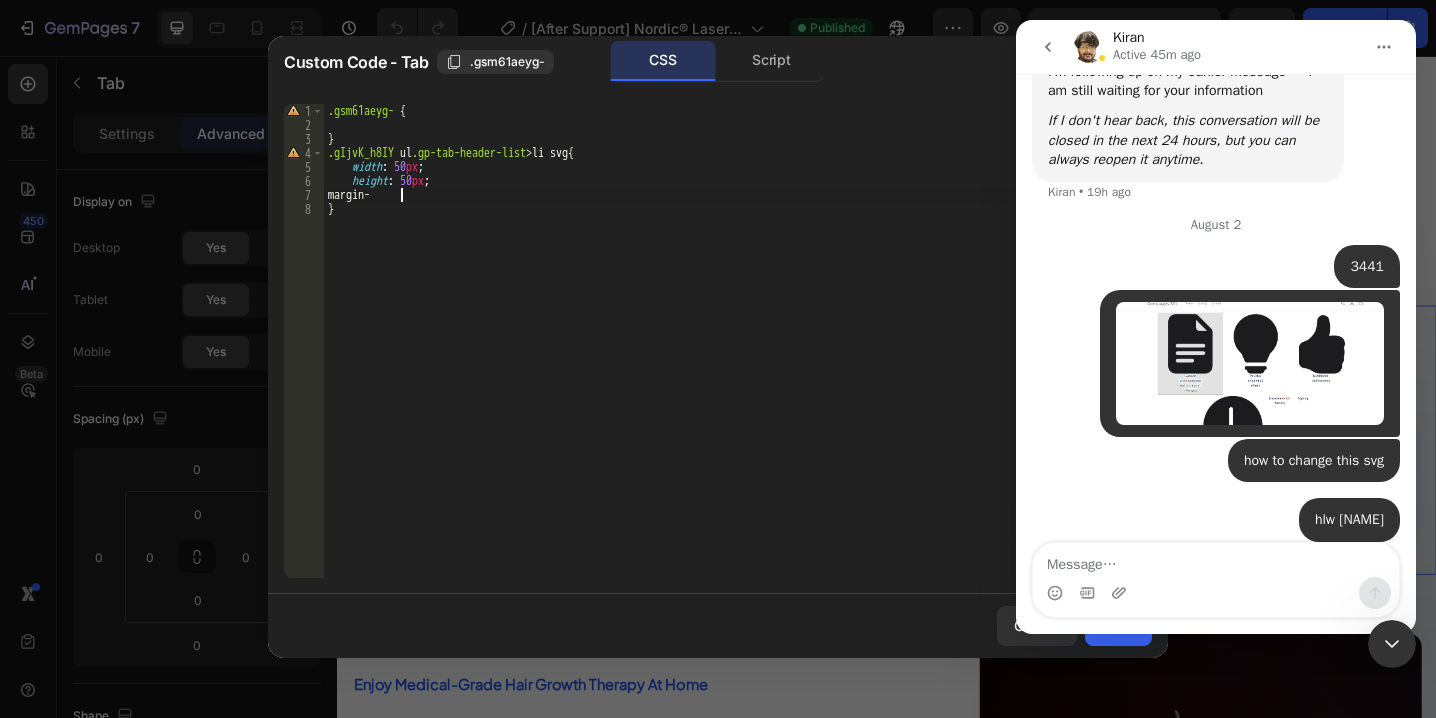 type on "m" 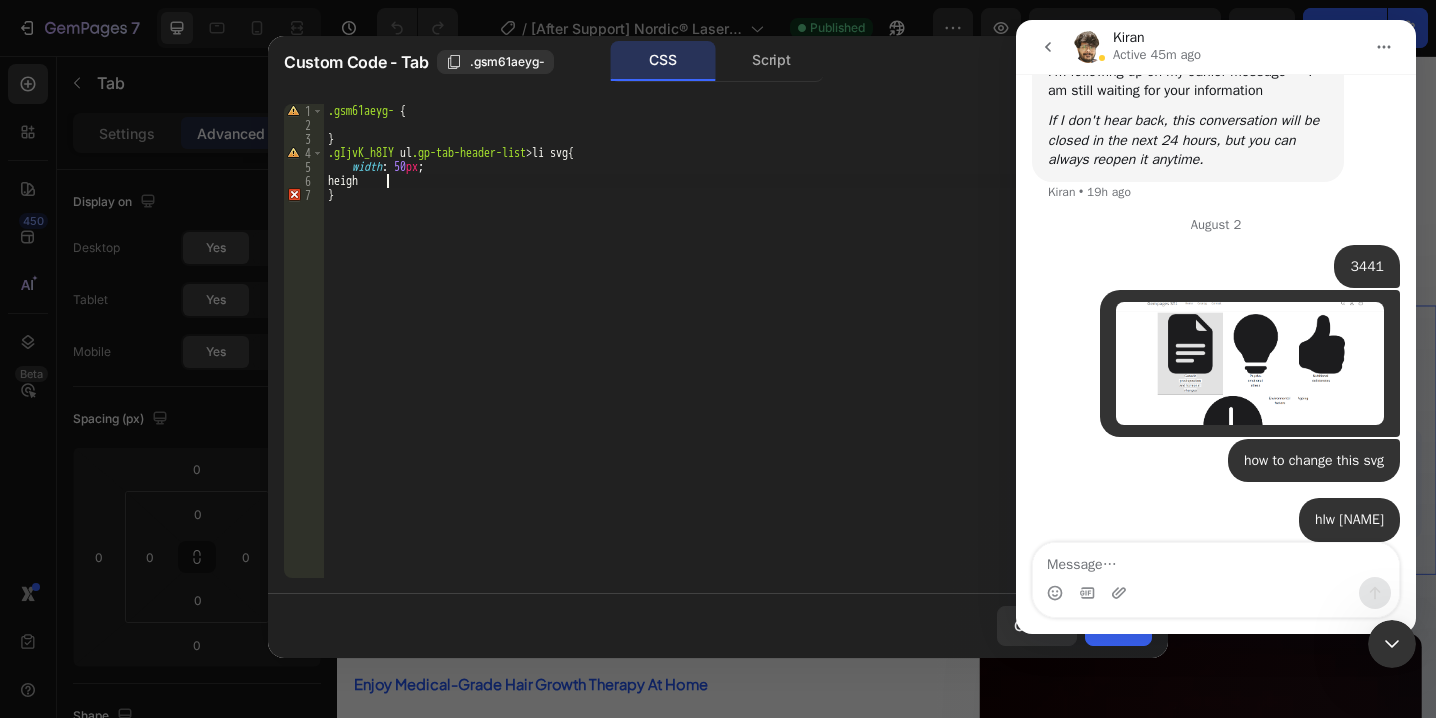 type on "h" 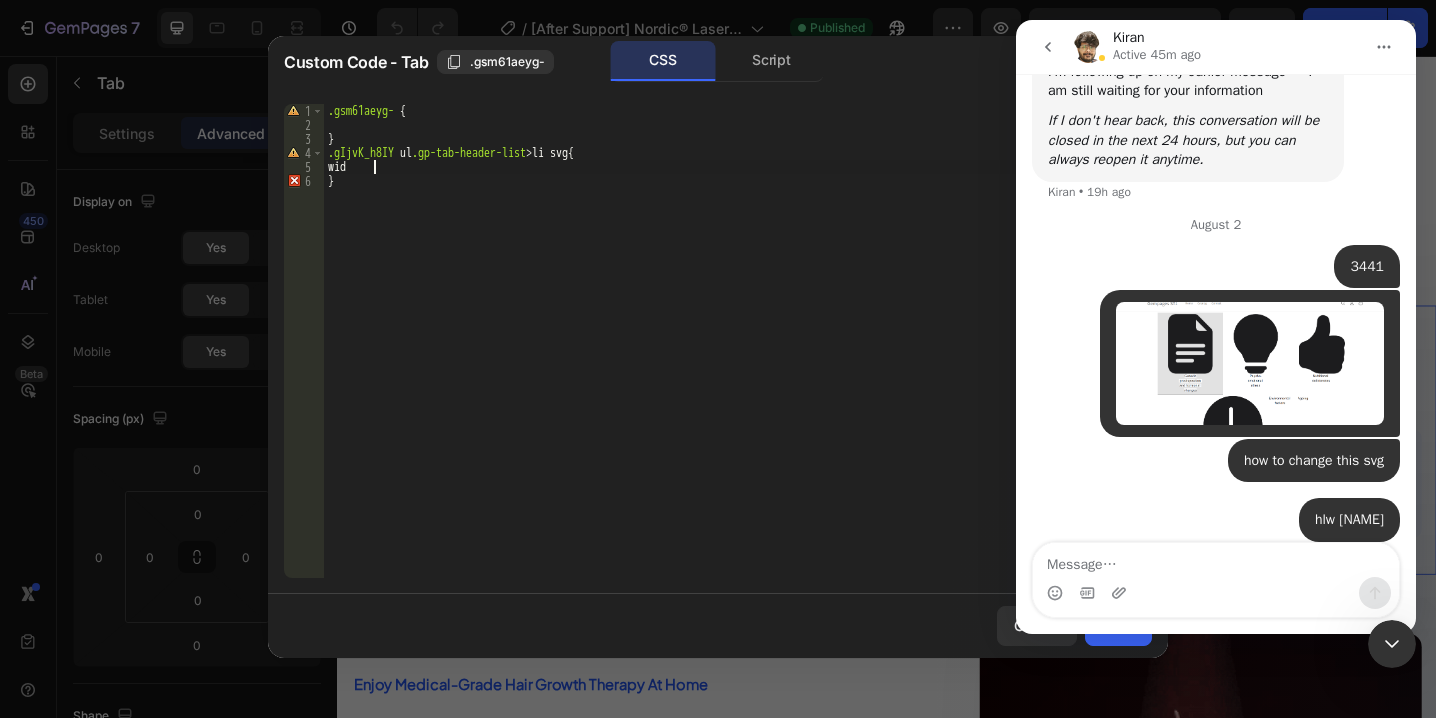 type on "w" 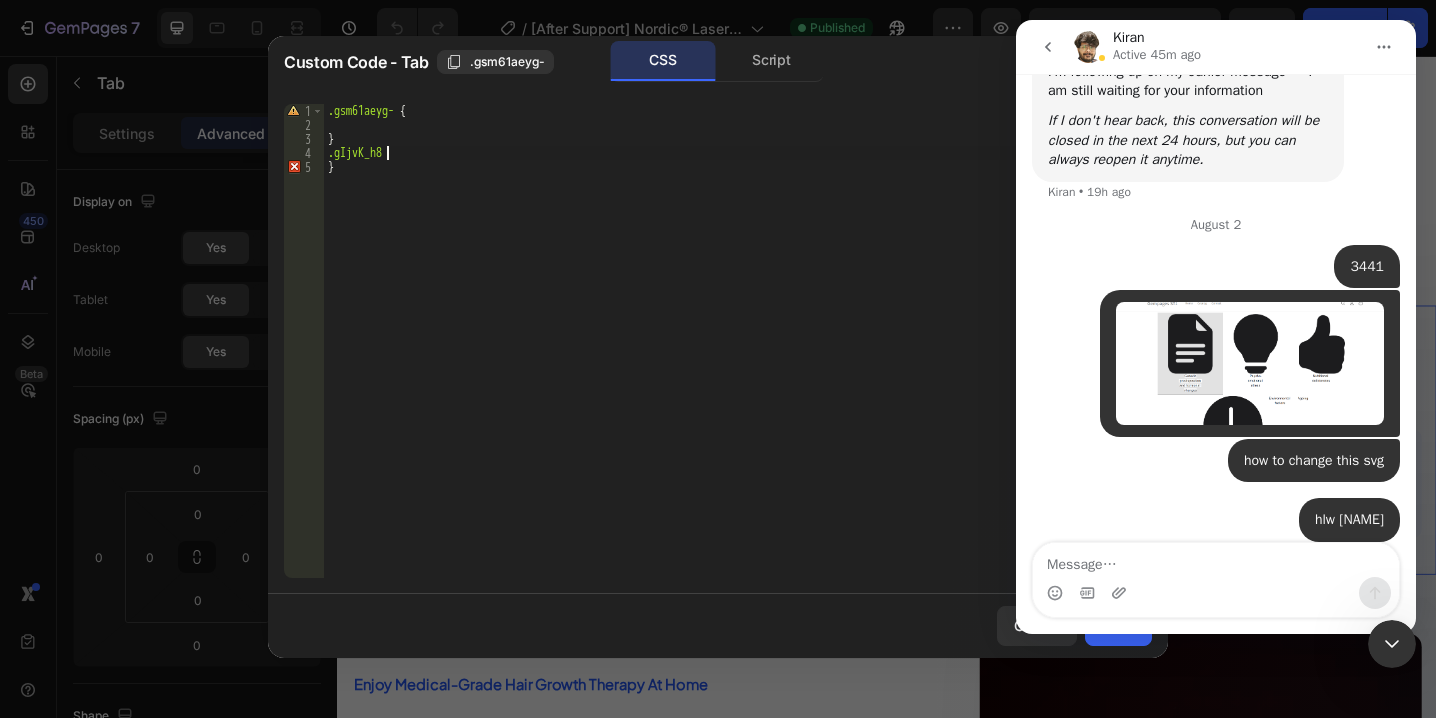 type on "." 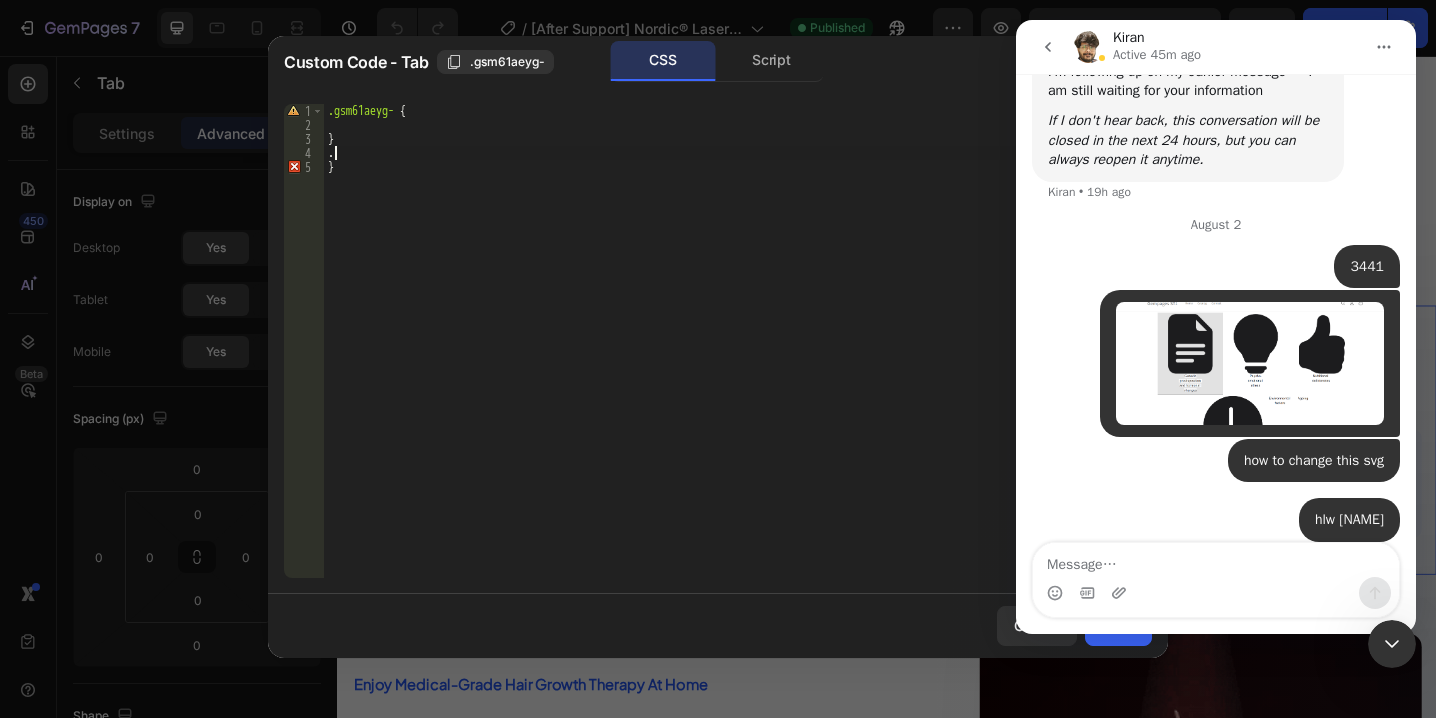 type on "}" 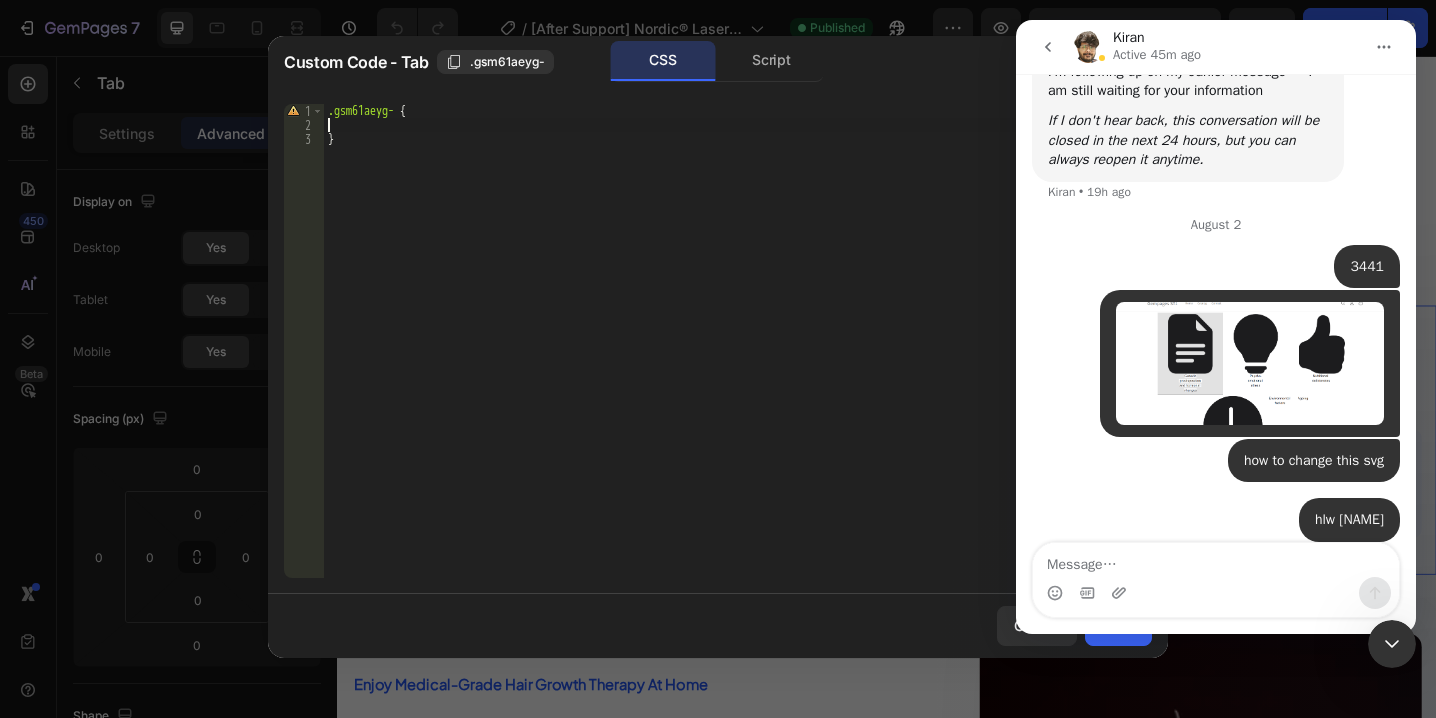 click on ".gsm61aeyg-   { }" at bounding box center (738, 355) 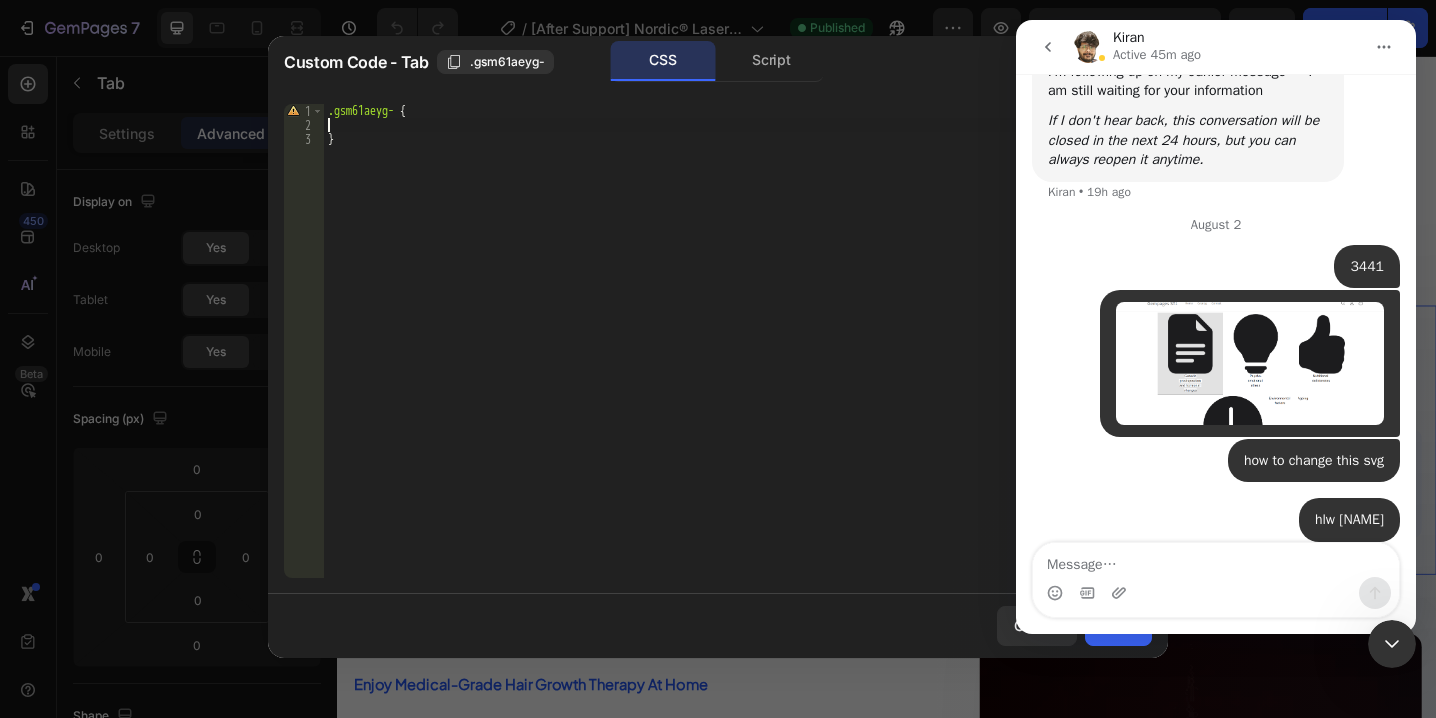 type on "}" 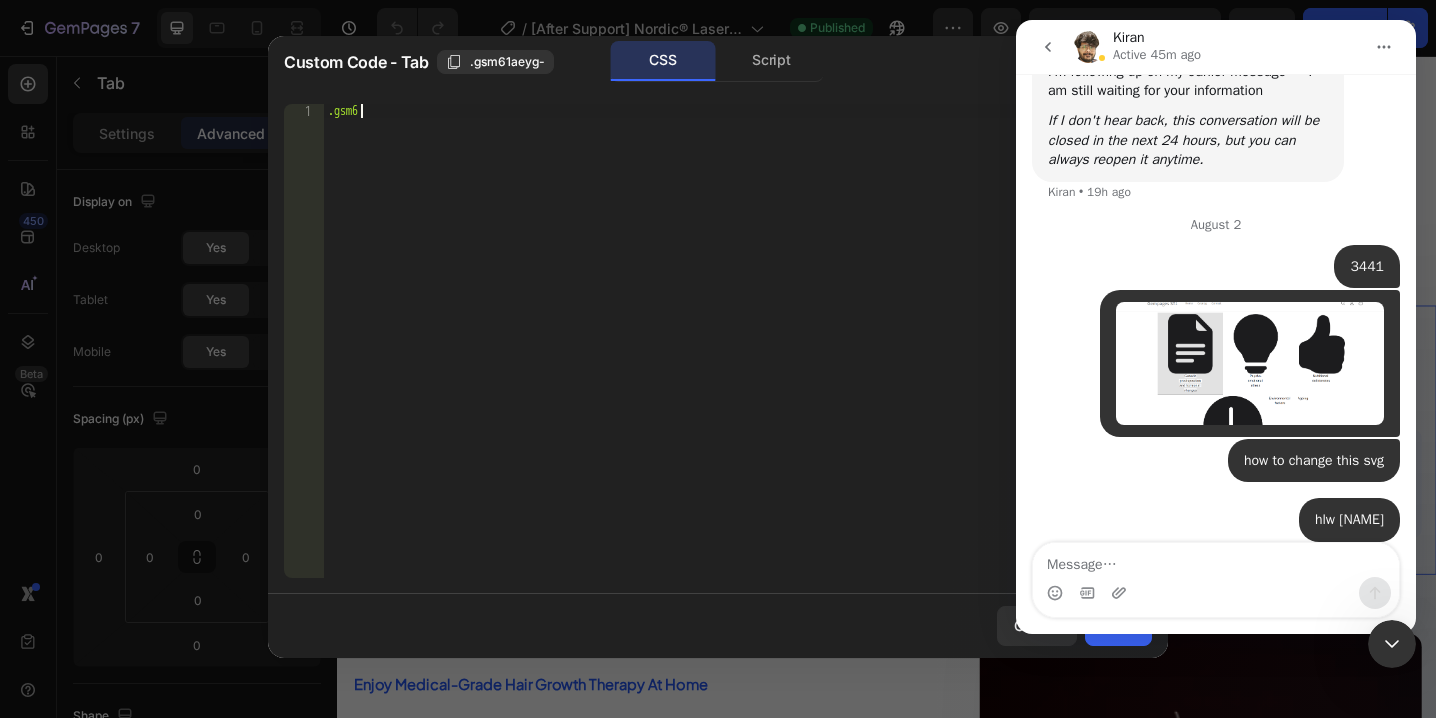 type on "." 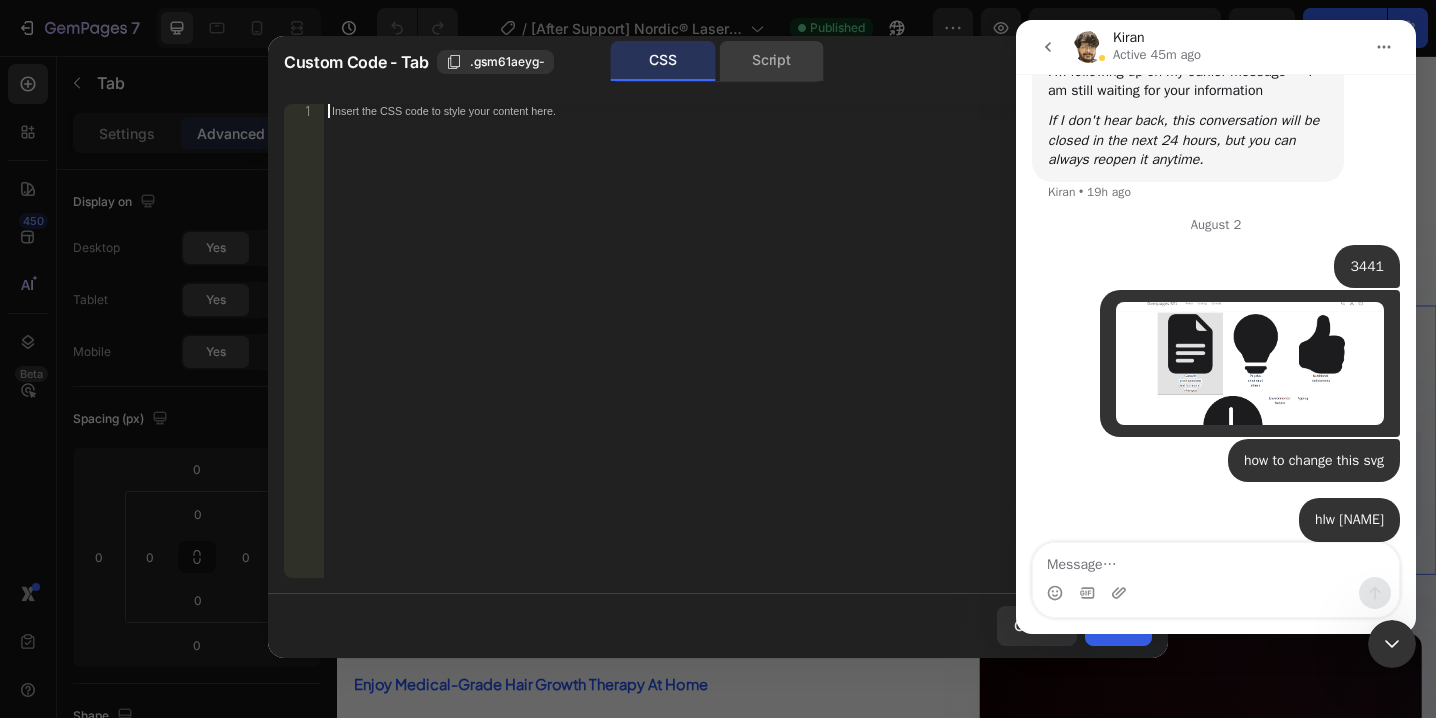 click on "Script" 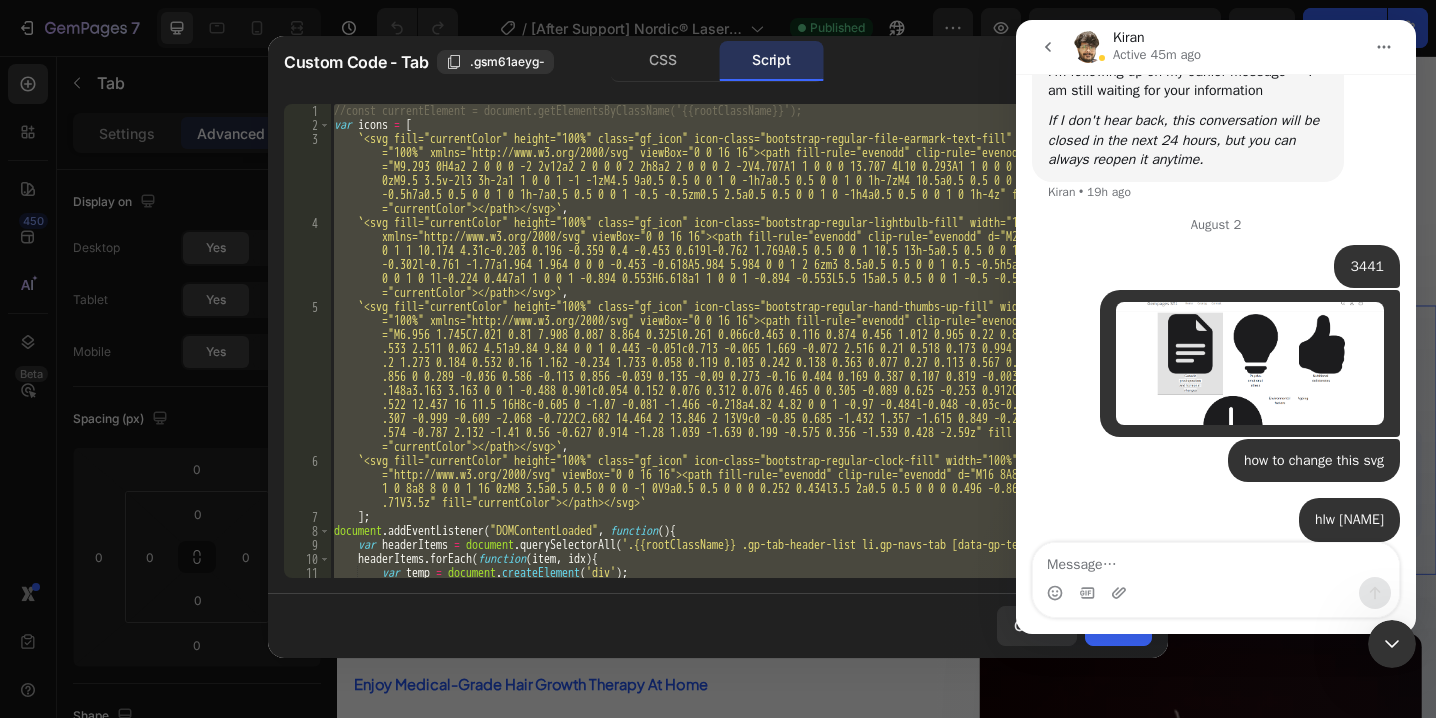 click 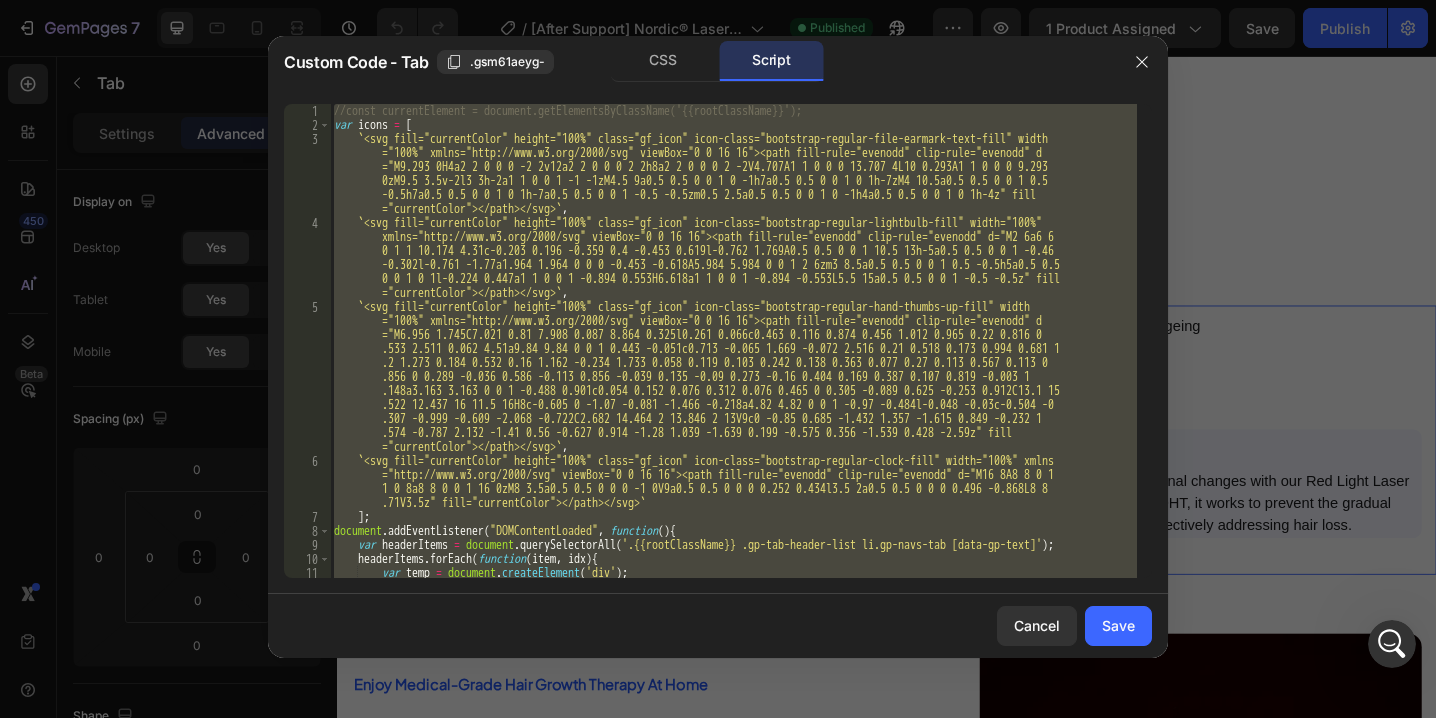 scroll, scrollTop: 0, scrollLeft: 0, axis: both 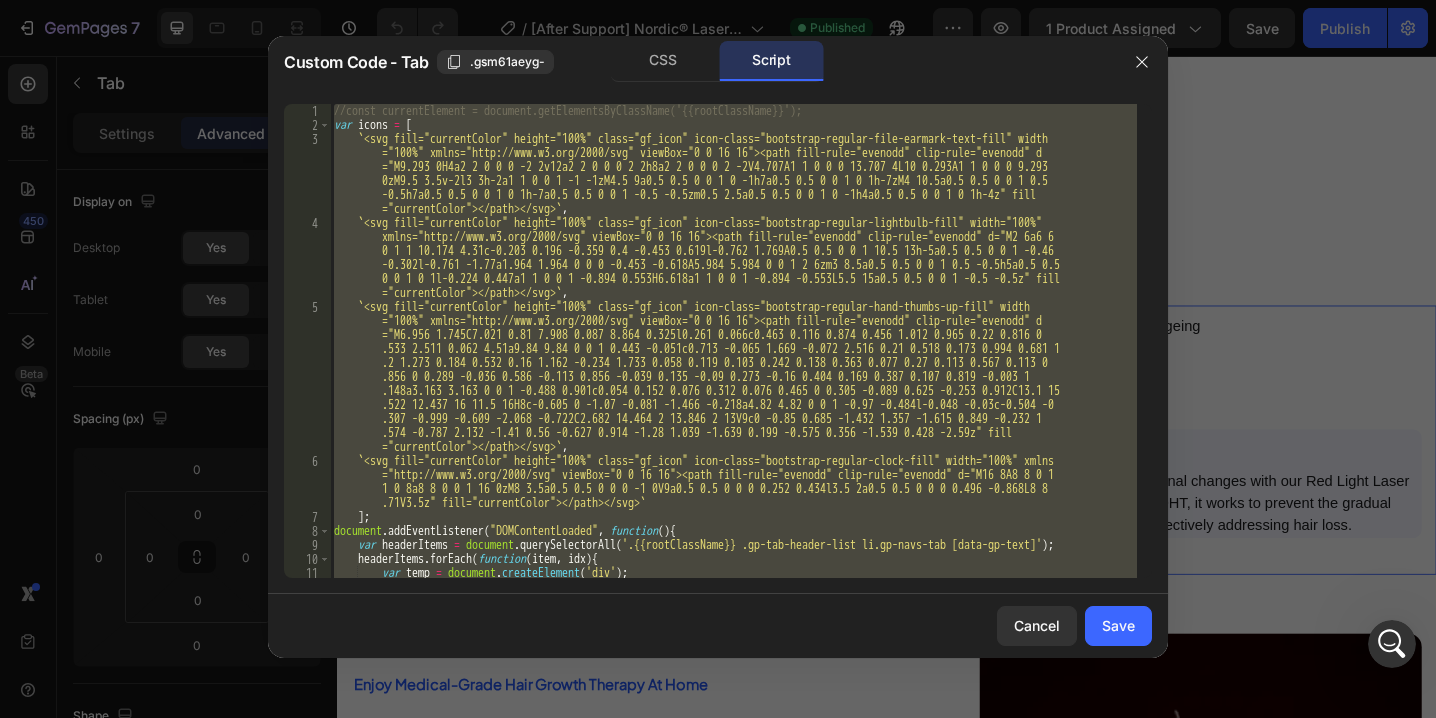 click on "//const currentElement = document.getElementsByClassName('{{rootClassName}}'); var icons = [` <svg fill="currentColor" height="100%" class="gf_icon" icon-class="bootstrap-regular-file-earmark-text-fill" width ="100%" xmlns="http://www.w3.org/2000/svg" viewBox="0 0 16 16"><path fill-rule="evenodd" clip-rule="evenodd" d ="M9.293 0H4a2 2 0 0 0 -2 2v12a2 2 0 0 0 2 2h8a2 2 0 0 0 2 -2V4.707A1 1 0 0 0 13.707 4L10 0.293A1 1 0 0 0 9.293 ="0zM9.5 3.5v-2l3 3h-2a1 1 0 0 1 -1 -1zM4.5 9a0.5 0.5 0 0 1 0 -1h7a0.5 0.5 0 0 1 0 1h-7zM4 10.5a0.5 0.5 0 0 1 0.5 ="-0.5h7a0.5 0.5 0 0 1 0 1h-7a0.5 0.5 0 0 1 -0.5 -0.5zm0.5 2.5a0.5 0.5 0 0 1 0 -1h4a0.5 0.5 0 0 1 0 1h-4z" fill ="currentColor"></path></svg> `, ` <svg fill="currentColor" height="100%" class="gf_icon" icon-class="bootstrap-regular-lightbulb-fill" width="100%" ="currentColor"></path></svg>`}" at bounding box center (733, 341) 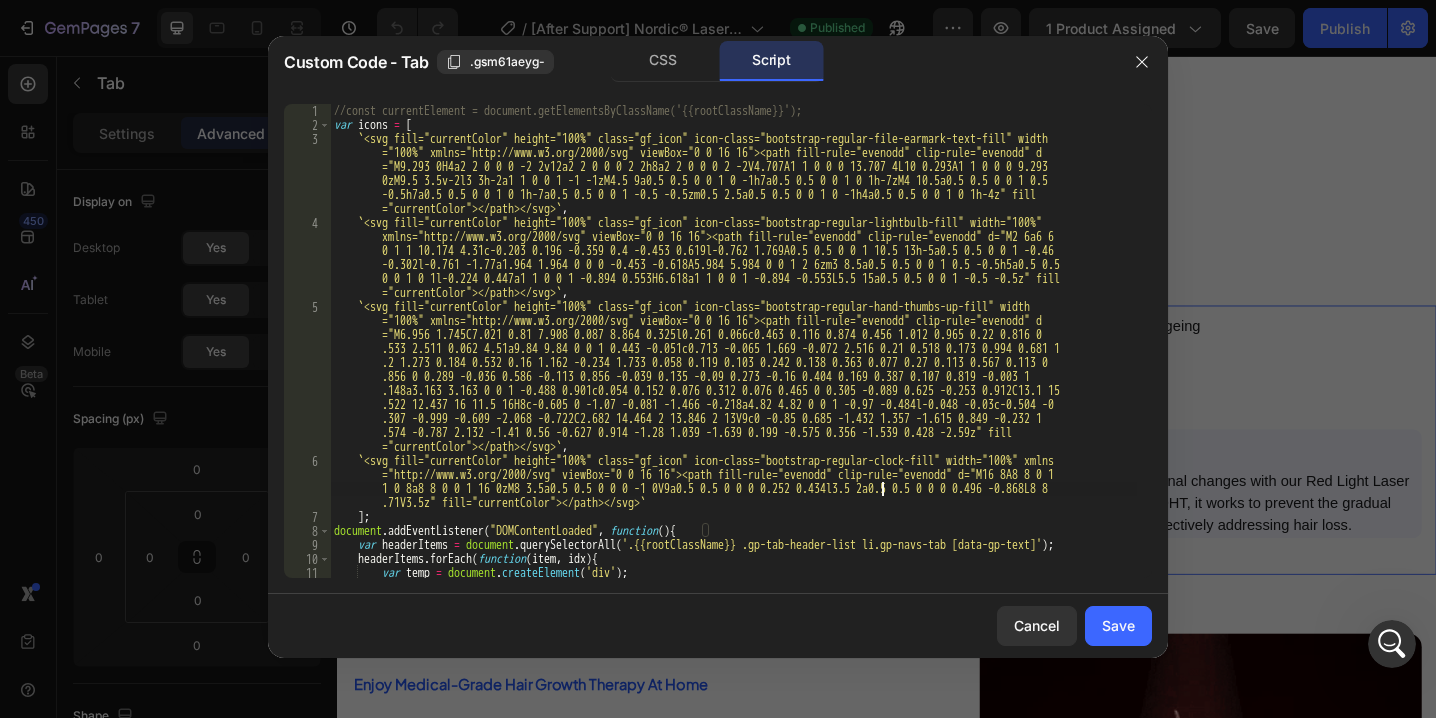click on "//const currentElement = document.getElementsByClassName('{{rootClassName}}'); var icons = [` <svg fill="currentColor" height="100%" class="gf_icon" icon-class="bootstrap-regular-file-earmark-text-fill" width ="100%" xmlns="http://www.w3.org/2000/svg" viewBox="0 0 16 16"><path fill-rule="evenodd" clip-rule="evenodd" d ="M9.293 0H4a2 2 0 0 0 -2 2v12a2 2 0 0 0 2 2h8a2 2 0 0 0 2 -2V4.707A1 1 0 0 0 13.707 4L10 0.293A1 1 0 0 0 9.293 ="0zM9.5 3.5v-2l3 3h-2a1 1 0 0 1 -1 -1zM4.5 9a0.5 0.5 0 0 1 0 -1h7a0.5 0.5 0 0 1 0 1h-7zM4 10.5a0.5 0.5 0 0 1 0.5 ="-0.5h7a0.5 0.5 0 0 1 0 1h-7a0.5 0.5 0 0 1 -0.5 -0.5zm0.5 2.5a0.5 0.5 0 0 1 0 -1h4a0.5 0.5 0 0 1 0 1h-4z" fill ="currentColor"></path></svg> `, ` <svg fill="currentColor" height="100%" class="gf_icon" icon-class="bootstrap-regular-lightbulb-fill" width="100%" ="currentColor"></path></svg>`}" at bounding box center [733, 355] 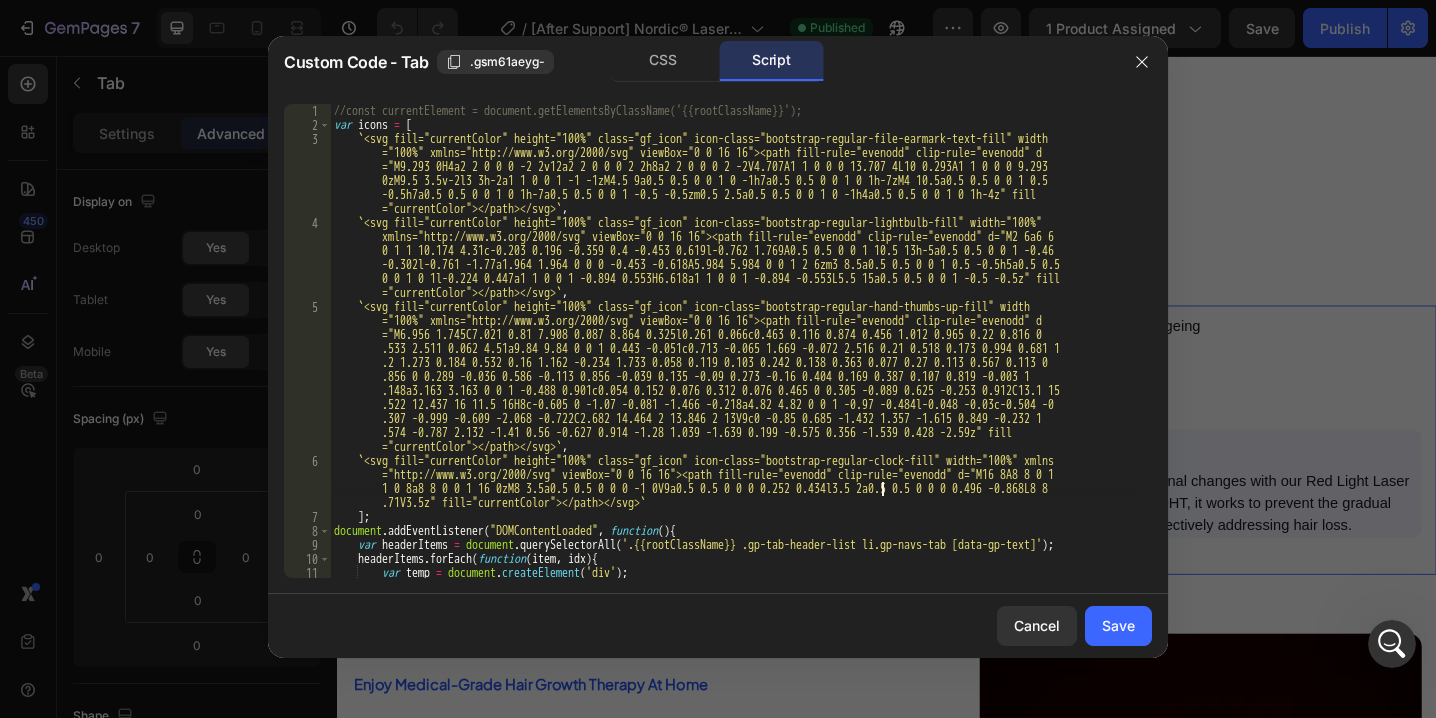 type on "})
});" 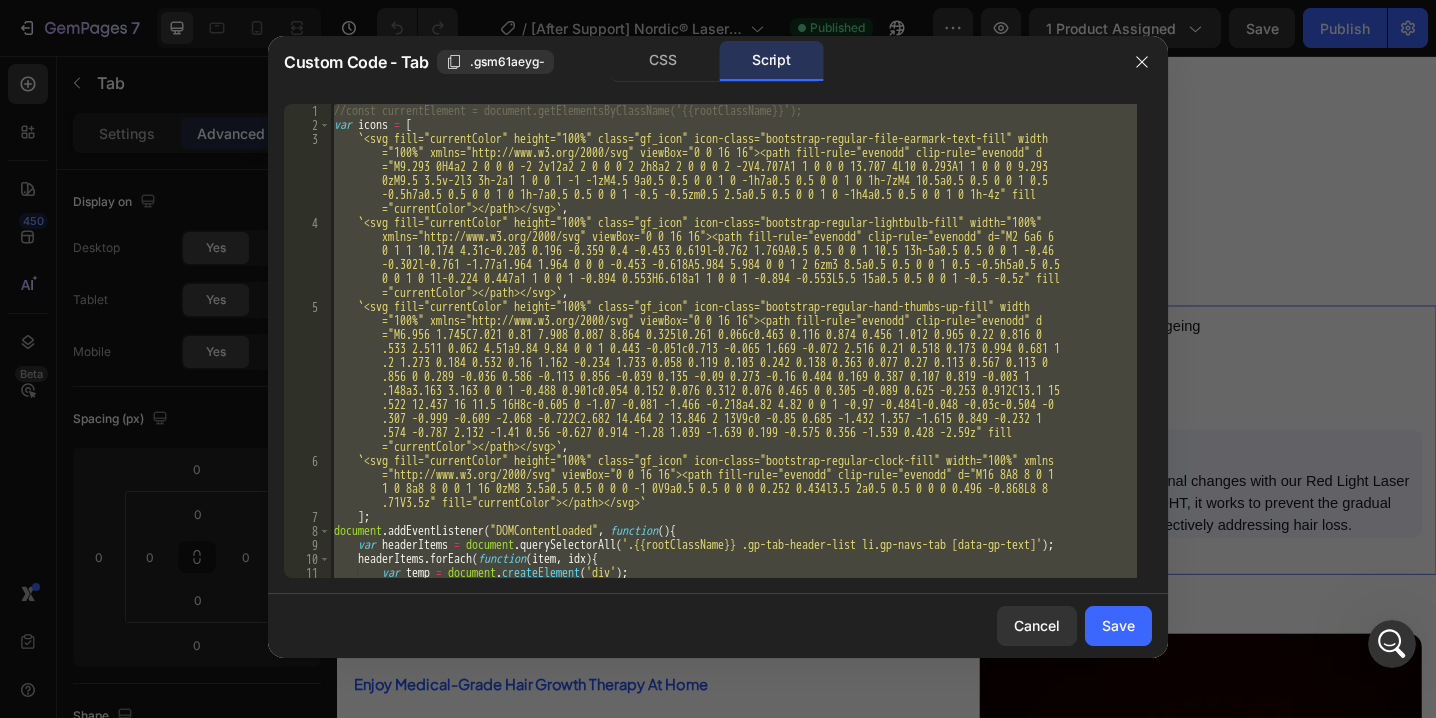 click on "//const currentElement = document.getElementsByClassName('{{rootClassName}}'); var icons = [` <svg fill="currentColor" height="100%" class="gf_icon" icon-class="bootstrap-regular-file-earmark-text-fill" width ="100%" xmlns="http://www.w3.org/2000/svg" viewBox="0 0 16 16"><path fill-rule="evenodd" clip-rule="evenodd" d ="M9.293 0H4a2 2 0 0 0 -2 2v12a2 2 0 0 0 2 2h8a2 2 0 0 0 2 -2V4.707A1 1 0 0 0 13.707 4L10 0.293A1 1 0 0 0 9.293 ="0zM9.5 3.5v-2l3 3h-2a1 1 0 0 1 -1 -1zM4.5 9a0.5 0.5 0 0 1 0 -1h7a0.5 0.5 0 0 1 0 1h-7zM4 10.5a0.5 0.5 0 0 1 0.5 ="-0.5h7a0.5 0.5 0 0 1 0 1h-7a0.5 0.5 0 0 1 -0.5 -0.5zm0.5 2.5a0.5 0.5 0 0 1 0 -1h4a0.5 0.5 0 0 1 0 1h-4z" fill ="currentColor"></path></svg> `, ` <svg fill="currentColor" height="100%" class="gf_icon" icon-class="bootstrap-regular-lightbulb-fill" width="100%" ="currentColor"></path></svg>`}" at bounding box center (733, 341) 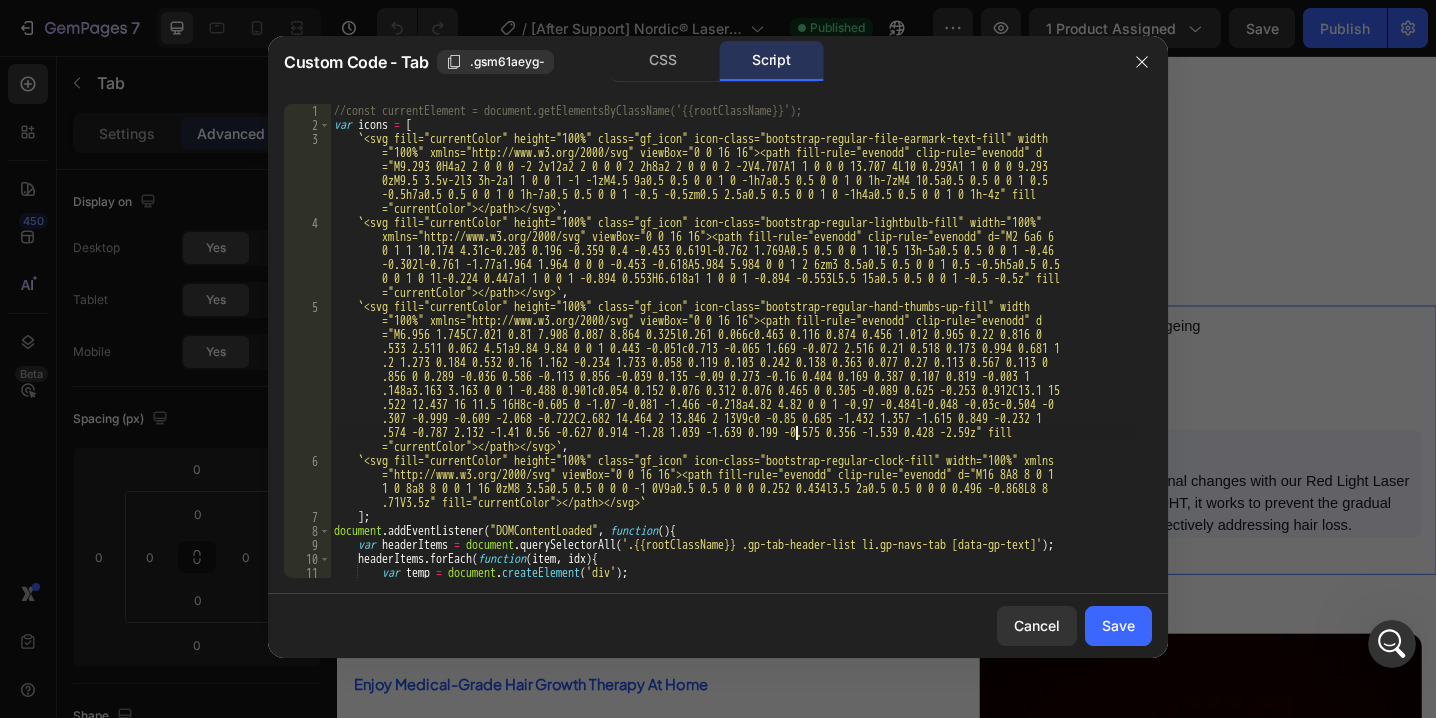 click on "//const currentElement = document.getElementsByClassName('{{rootClassName}}'); var icons = [` <svg fill="currentColor" height="100%" class="gf_icon" icon-class="bootstrap-regular-file-earmark-text-fill" width ="100%" xmlns="http://www.w3.org/2000/svg" viewBox="0 0 16 16"><path fill-rule="evenodd" clip-rule="evenodd" d ="M9.293 0H4a2 2 0 0 0 -2 2v12a2 2 0 0 0 2 2h8a2 2 0 0 0 2 -2V4.707A1 1 0 0 0 13.707 4L10 0.293A1 1 0 0 0 9.293 ="0zM9.5 3.5v-2l3 3h-2a1 1 0 0 1 -1 -1zM4.5 9a0.5 0.5 0 0 1 0 -1h7a0.5 0.5 0 0 1 0 1h-7zM4 10.5a0.5 0.5 0 0 1 0.5 ="-0.5h7a0.5 0.5 0 0 1 0 1h-7a0.5 0.5 0 0 1 -0.5 -0.5zm0.5 2.5a0.5 0.5 0 0 1 0 -1h4a0.5 0.5 0 0 1 0 1h-4z" fill ="currentColor"></path></svg> `, ` <svg fill="currentColor" height="100%" class="gf_icon" icon-class="bootstrap-regular-lightbulb-fill" width="100%" ="currentColor"></path></svg>`}" at bounding box center [733, 355] 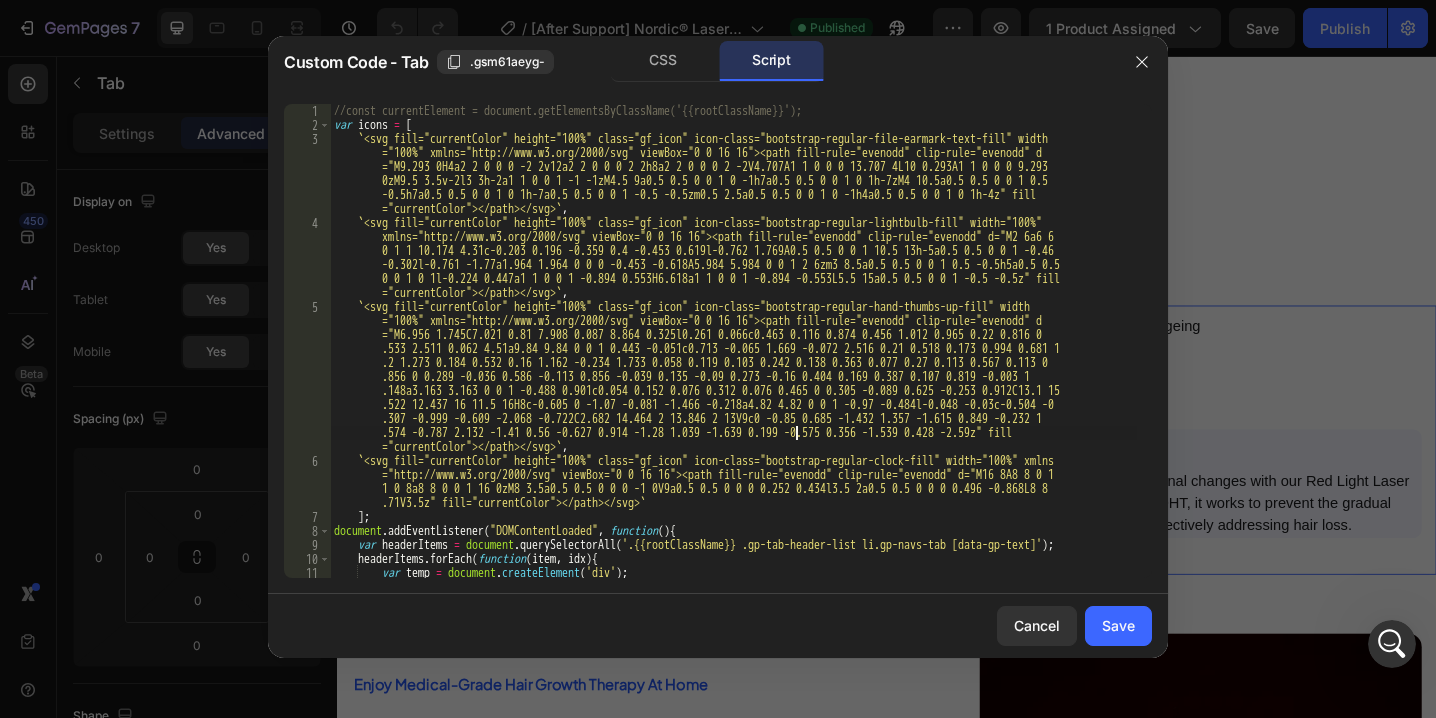 type on "})
});" 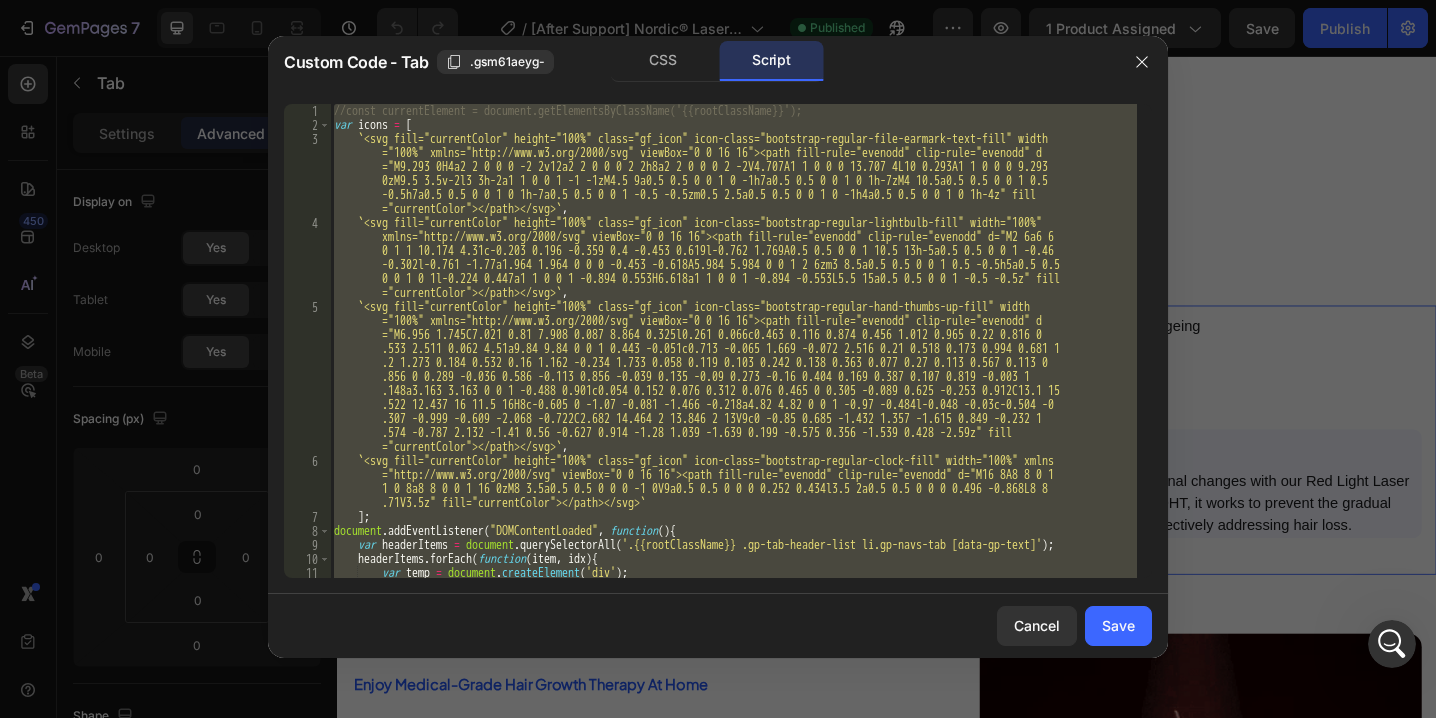 type 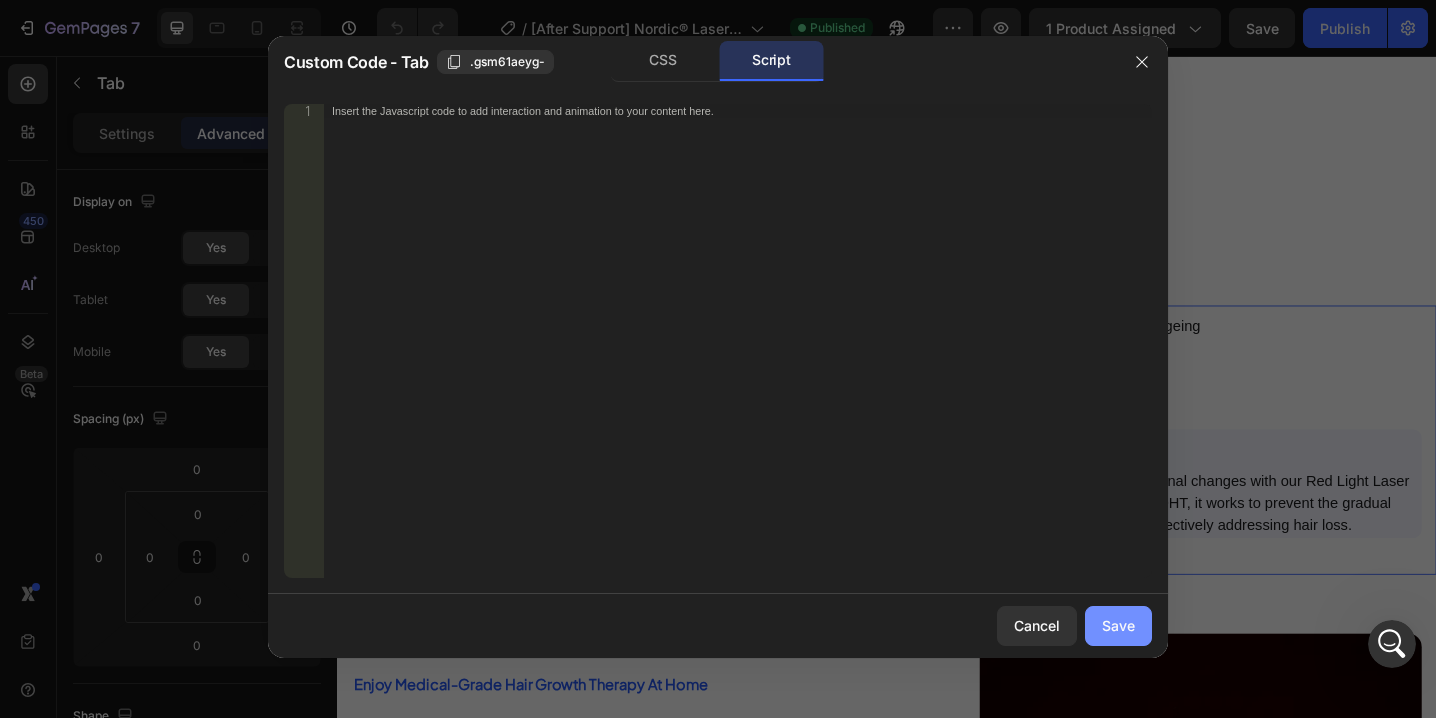 click on "Save" at bounding box center [1118, 625] 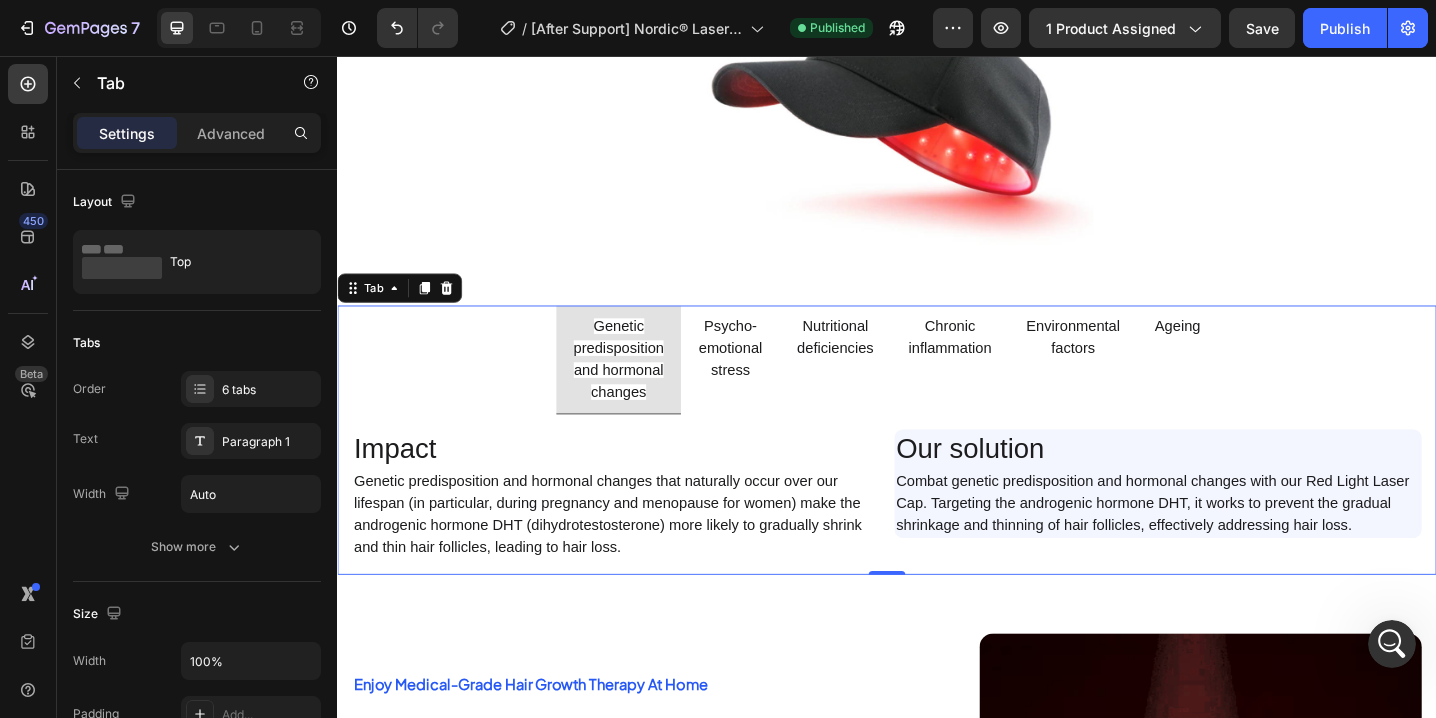 click on "Psycho- emotional  stress" at bounding box center (765, 387) 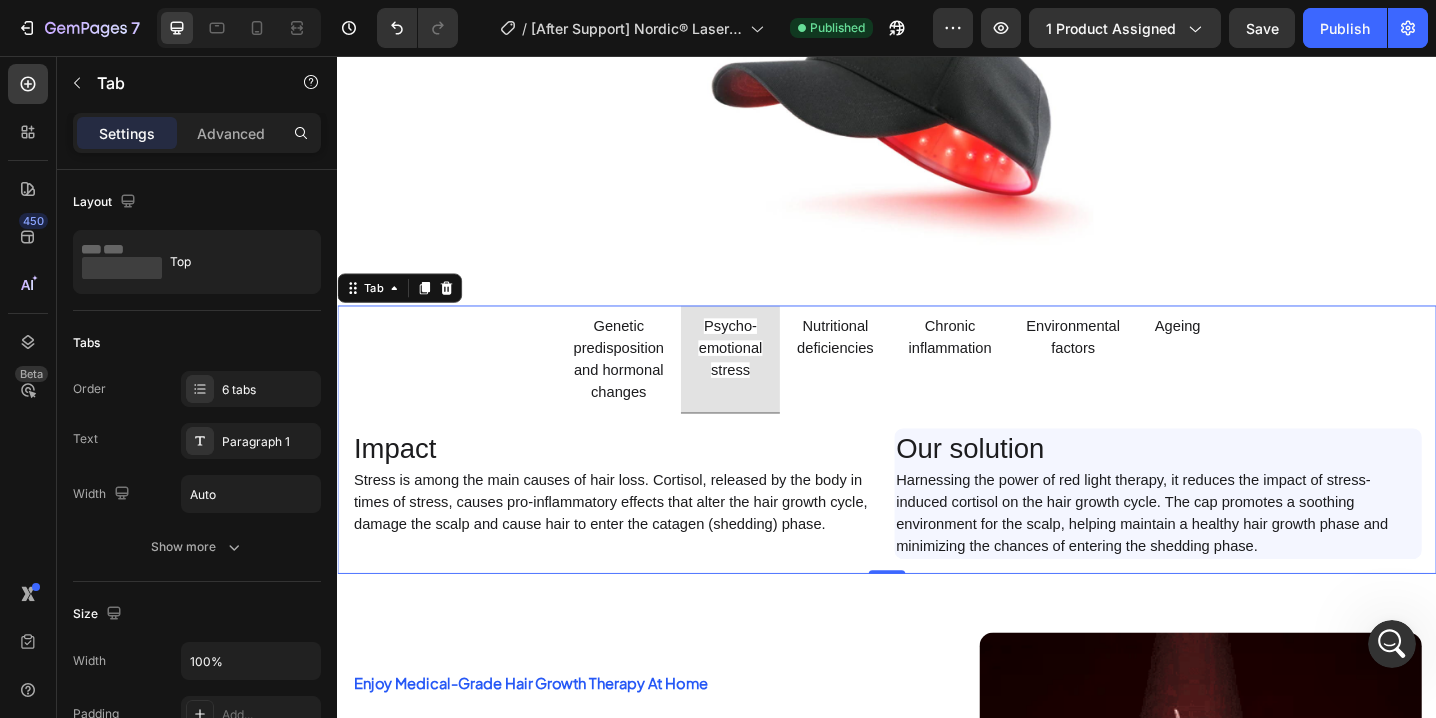 click on "Nutritional  deficiencies" at bounding box center [881, 387] 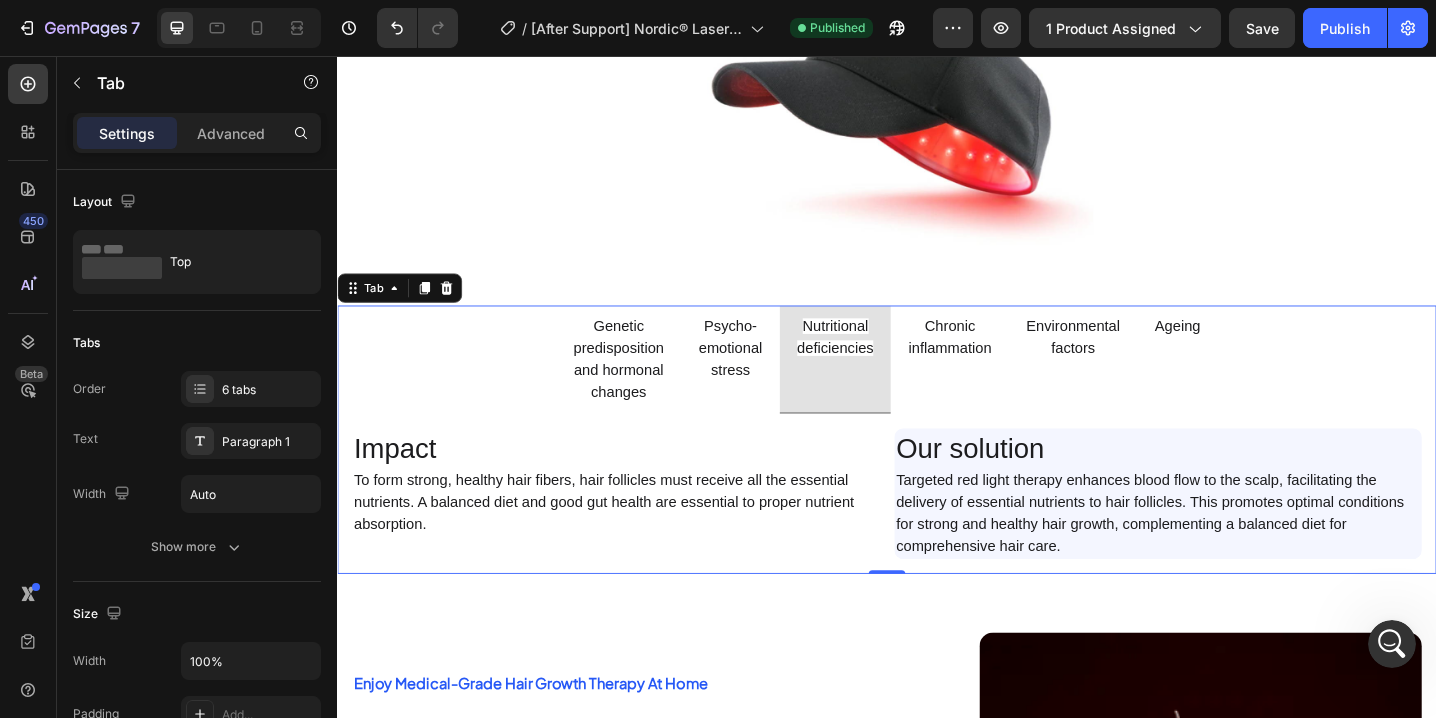 click on "Chronic  inflammation" at bounding box center (1005, 387) 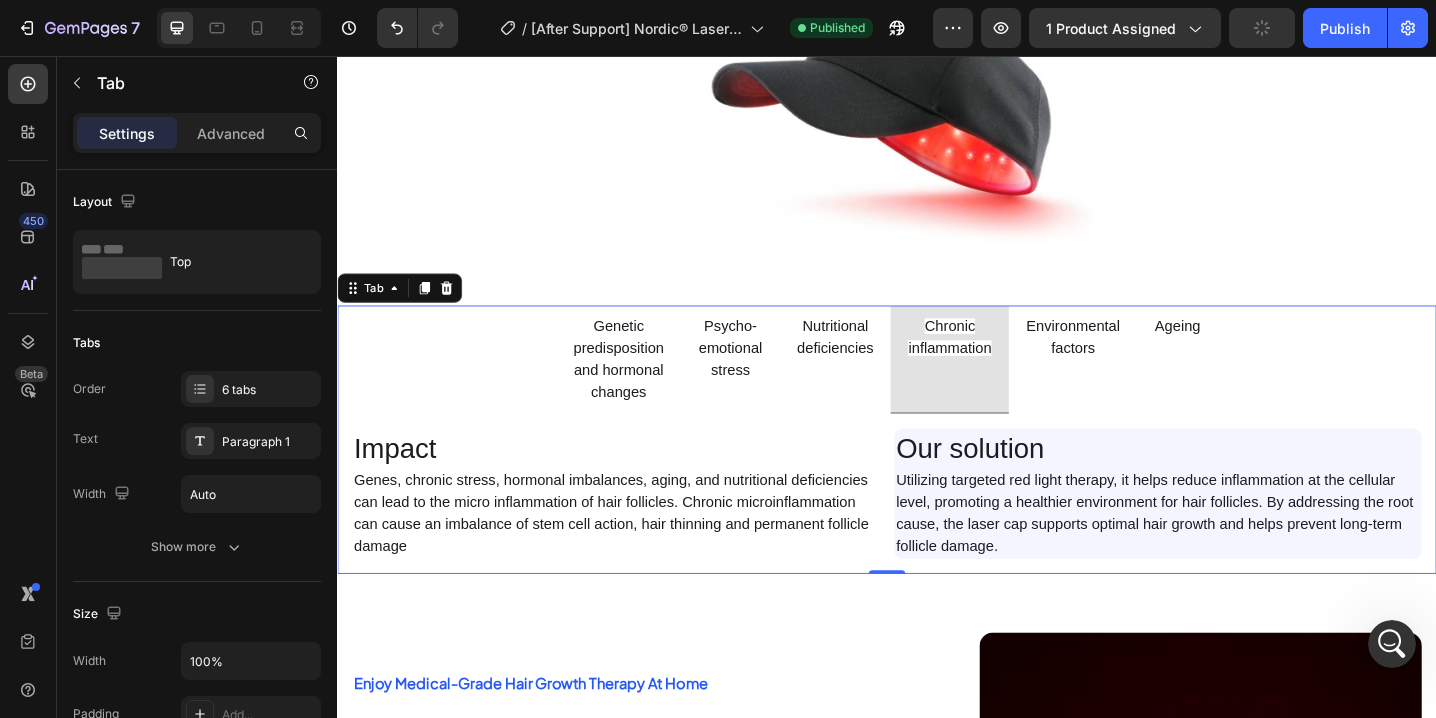 click on "Environmental  factors" at bounding box center (1140, 387) 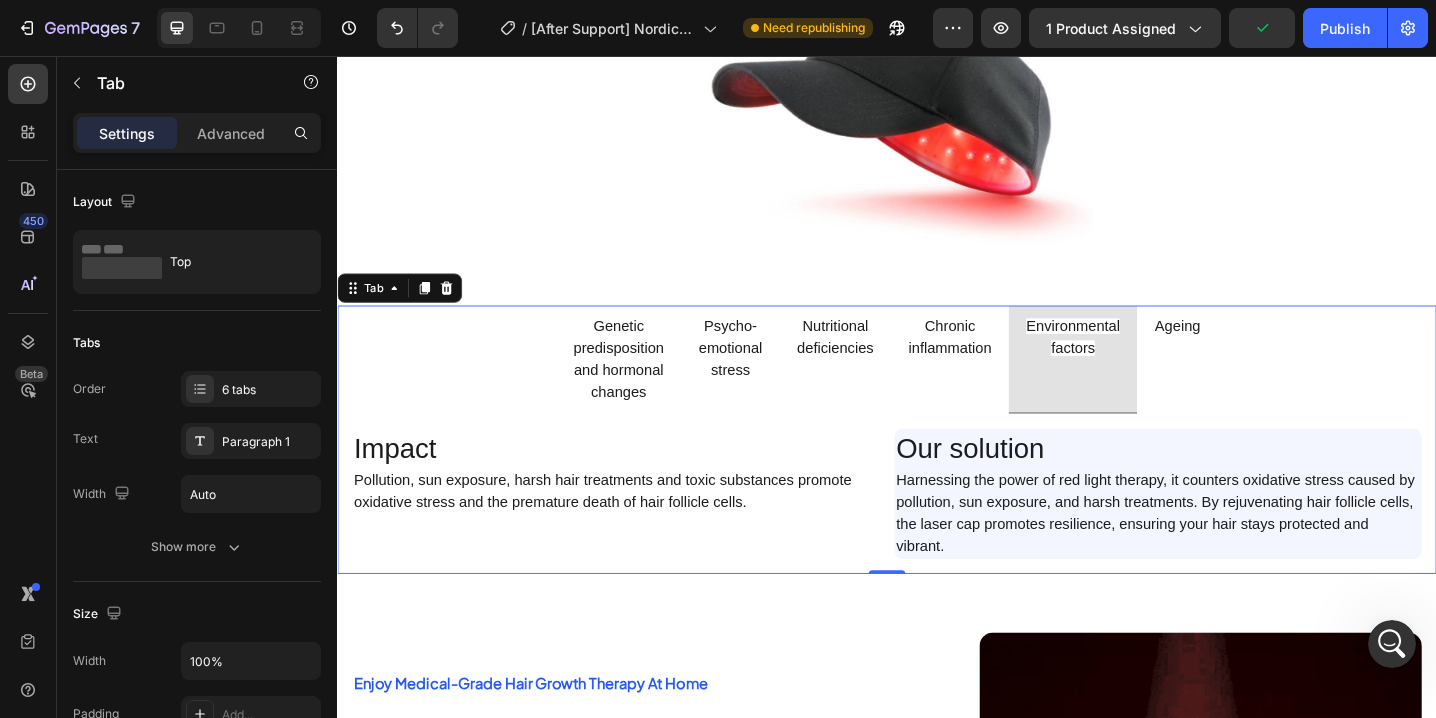 click on "Ageing" at bounding box center (1254, 387) 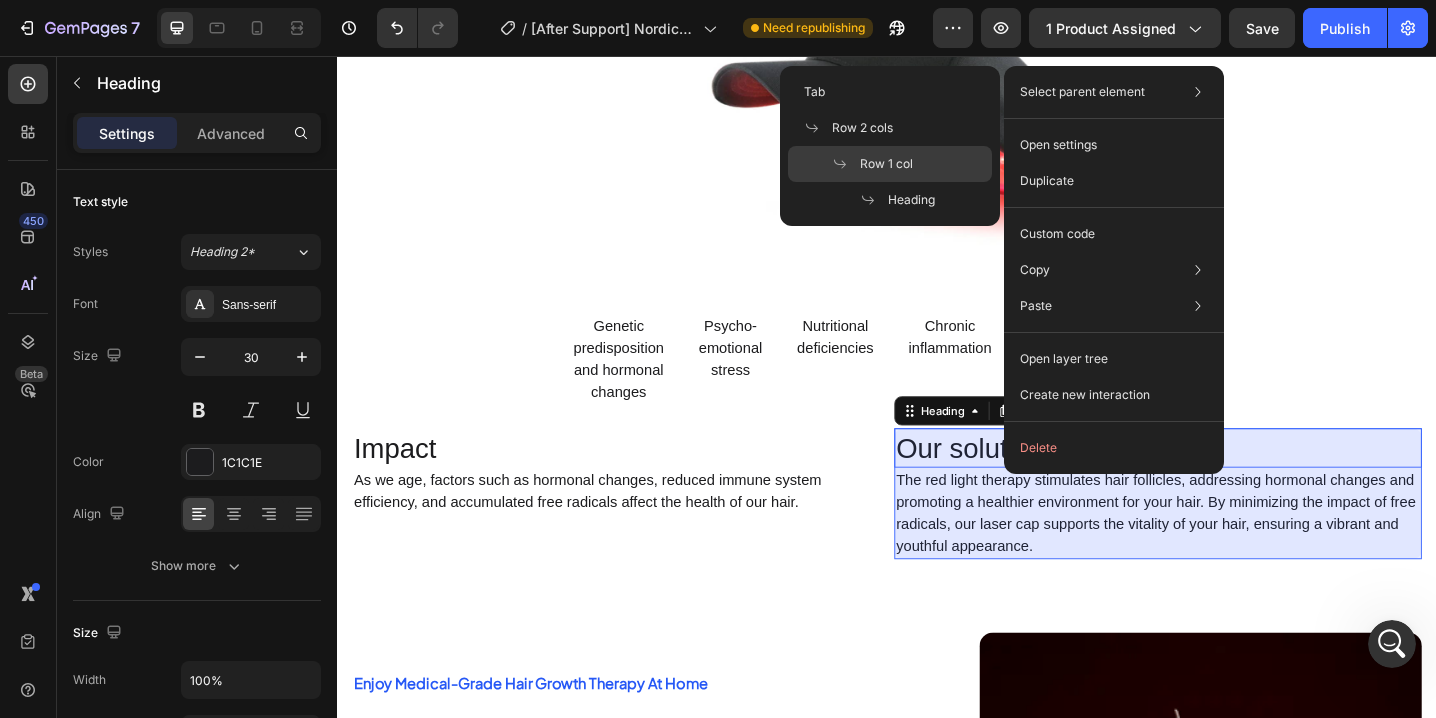 click on "Row 1 col" at bounding box center (886, 164) 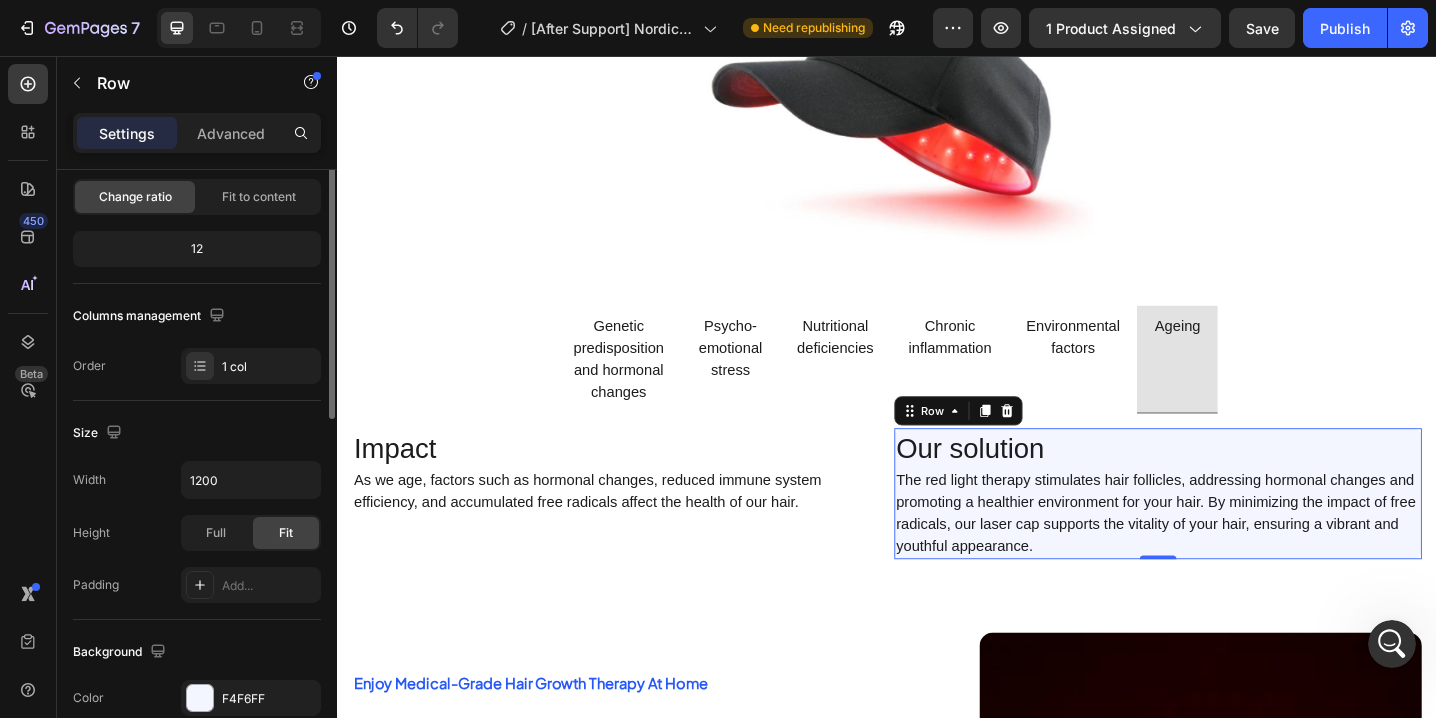 scroll, scrollTop: 0, scrollLeft: 0, axis: both 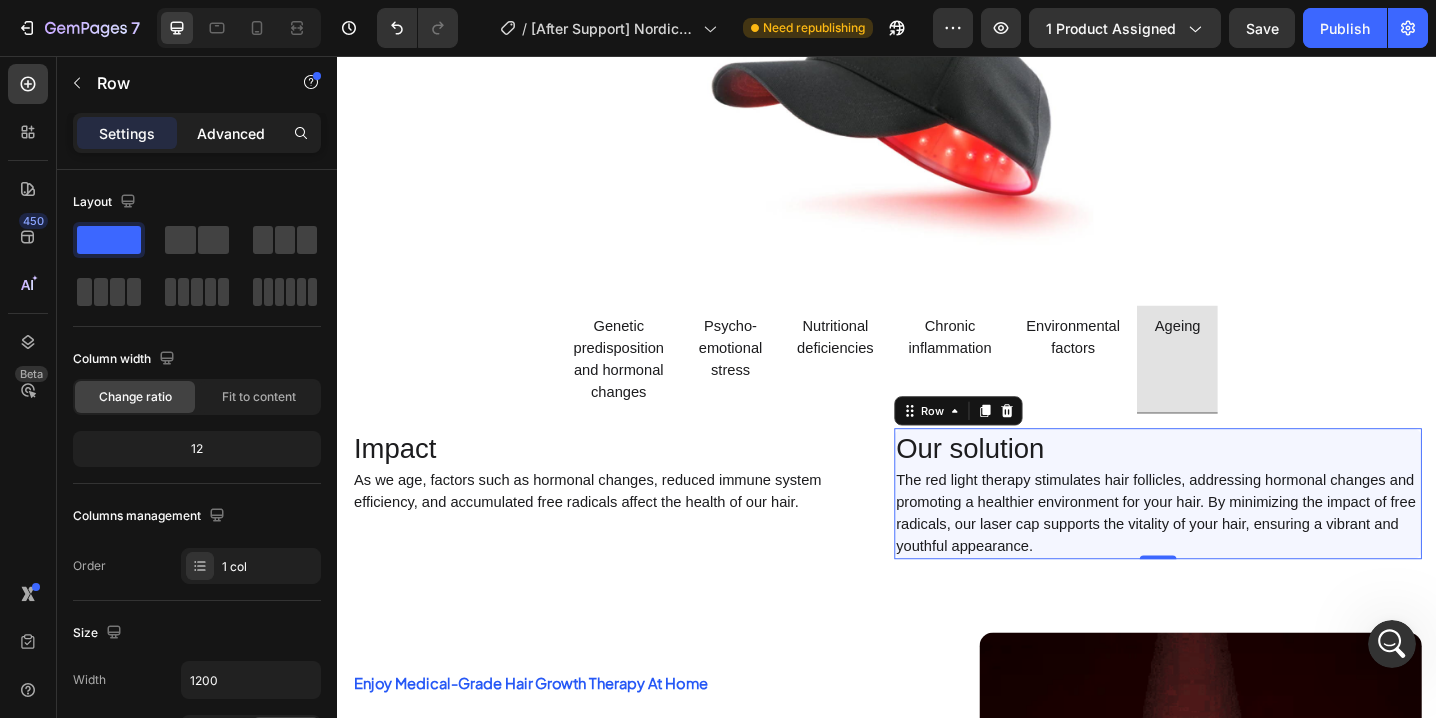 click on "Advanced" at bounding box center (231, 133) 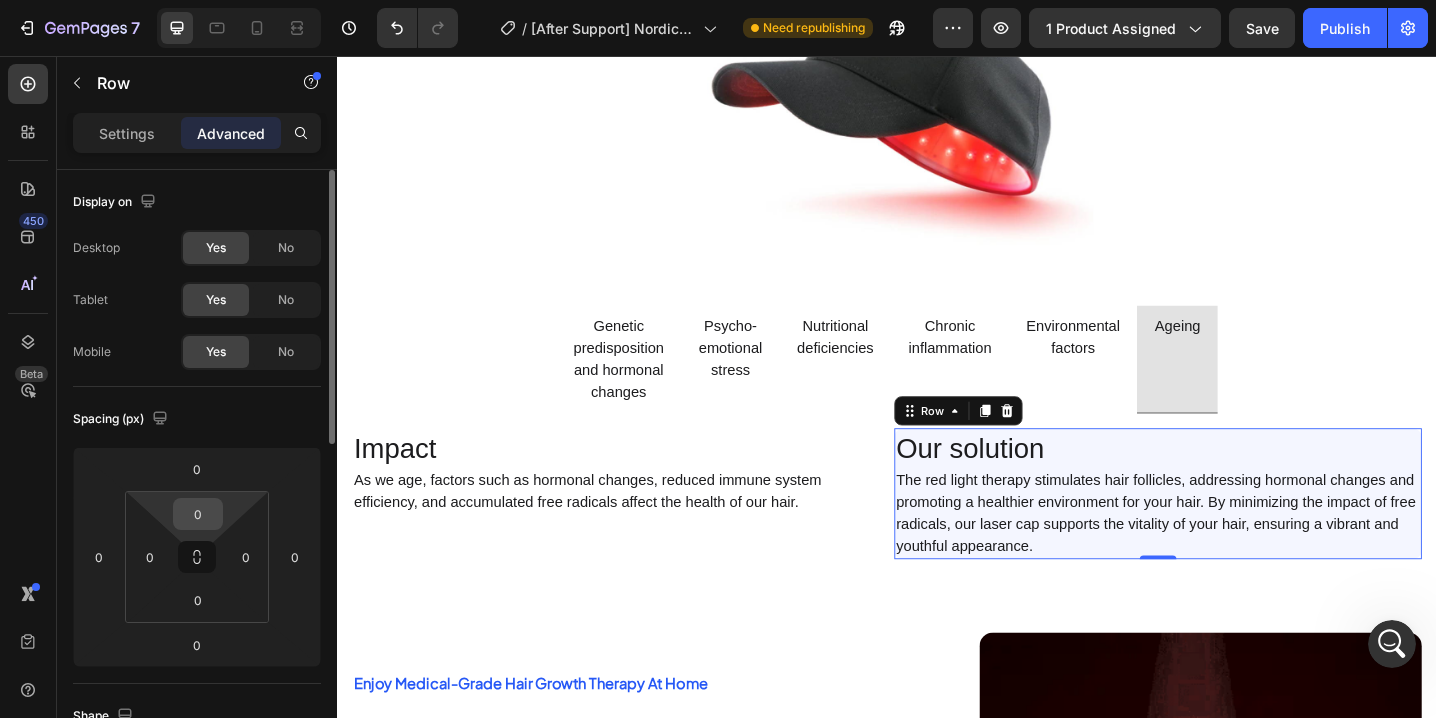 click on "0" at bounding box center [198, 514] 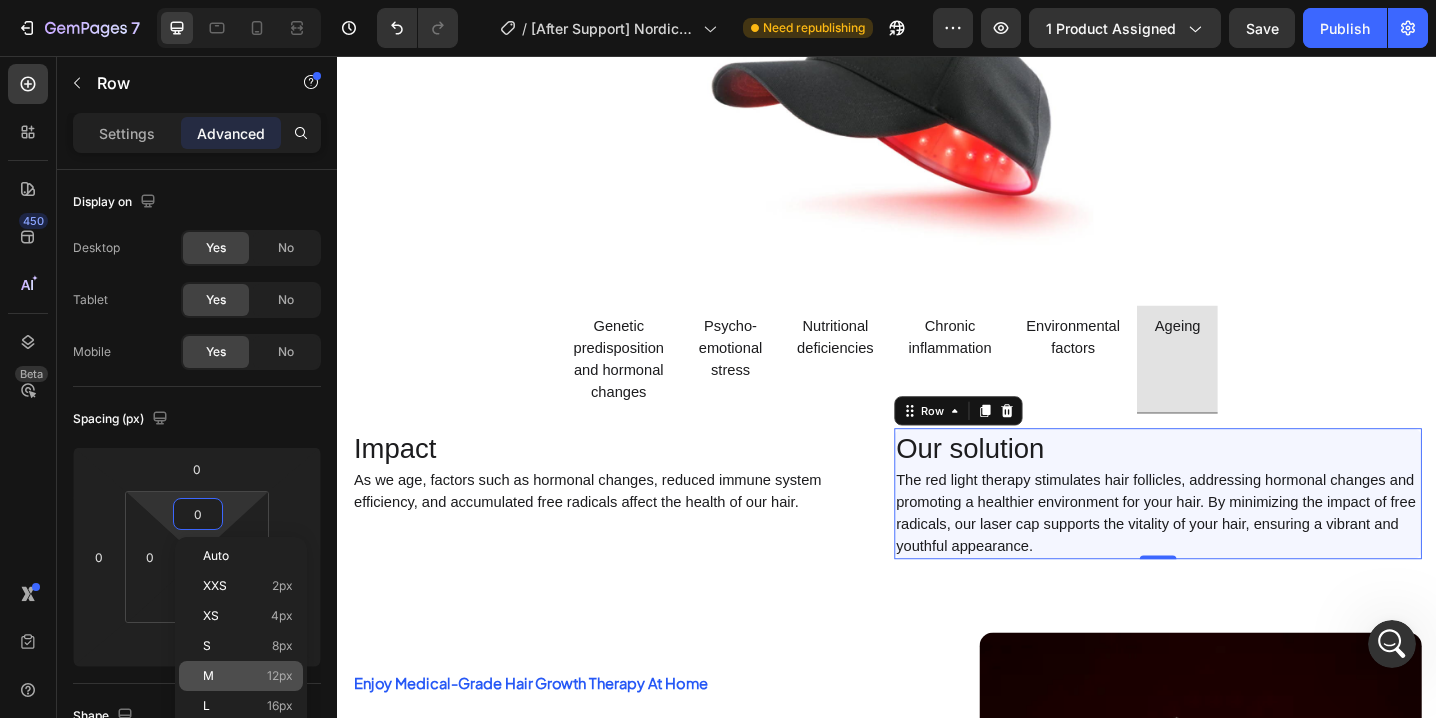 click on "12px" at bounding box center (280, 676) 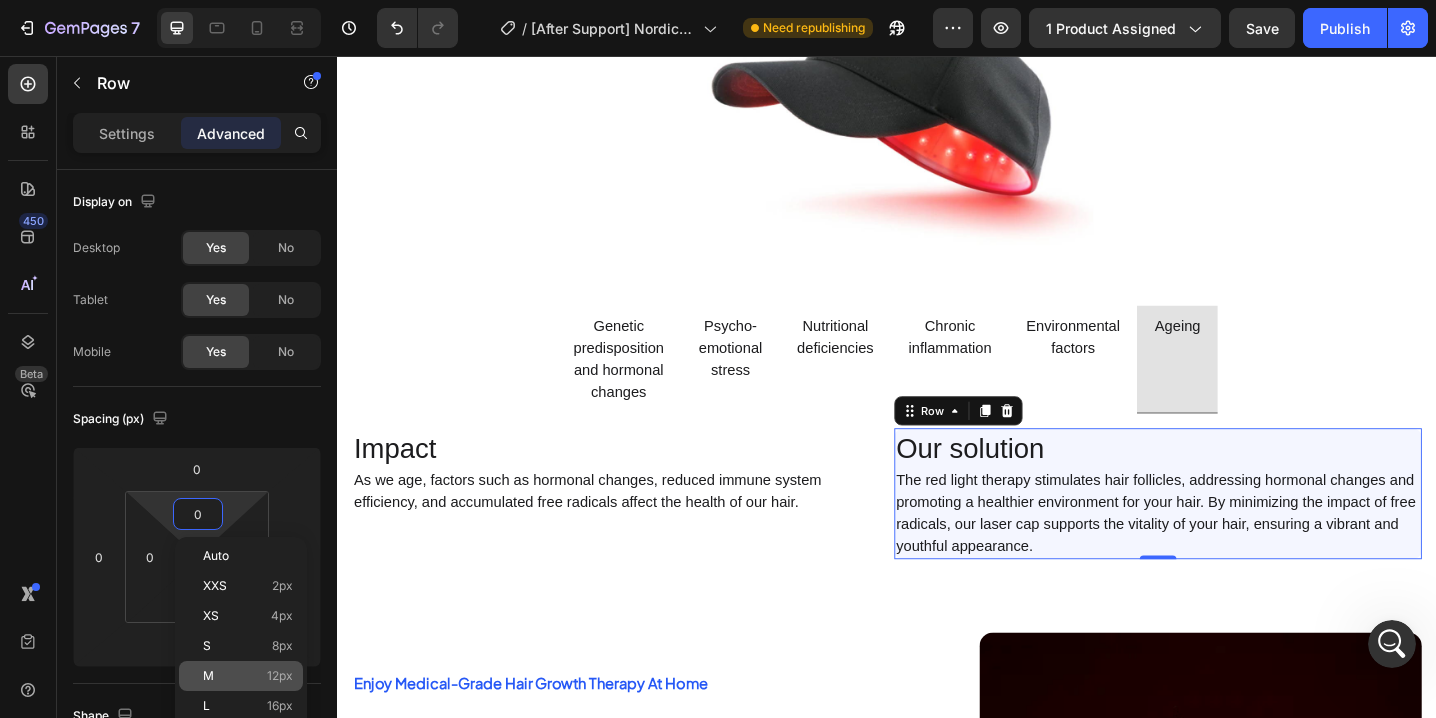 type on "12" 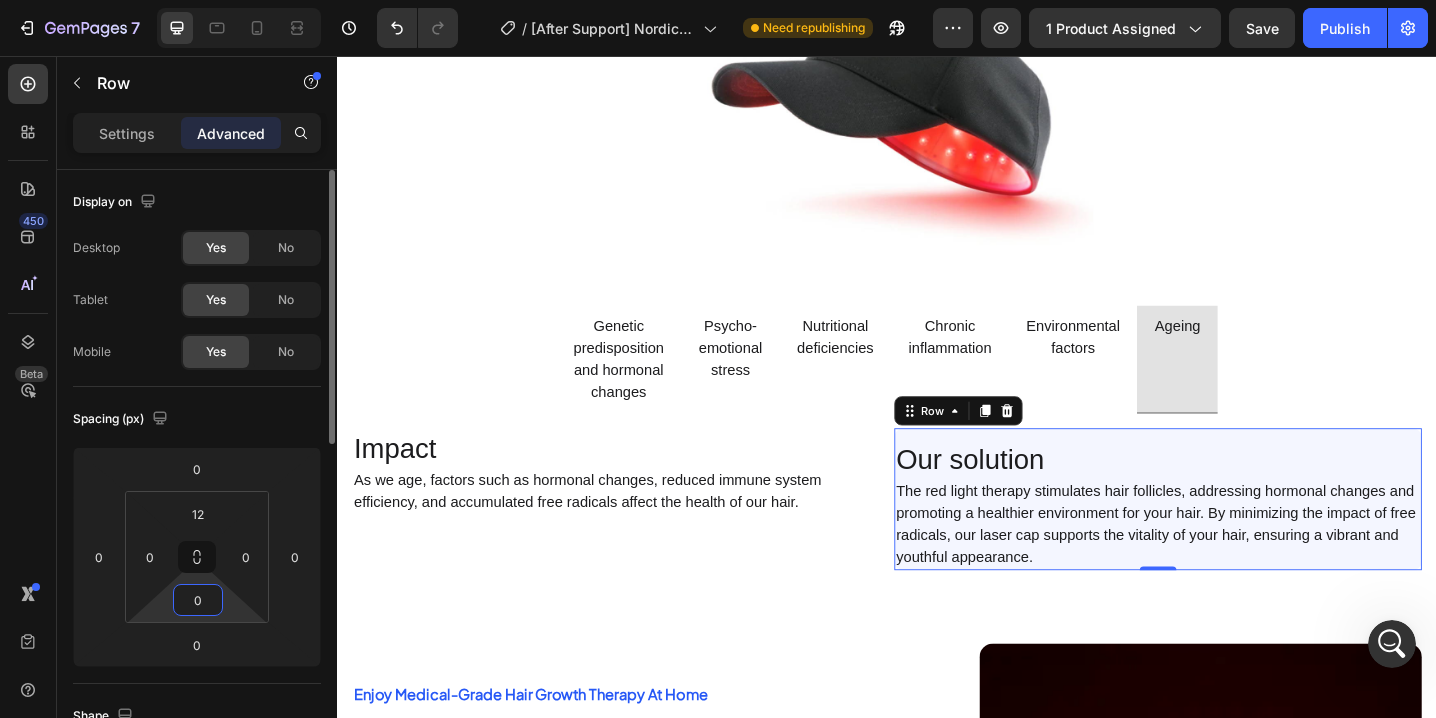 click on "0" at bounding box center (198, 600) 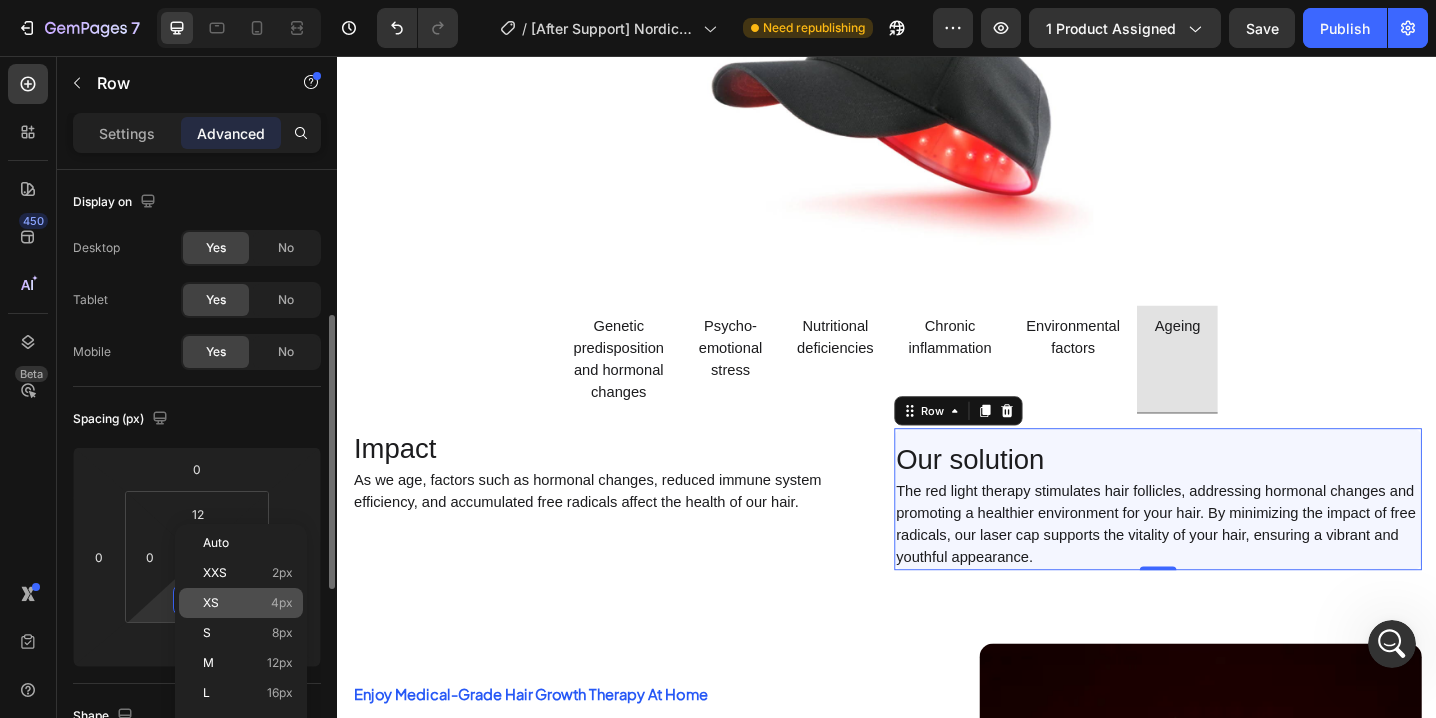 scroll, scrollTop: 100, scrollLeft: 0, axis: vertical 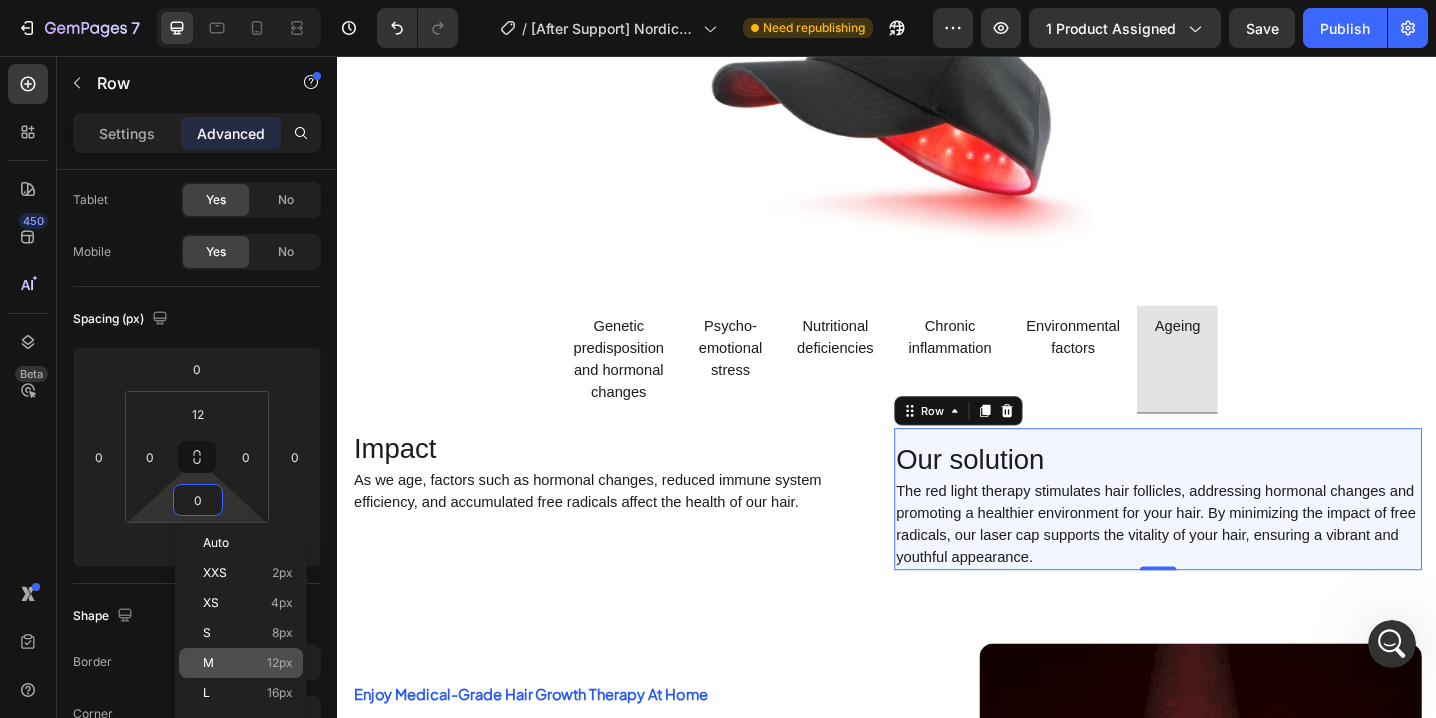 click on "M 12px" at bounding box center [248, 663] 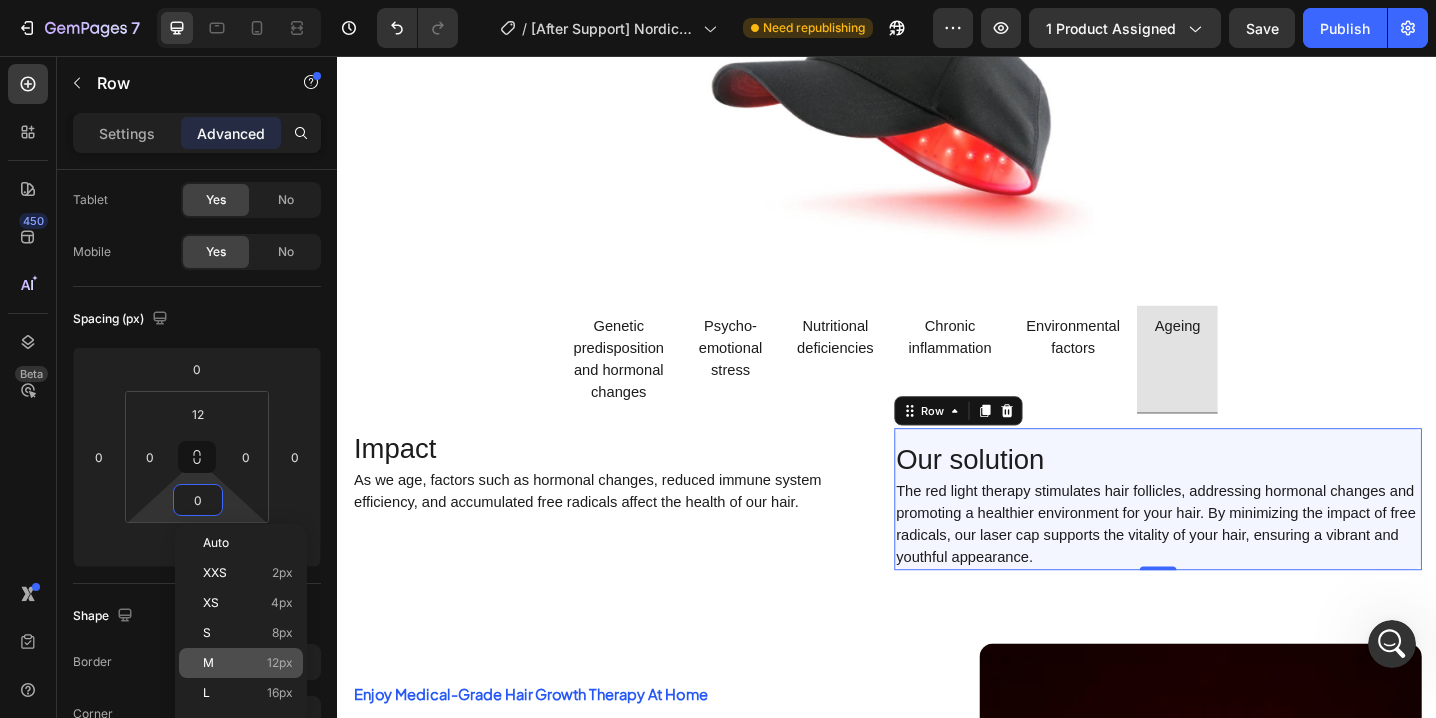 type on "12" 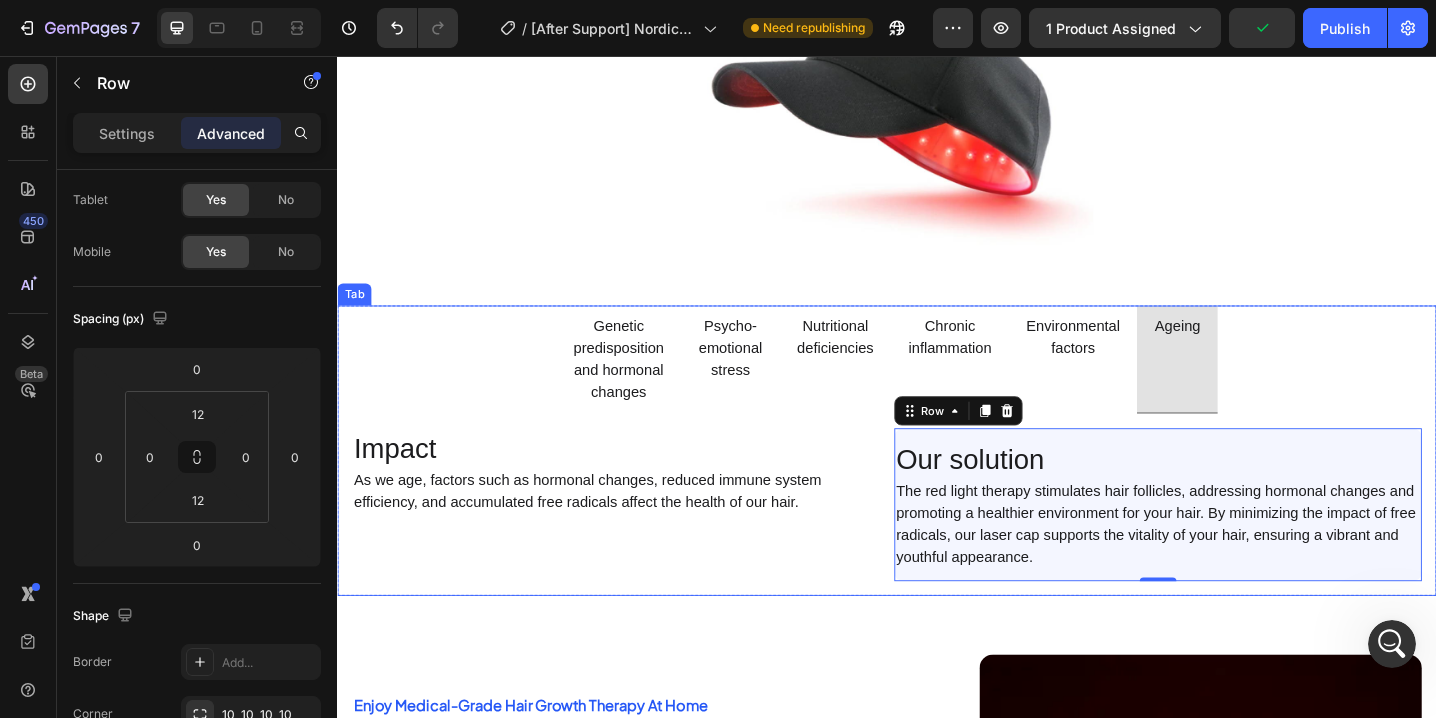 click on "Environmental  factors" at bounding box center [1140, 387] 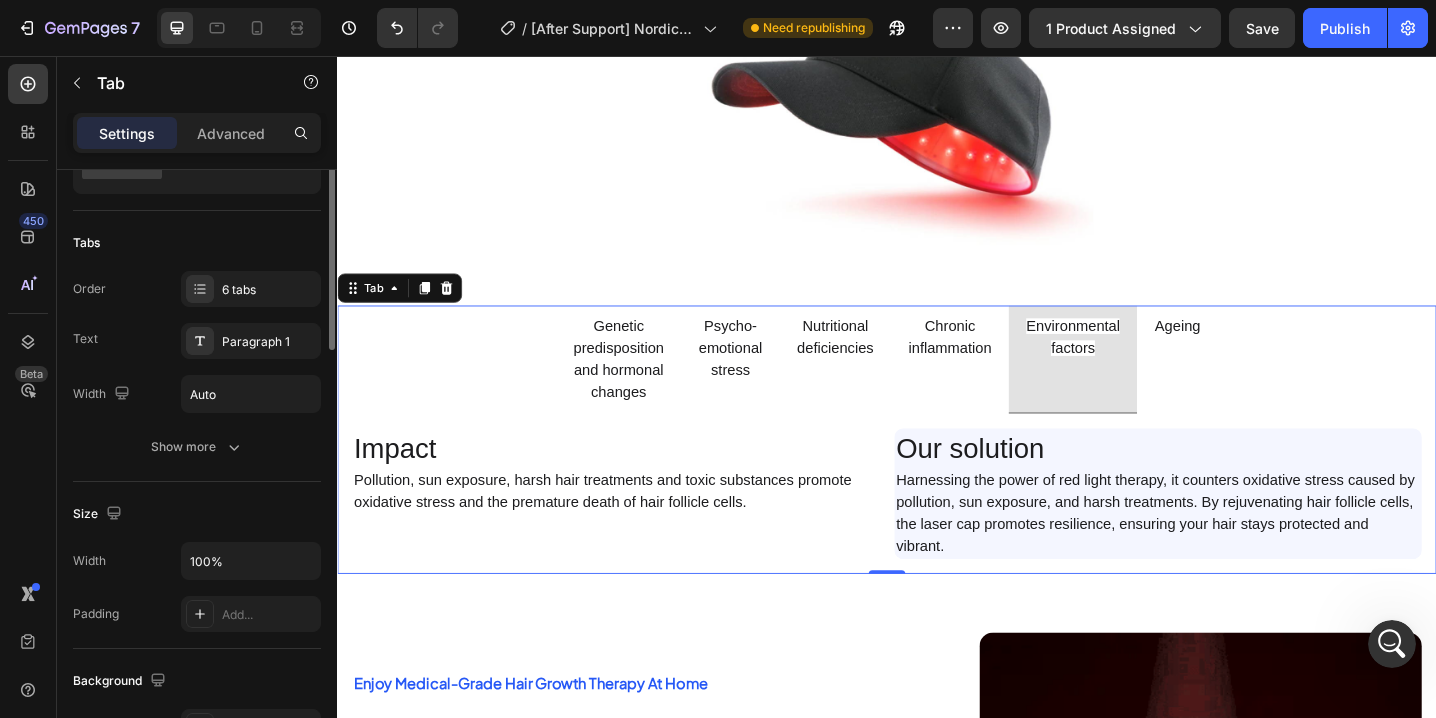 scroll, scrollTop: 0, scrollLeft: 0, axis: both 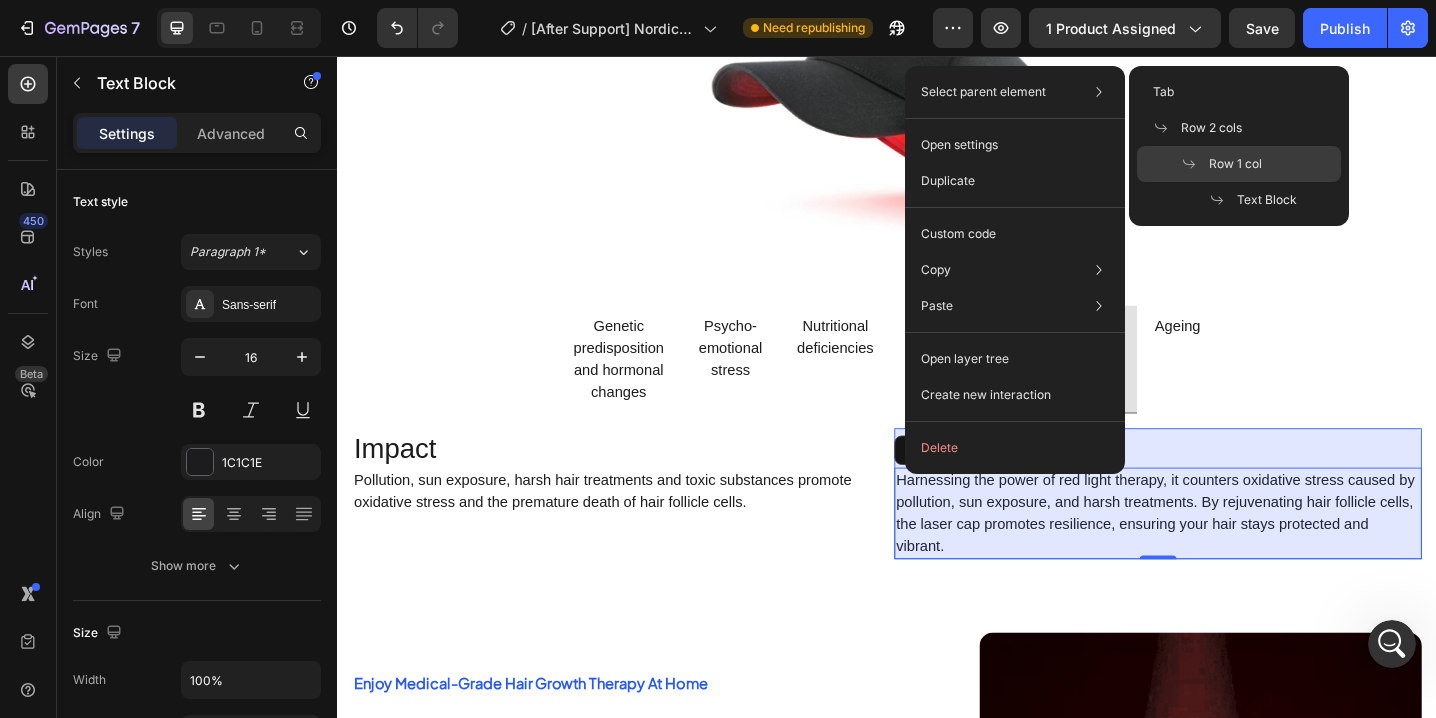 click at bounding box center (1195, 164) 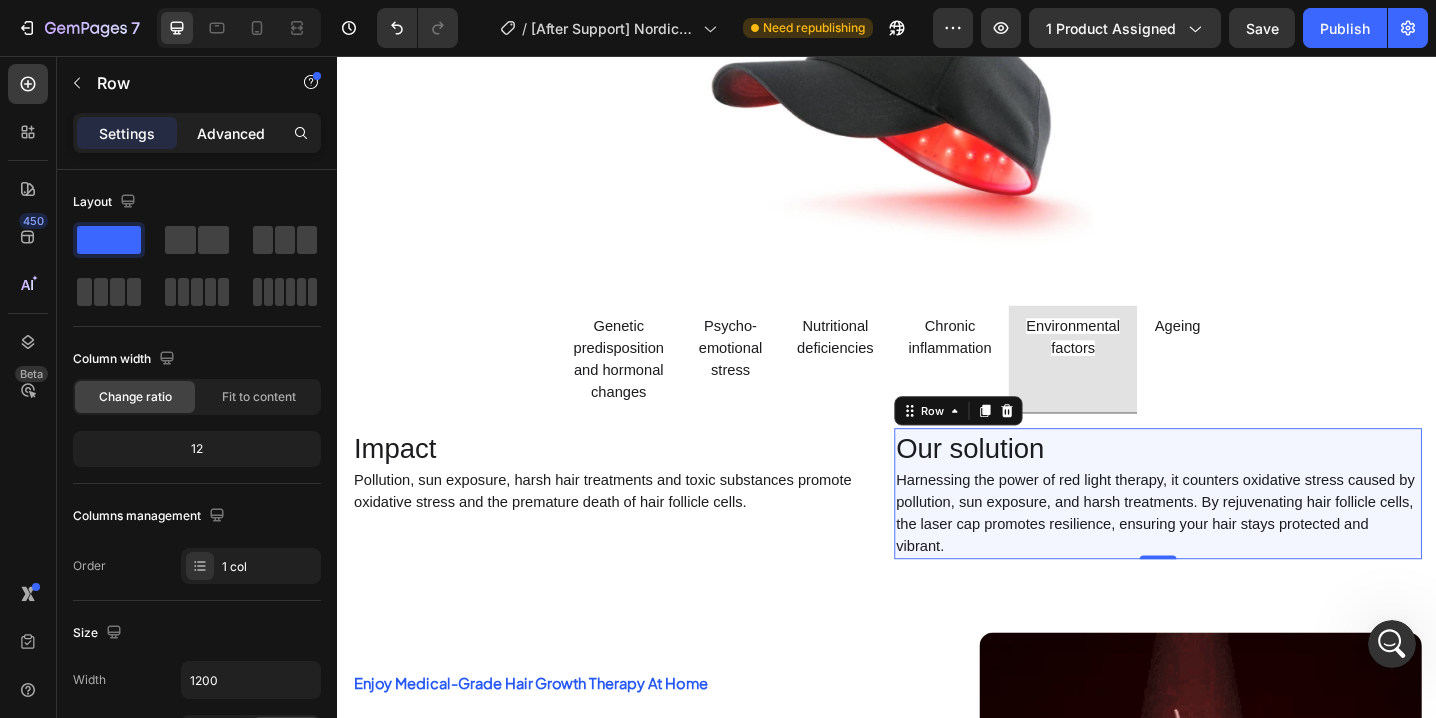 click on "Advanced" at bounding box center [231, 133] 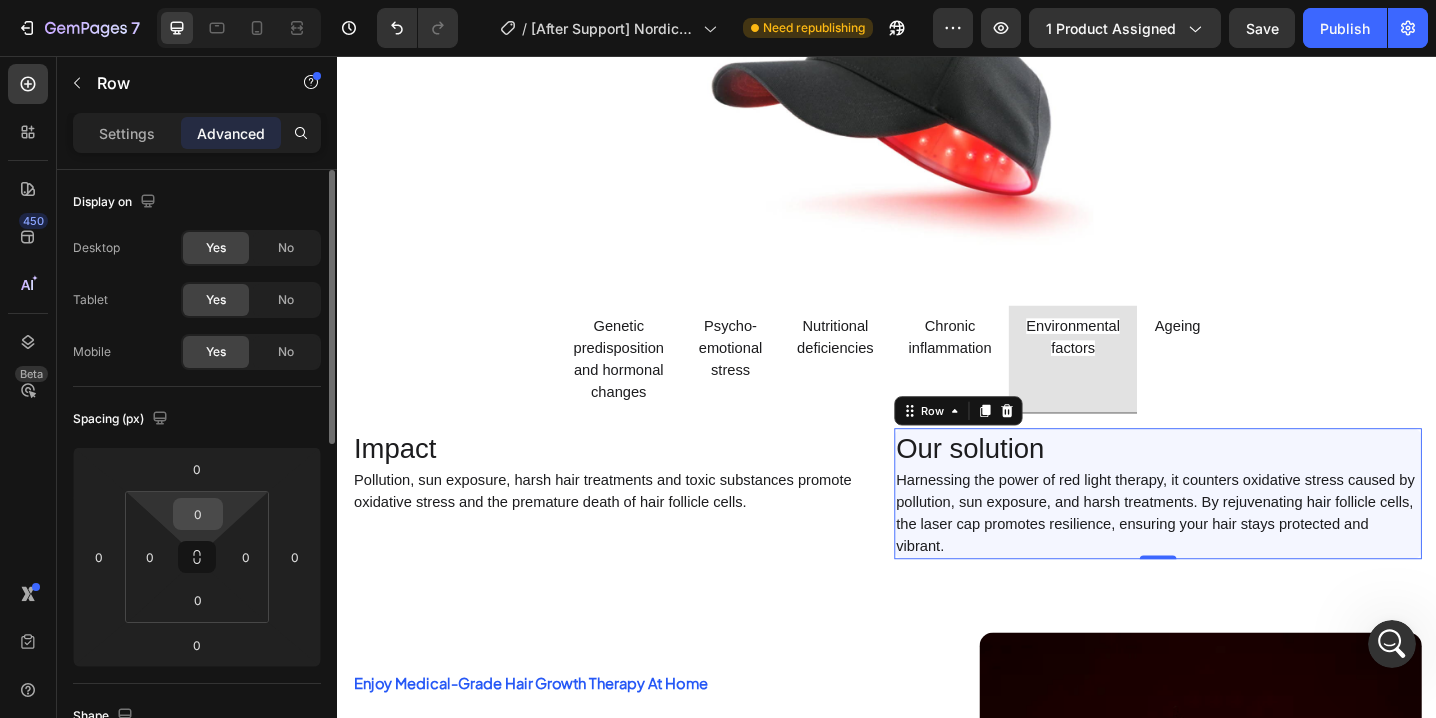 click on "0" at bounding box center (198, 514) 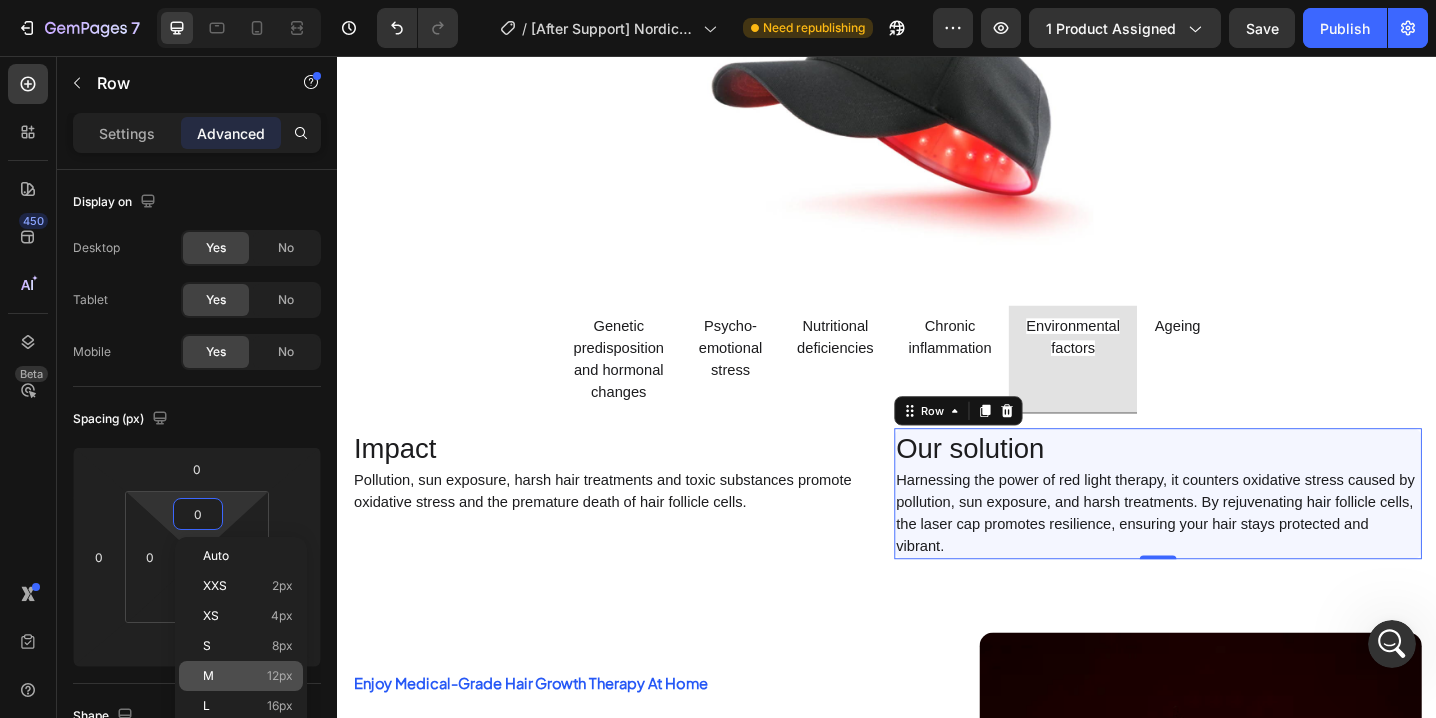 click on "12px" at bounding box center (280, 676) 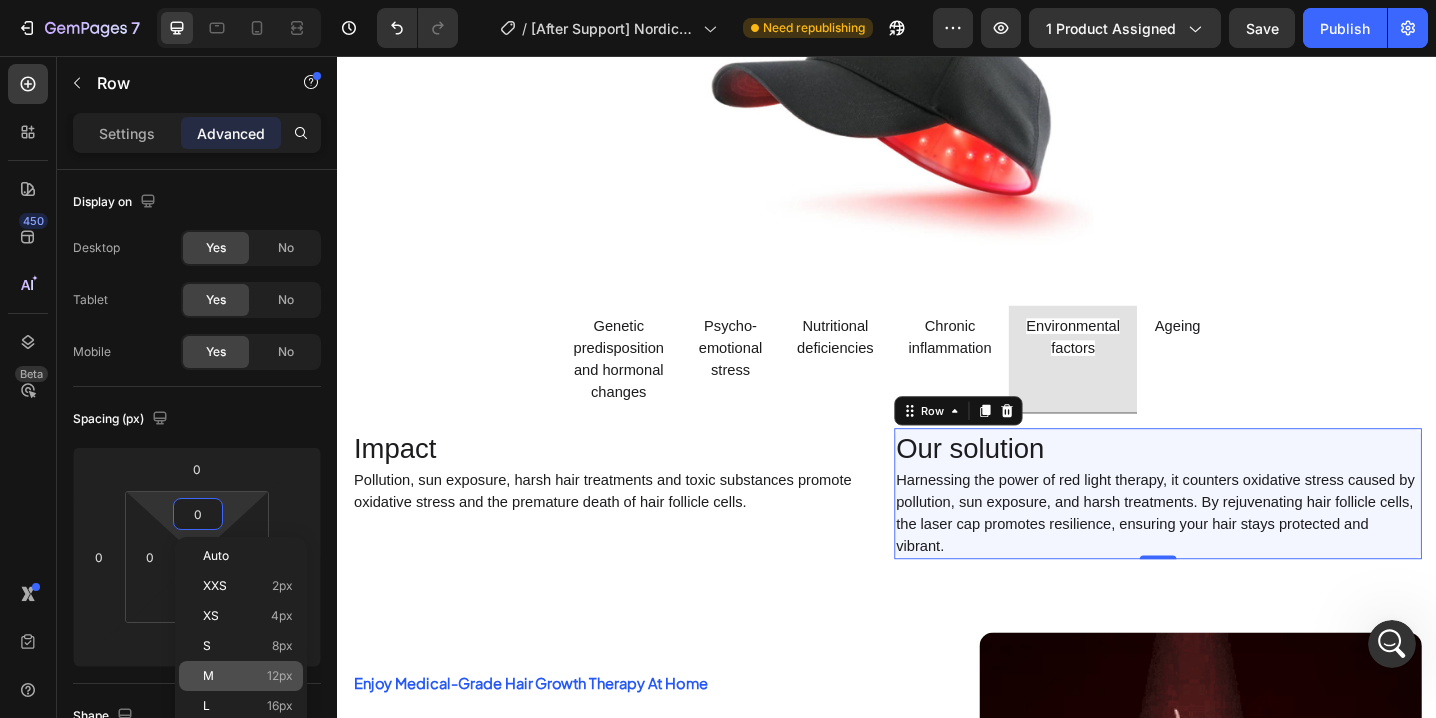 type on "12" 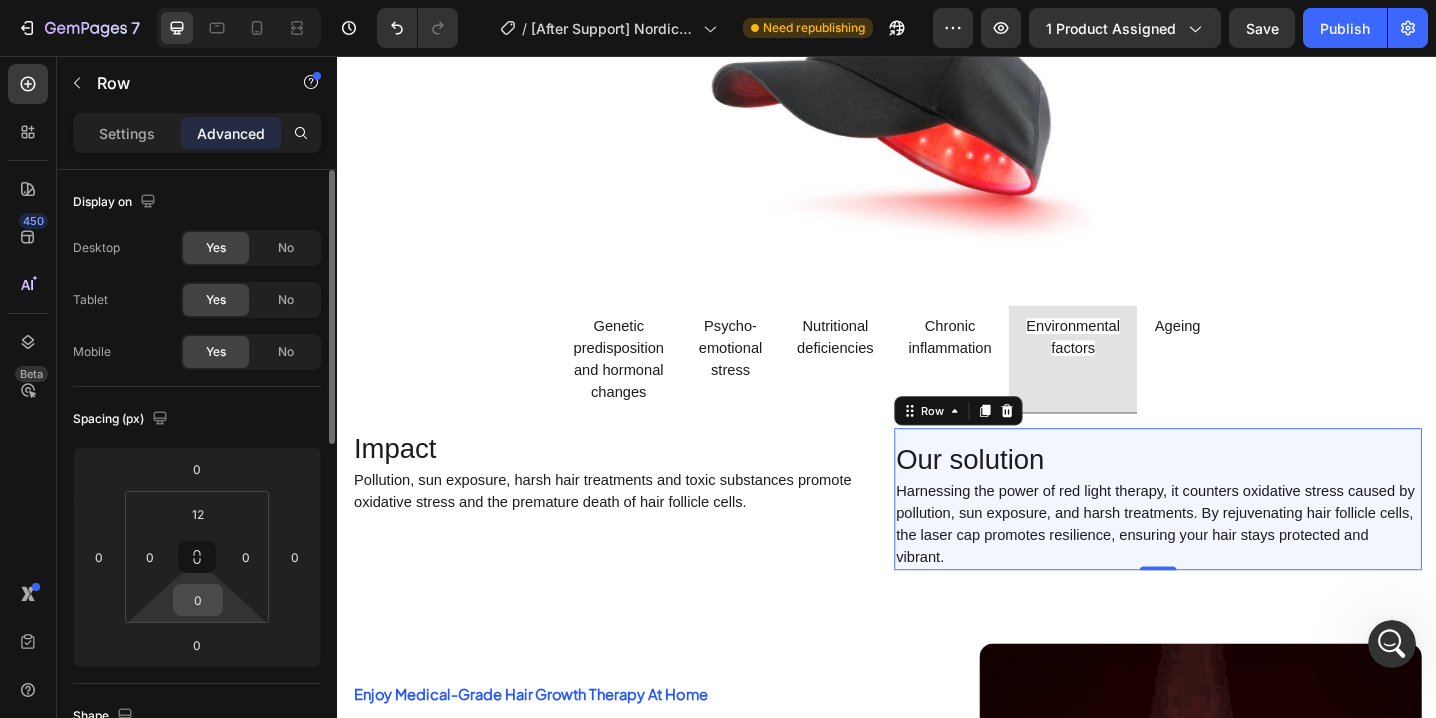 click on "0" at bounding box center (198, 600) 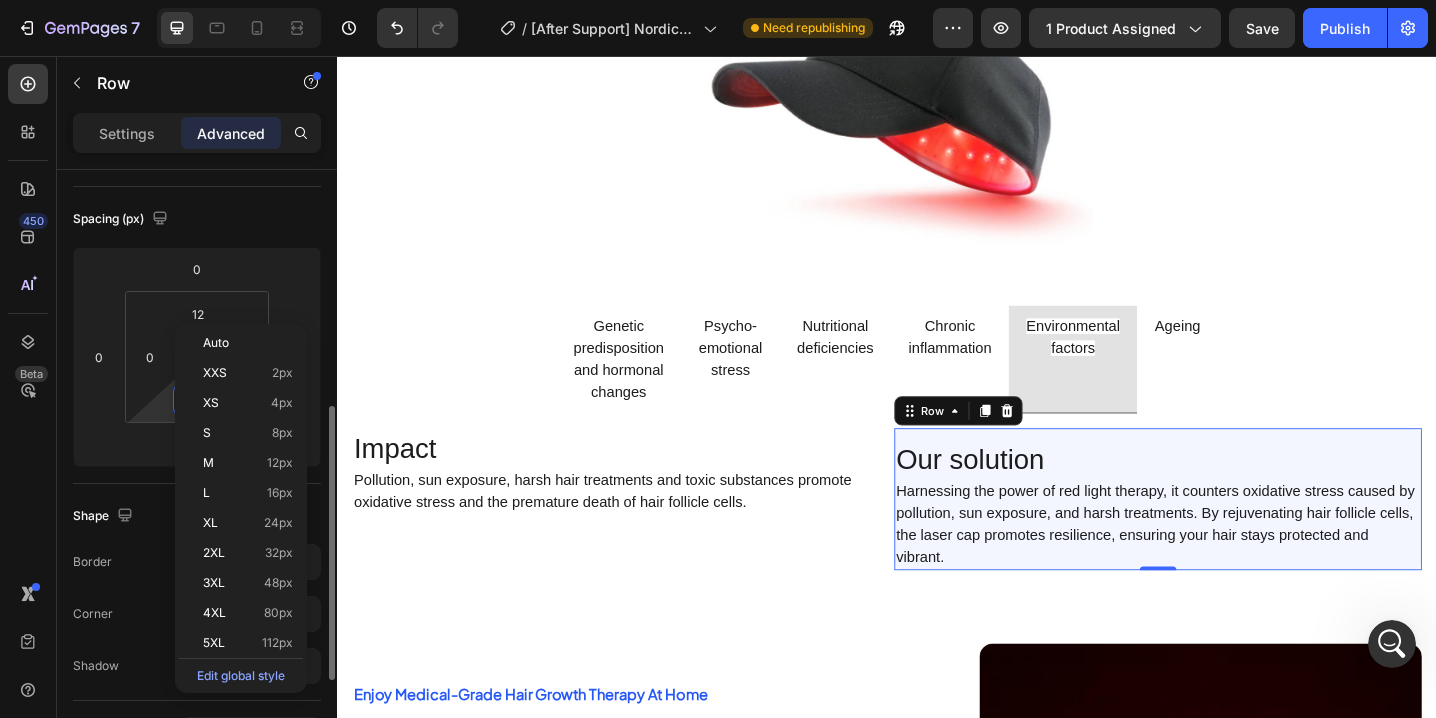 scroll, scrollTop: 300, scrollLeft: 0, axis: vertical 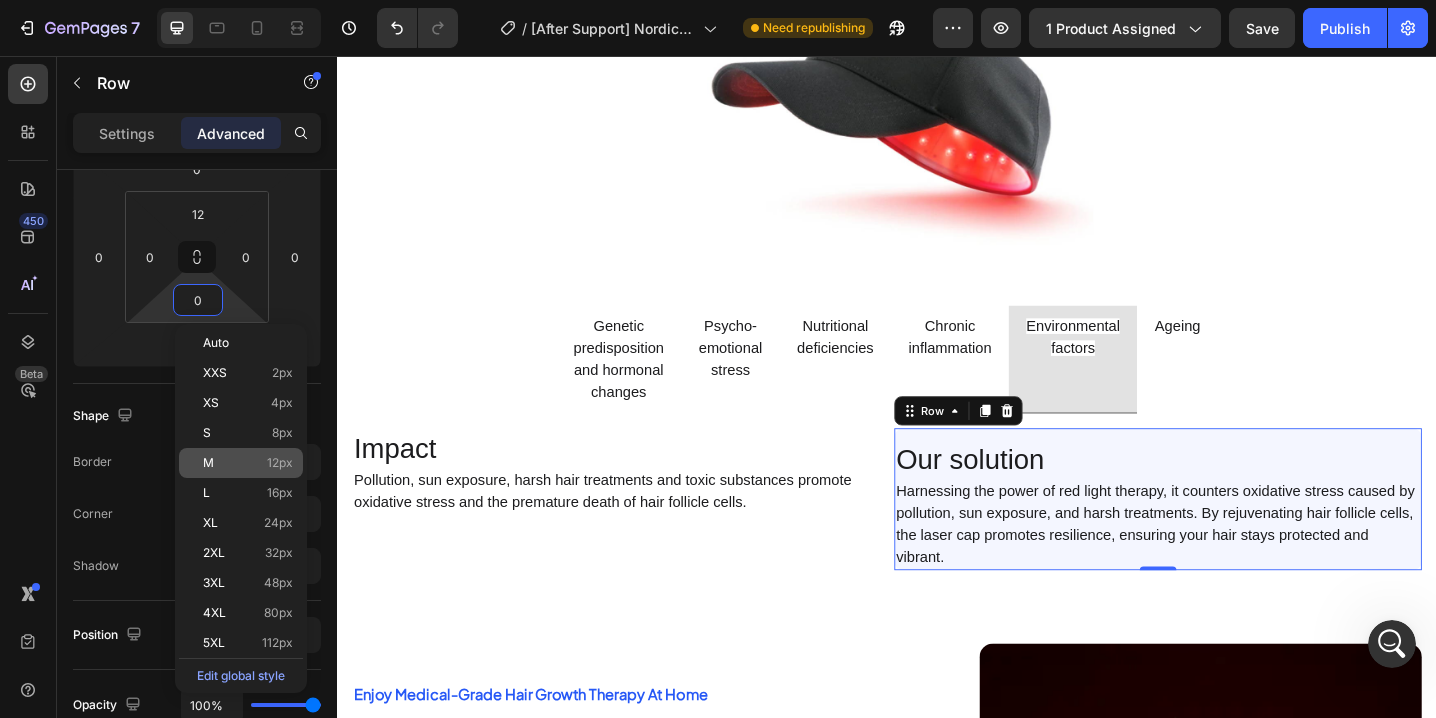 click on "M 12px" at bounding box center [248, 463] 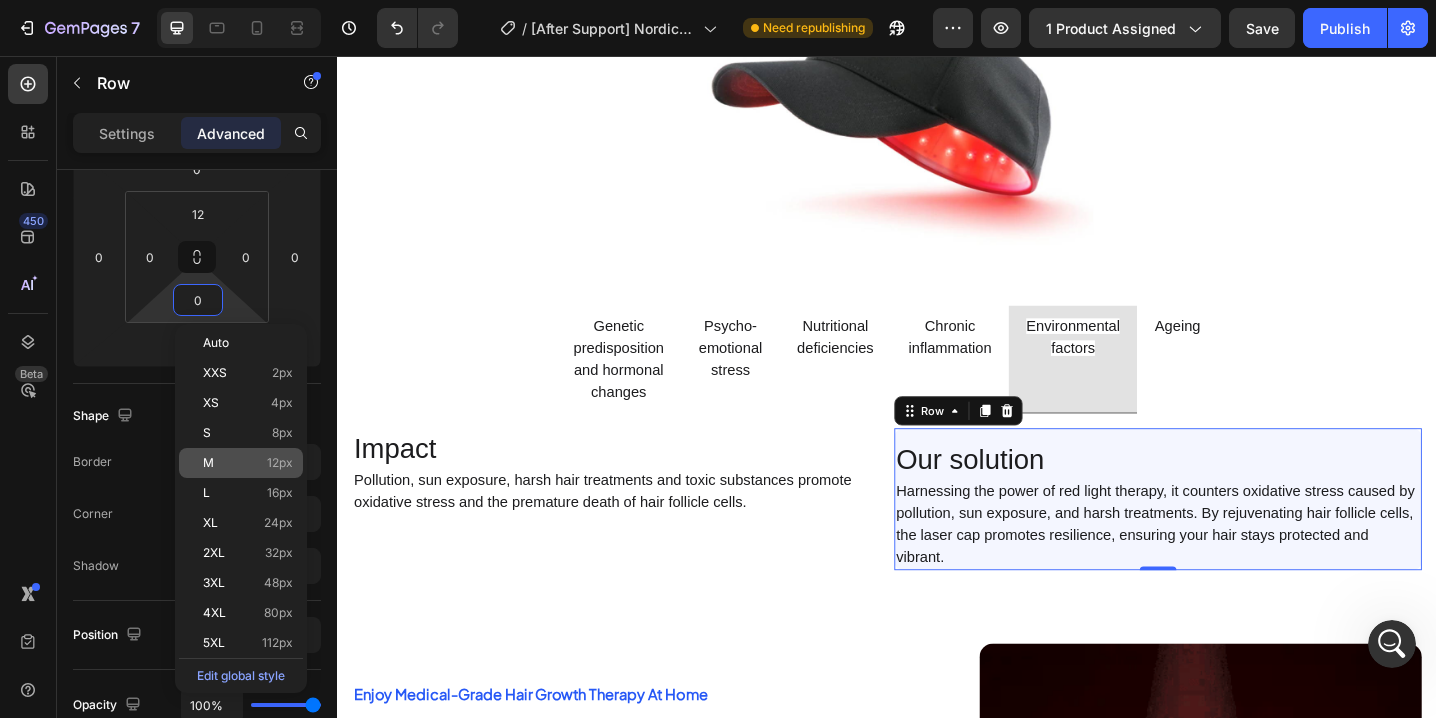 type on "12" 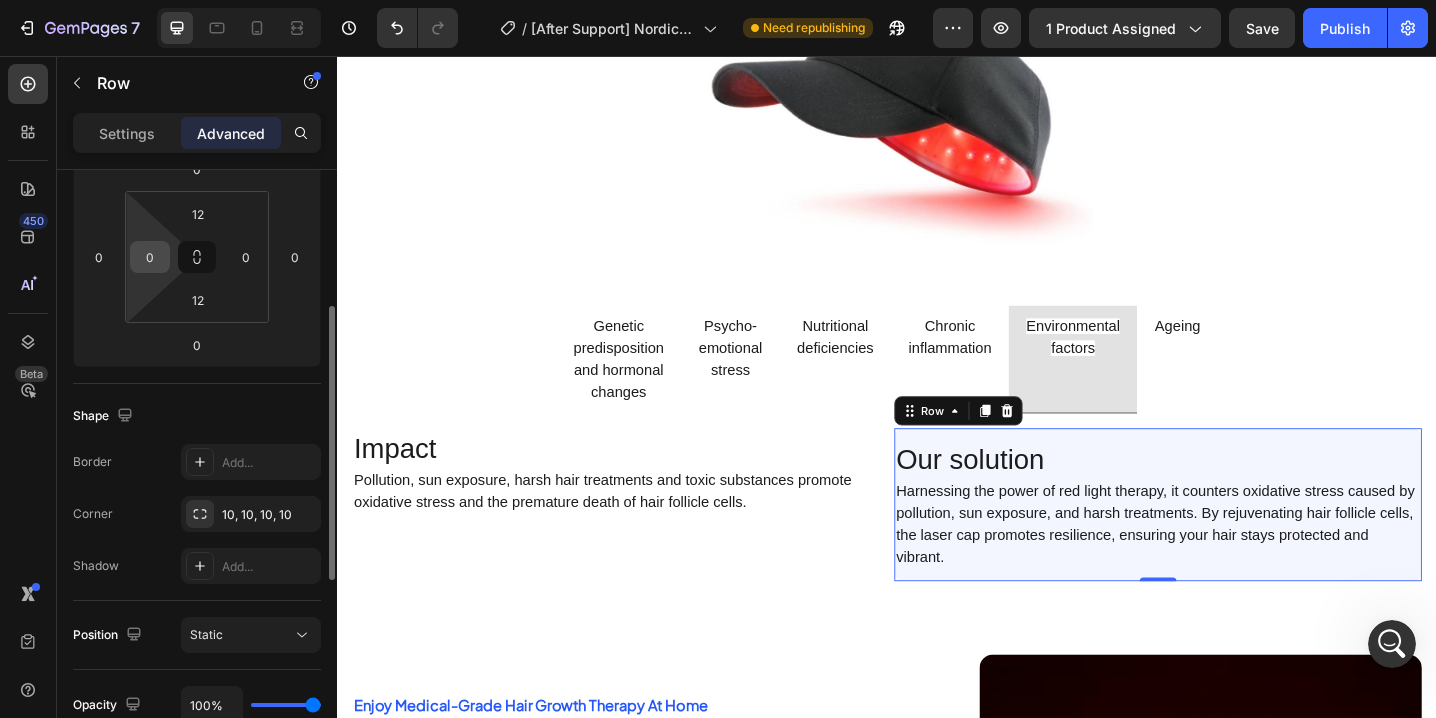 click on "0" at bounding box center (150, 257) 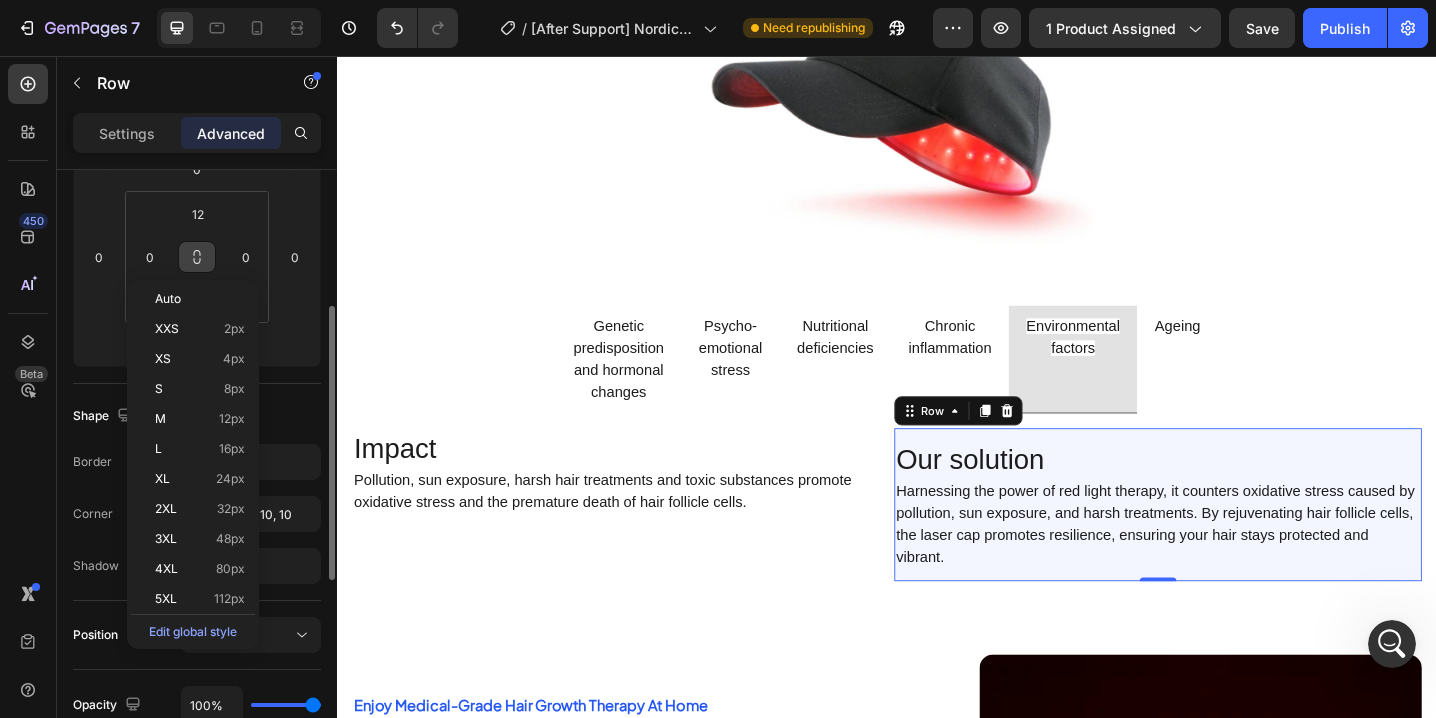 click at bounding box center (197, 257) 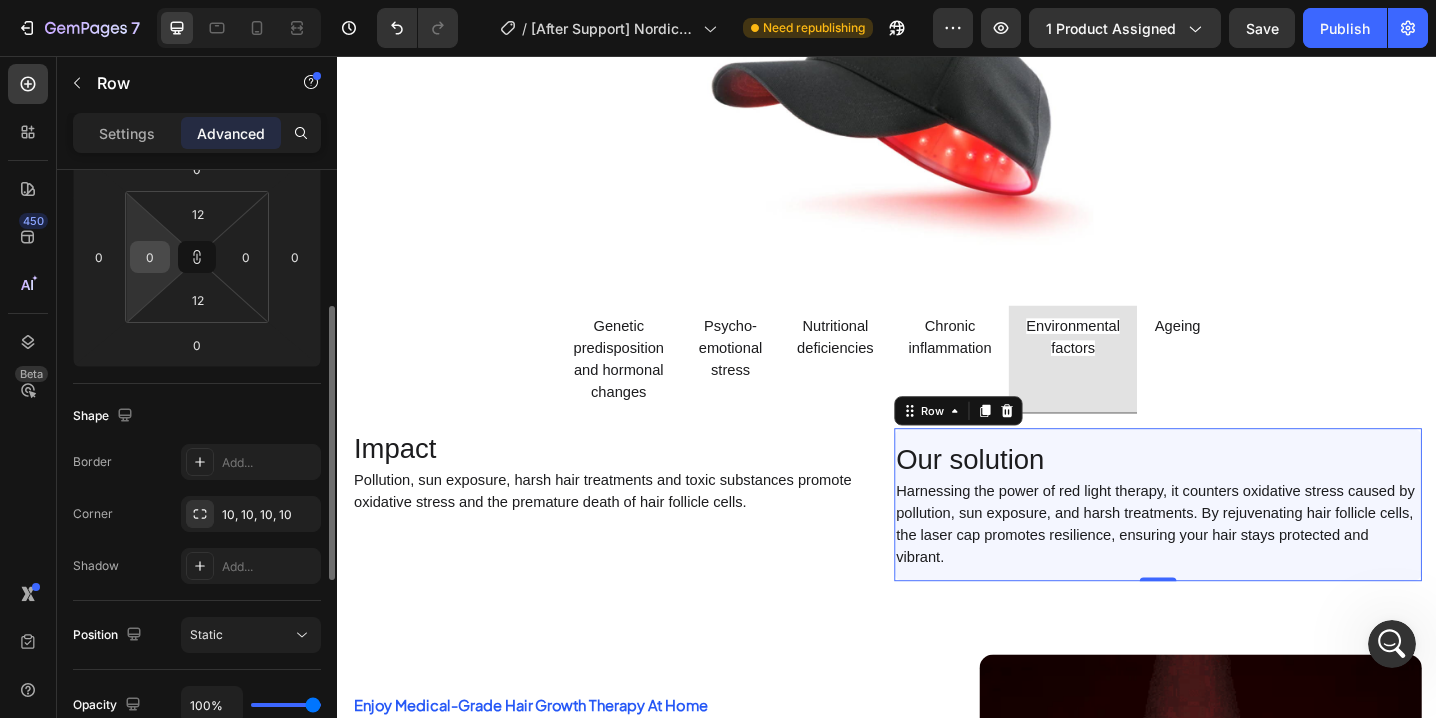type 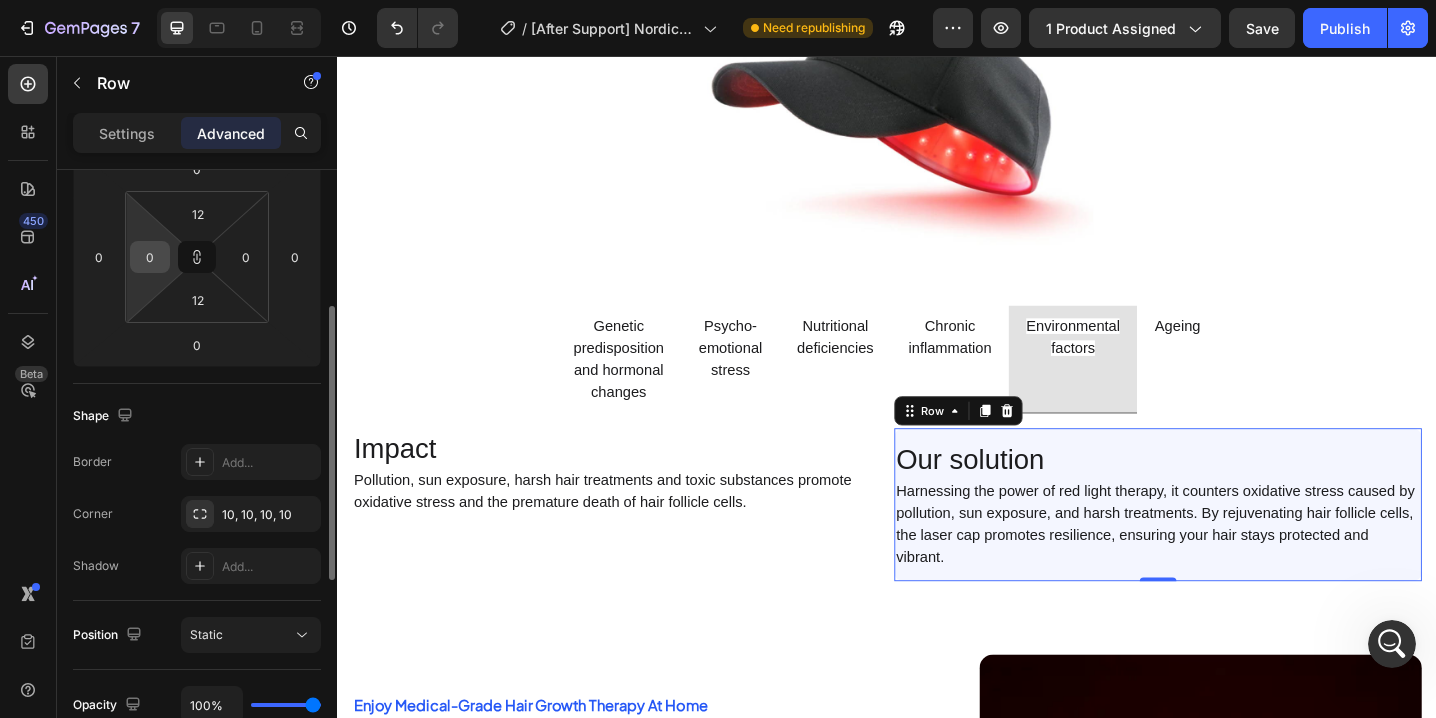 click on "0" at bounding box center [150, 257] 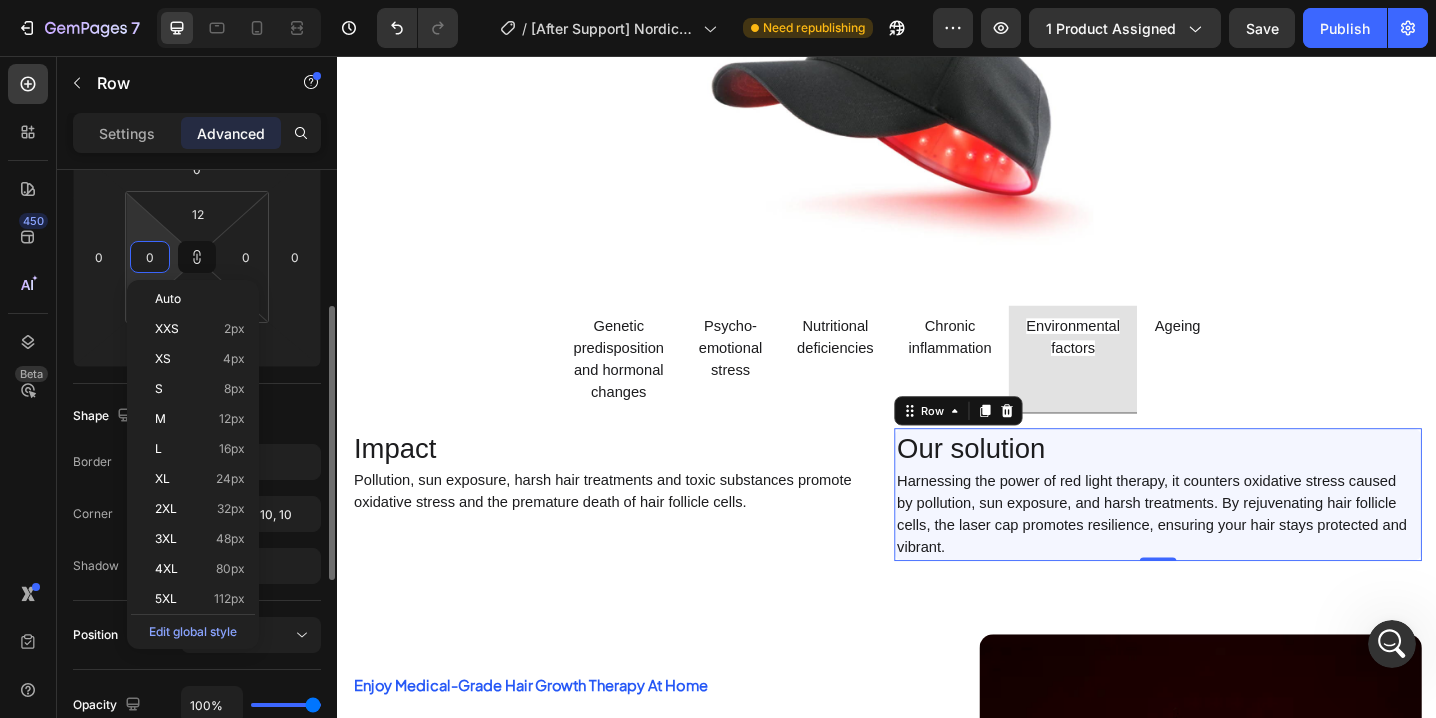 type on "1" 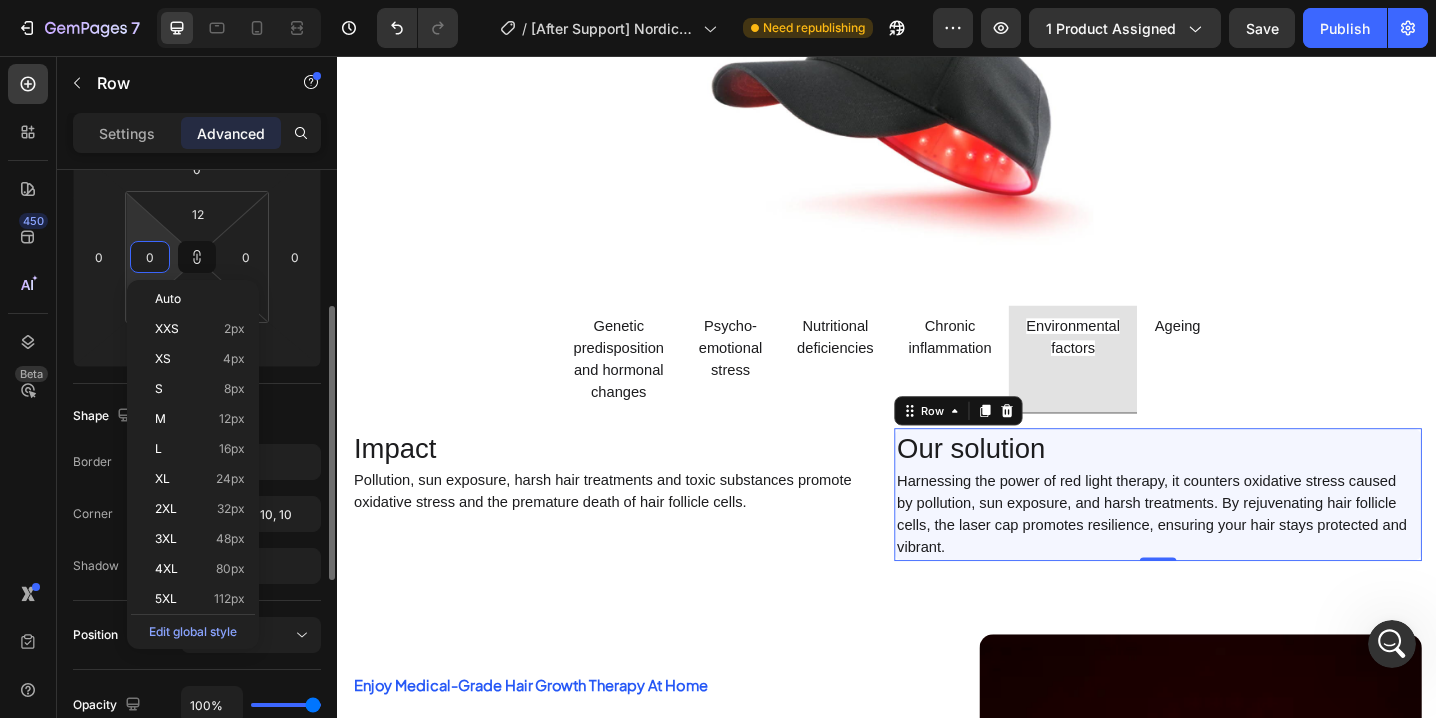 type on "1" 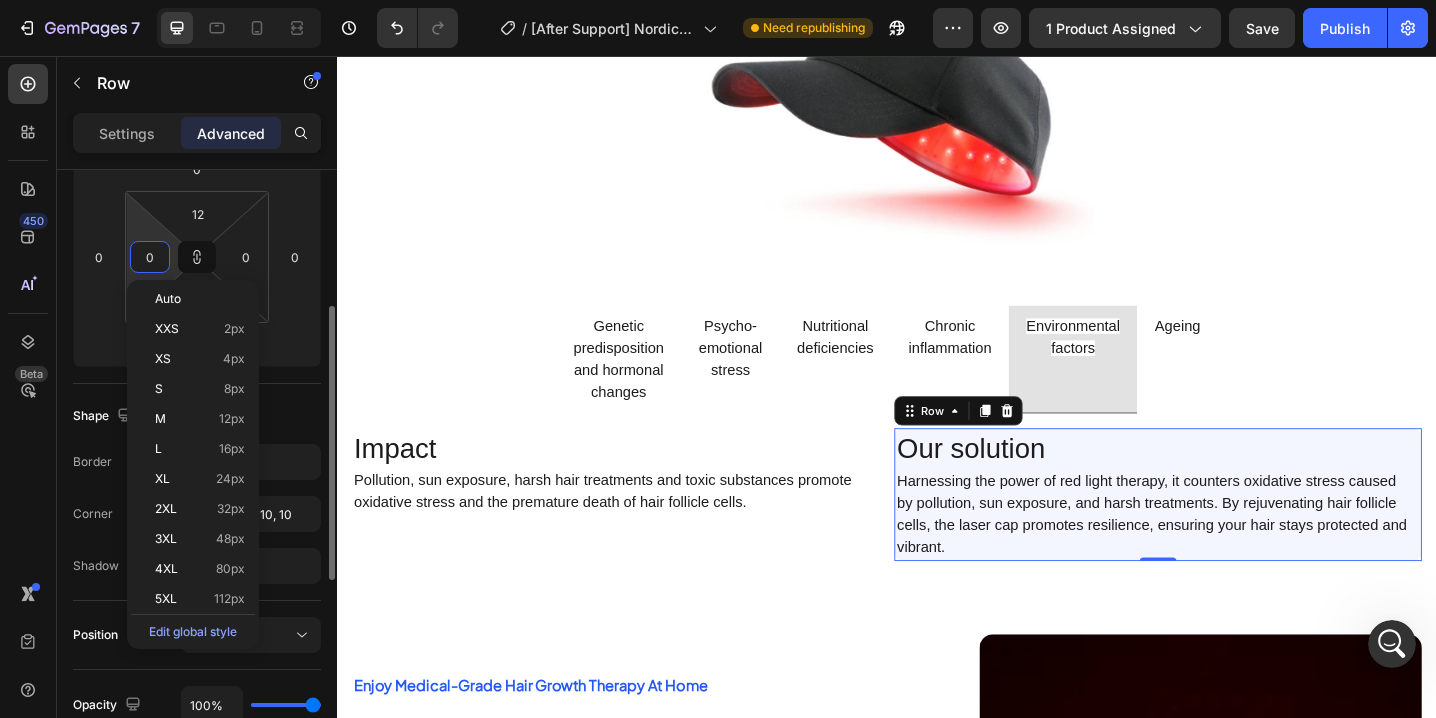 type on "1" 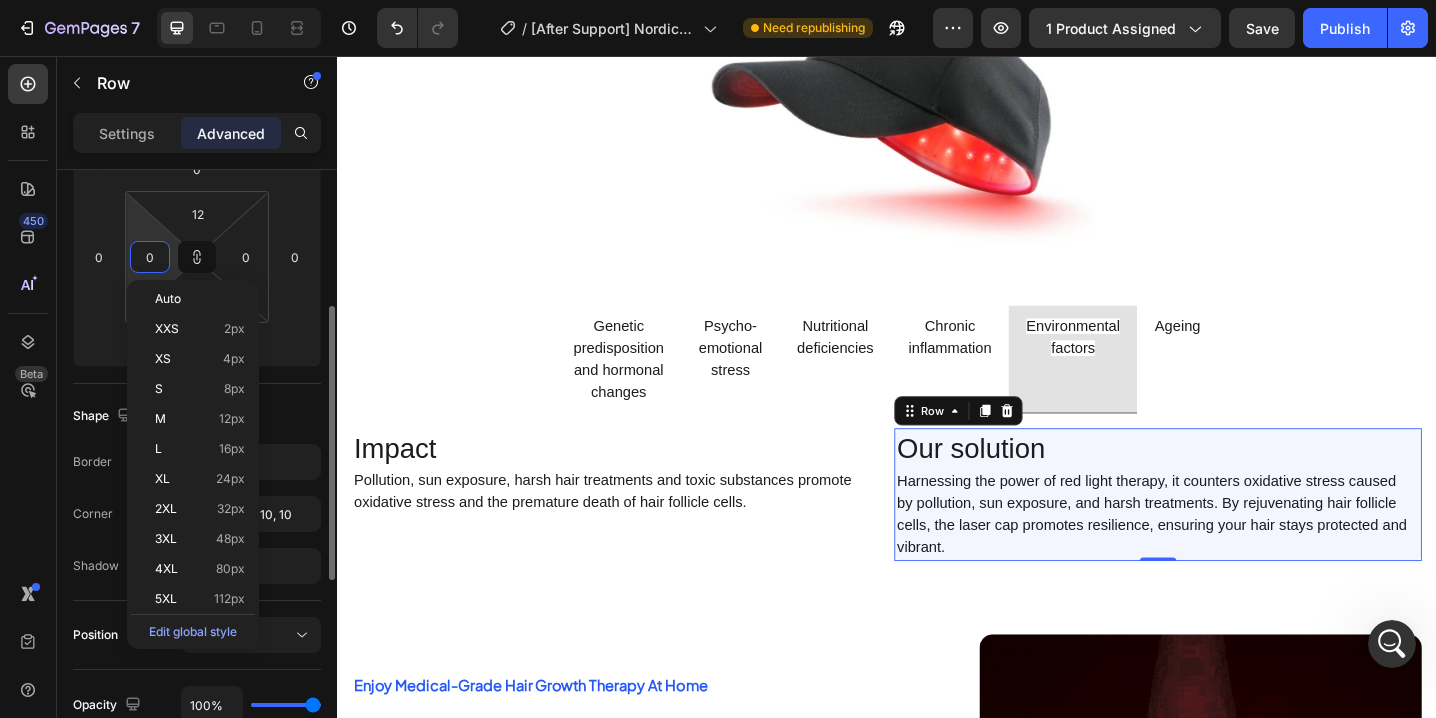 type on "1" 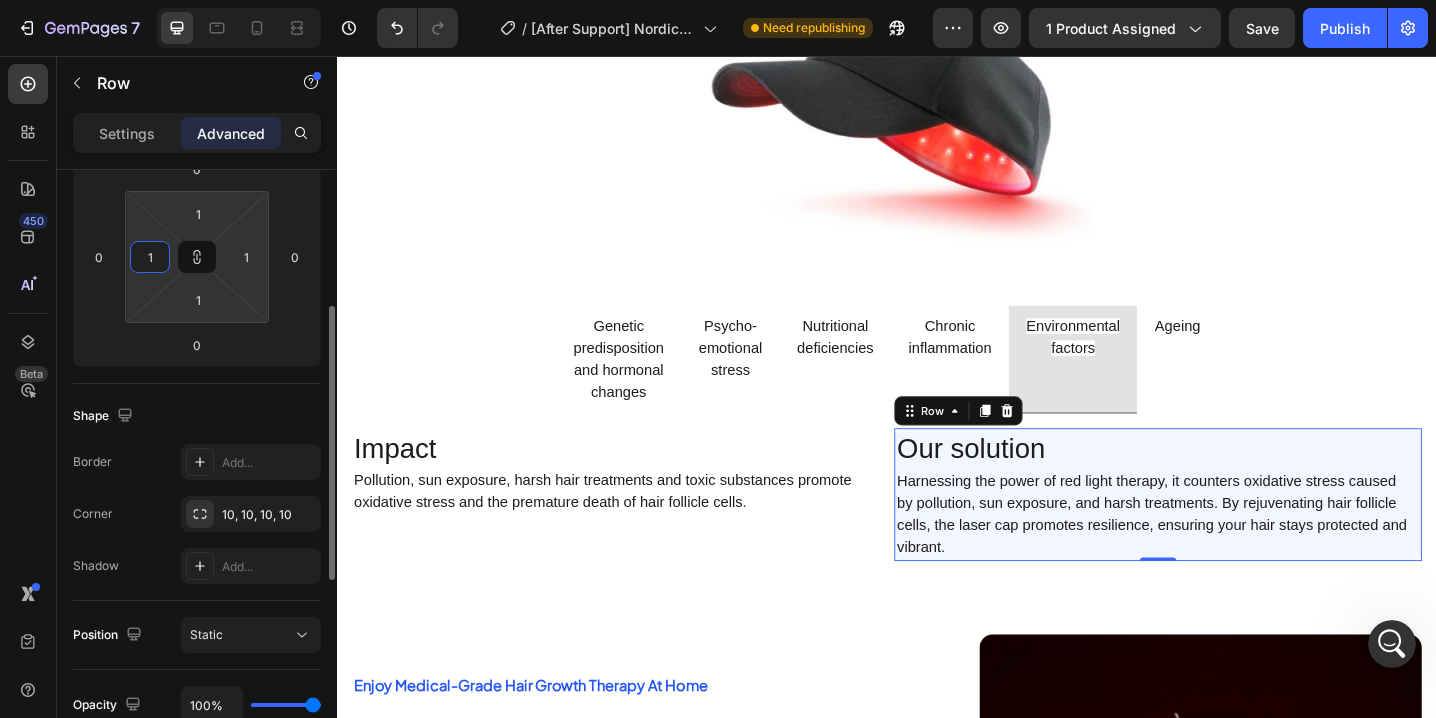 type on "12" 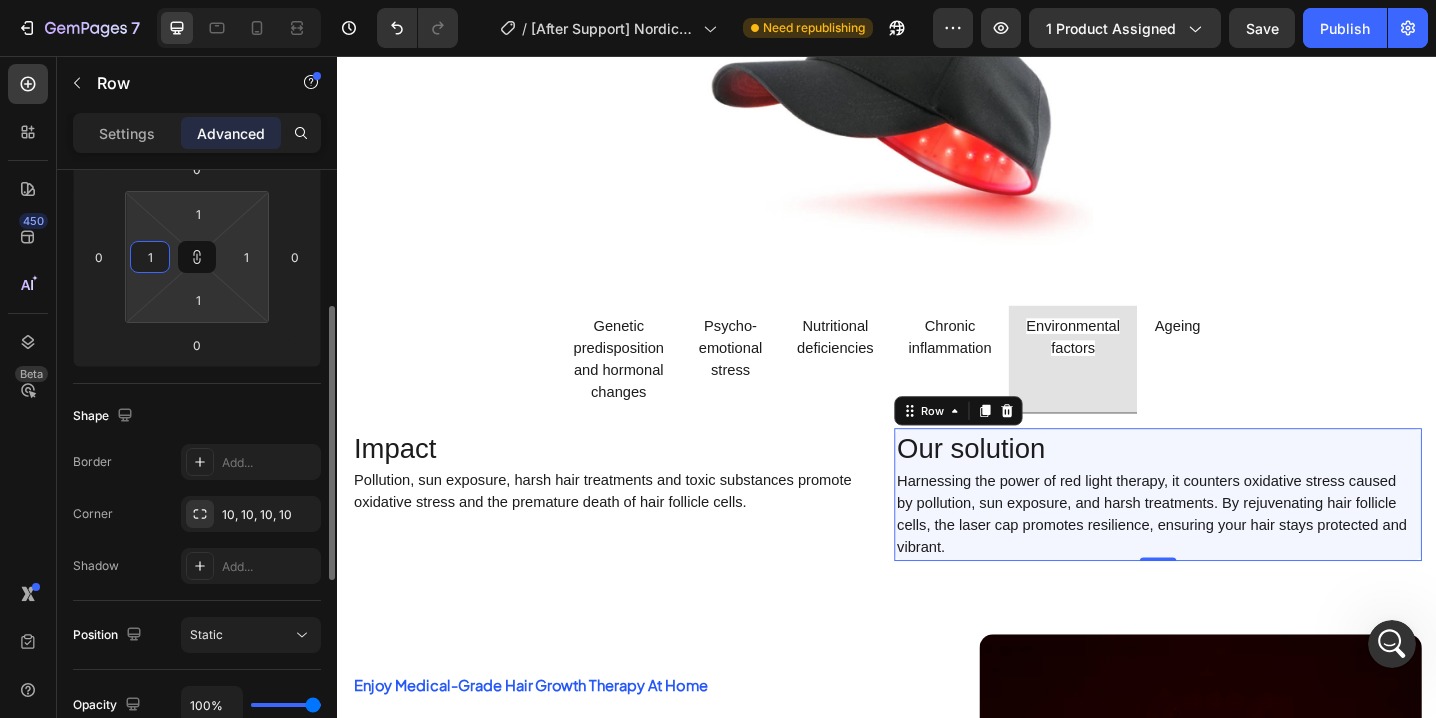 type on "12" 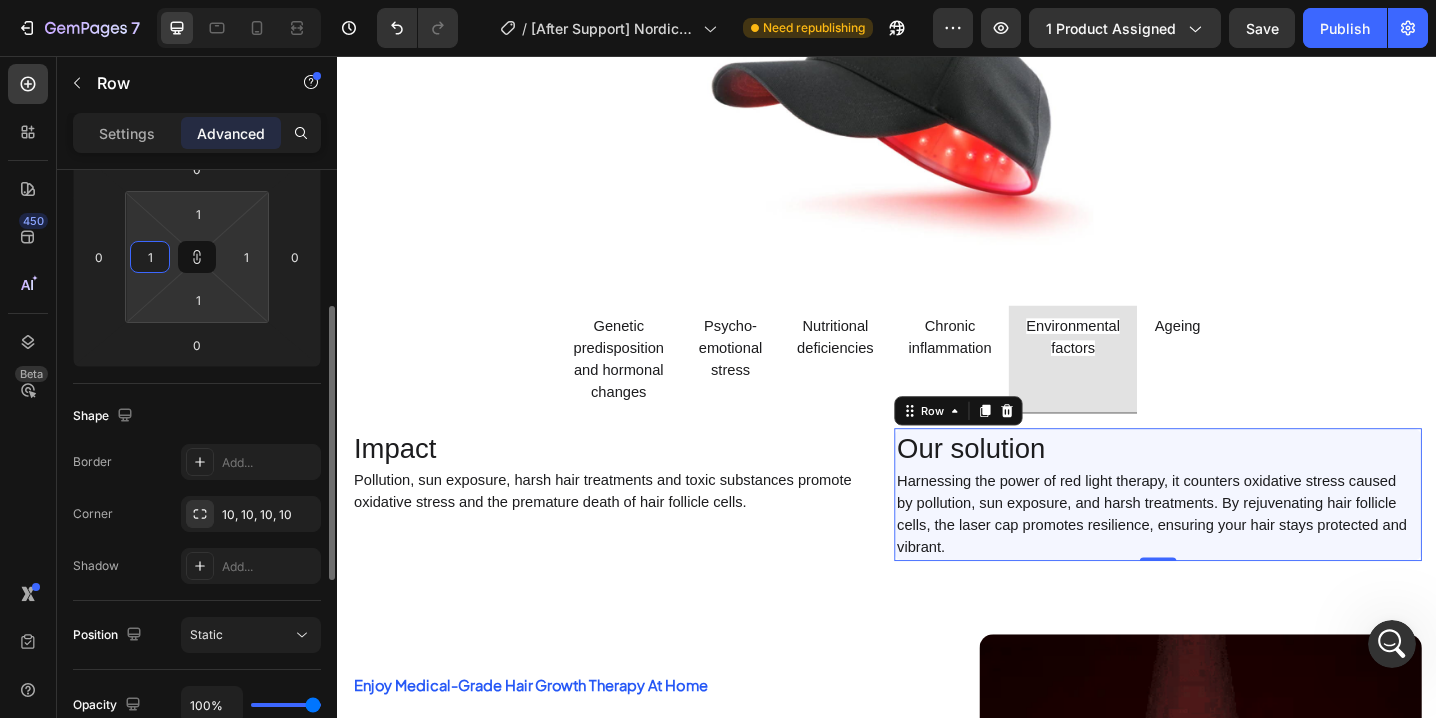 type on "12" 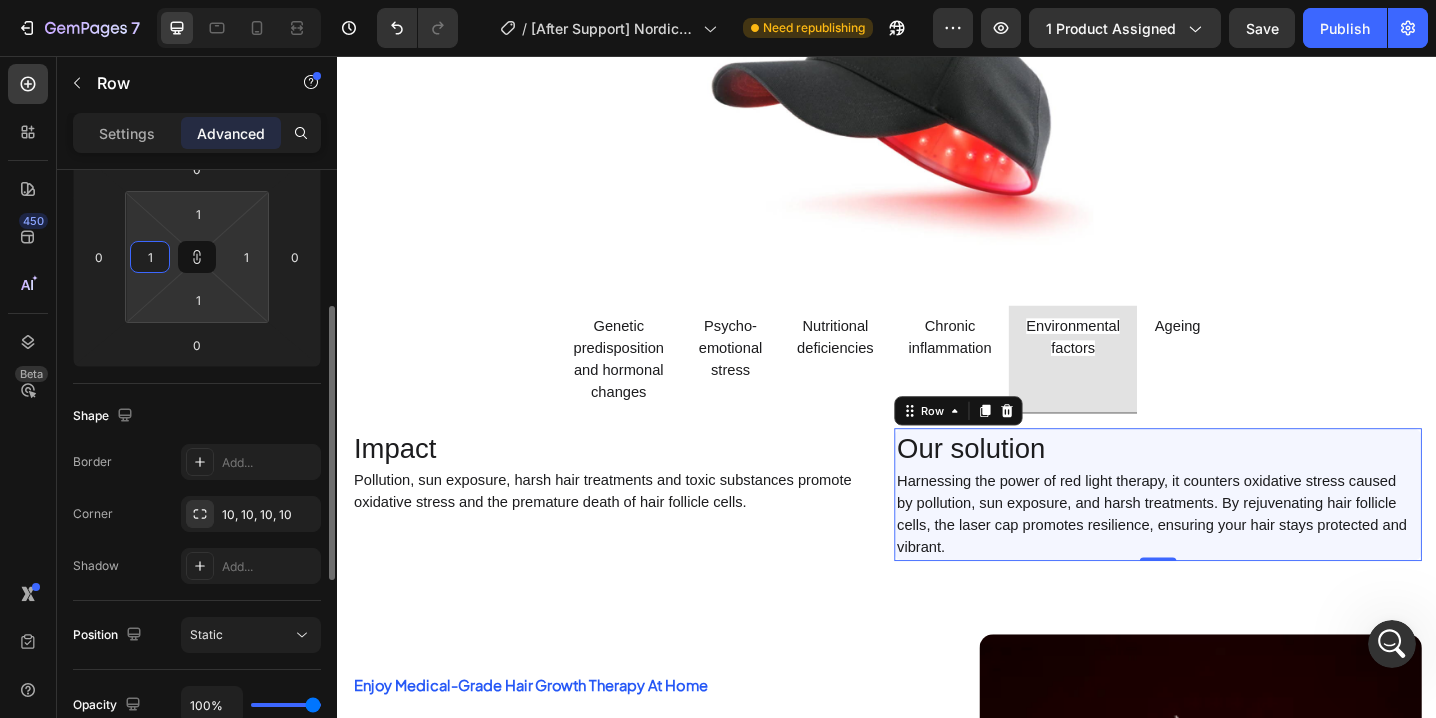 type on "12" 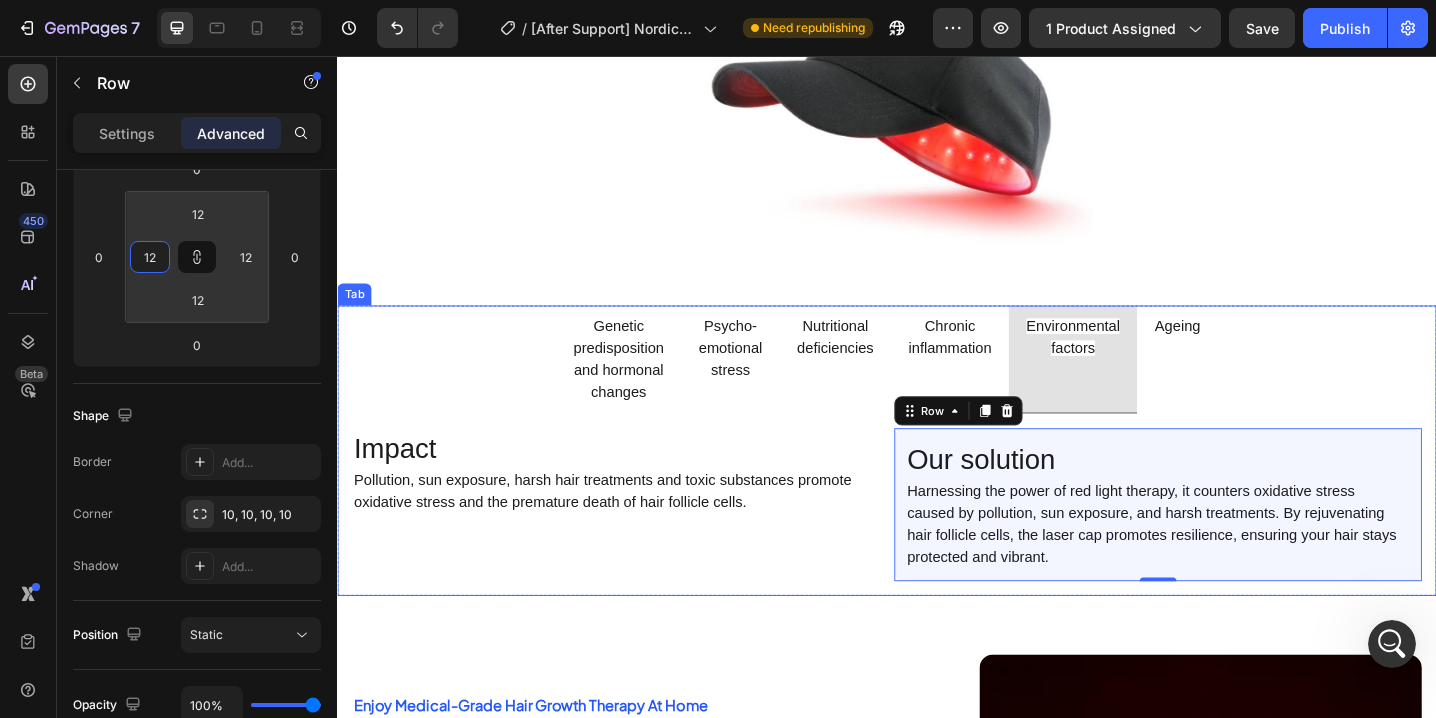 click on "Ageing" at bounding box center (1254, 387) 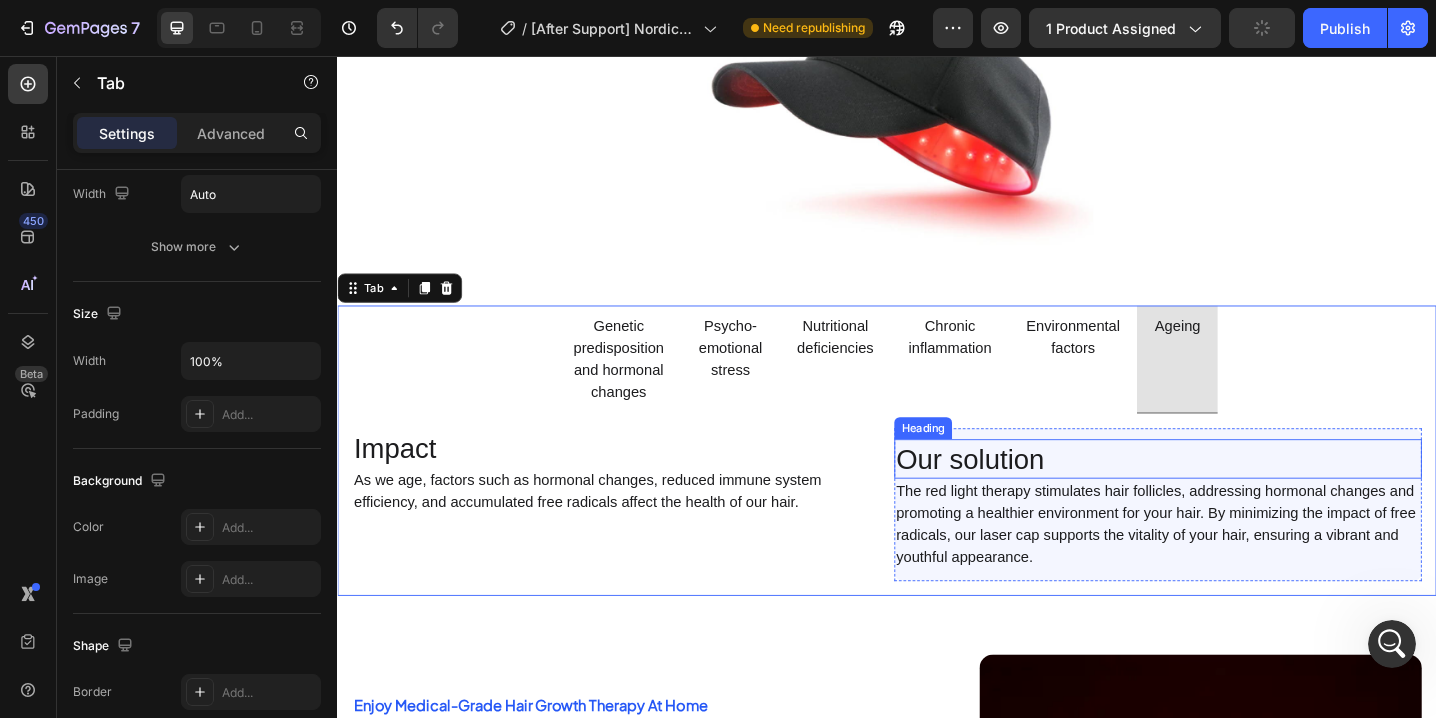 scroll, scrollTop: 0, scrollLeft: 0, axis: both 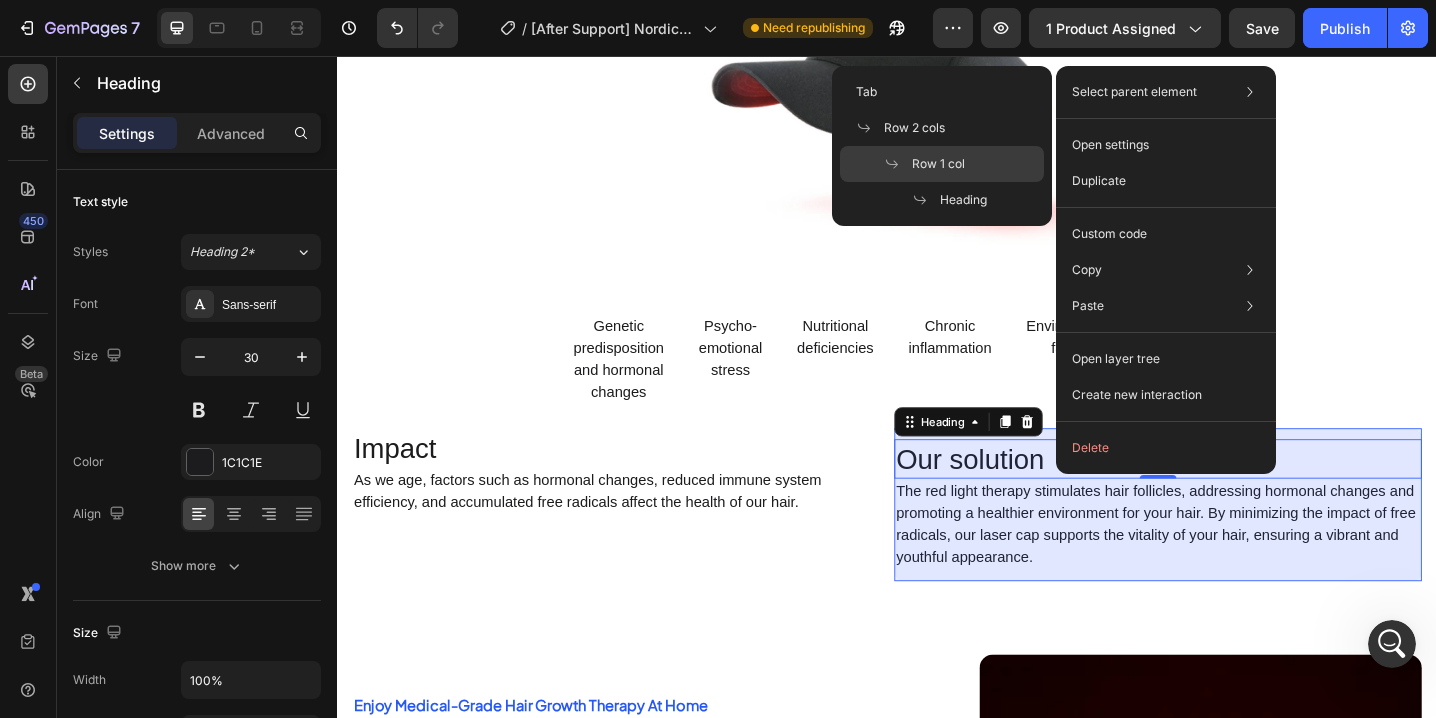 click on "Row 1 col" at bounding box center (938, 164) 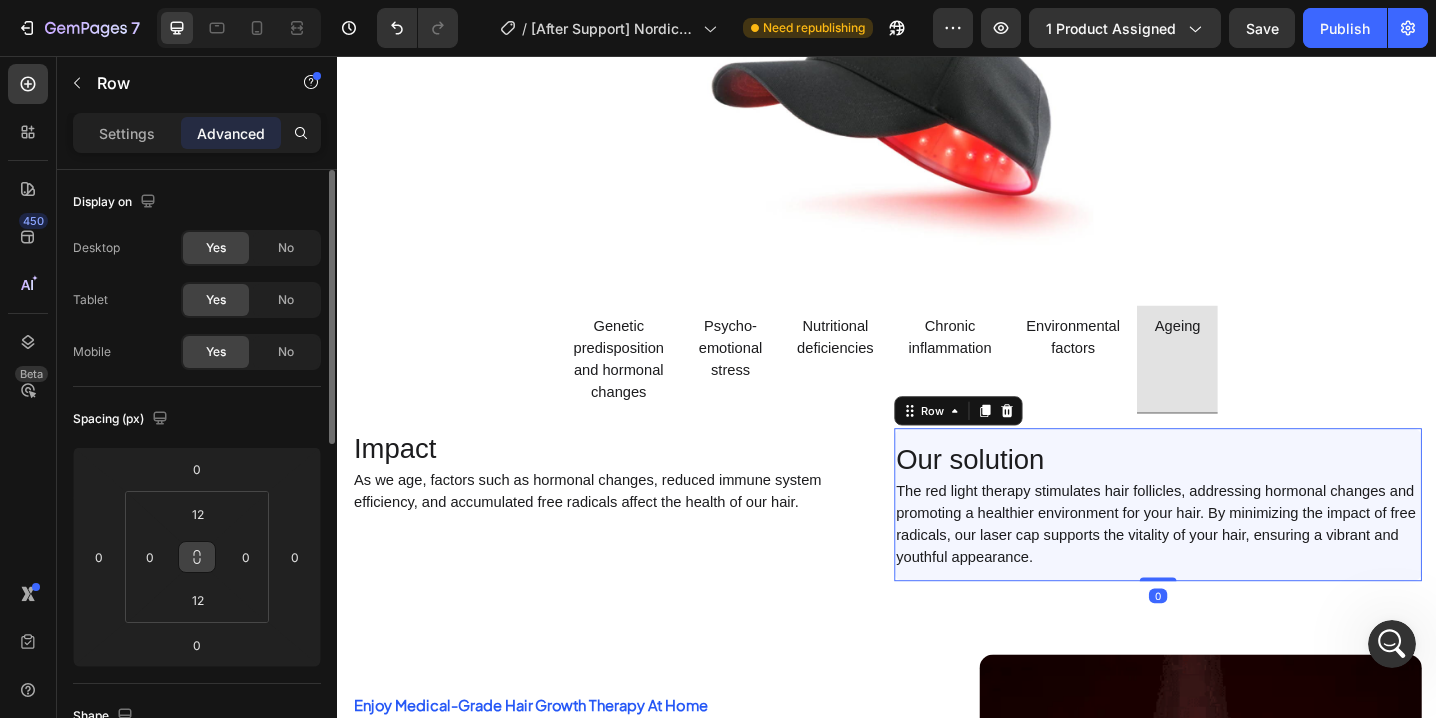 click 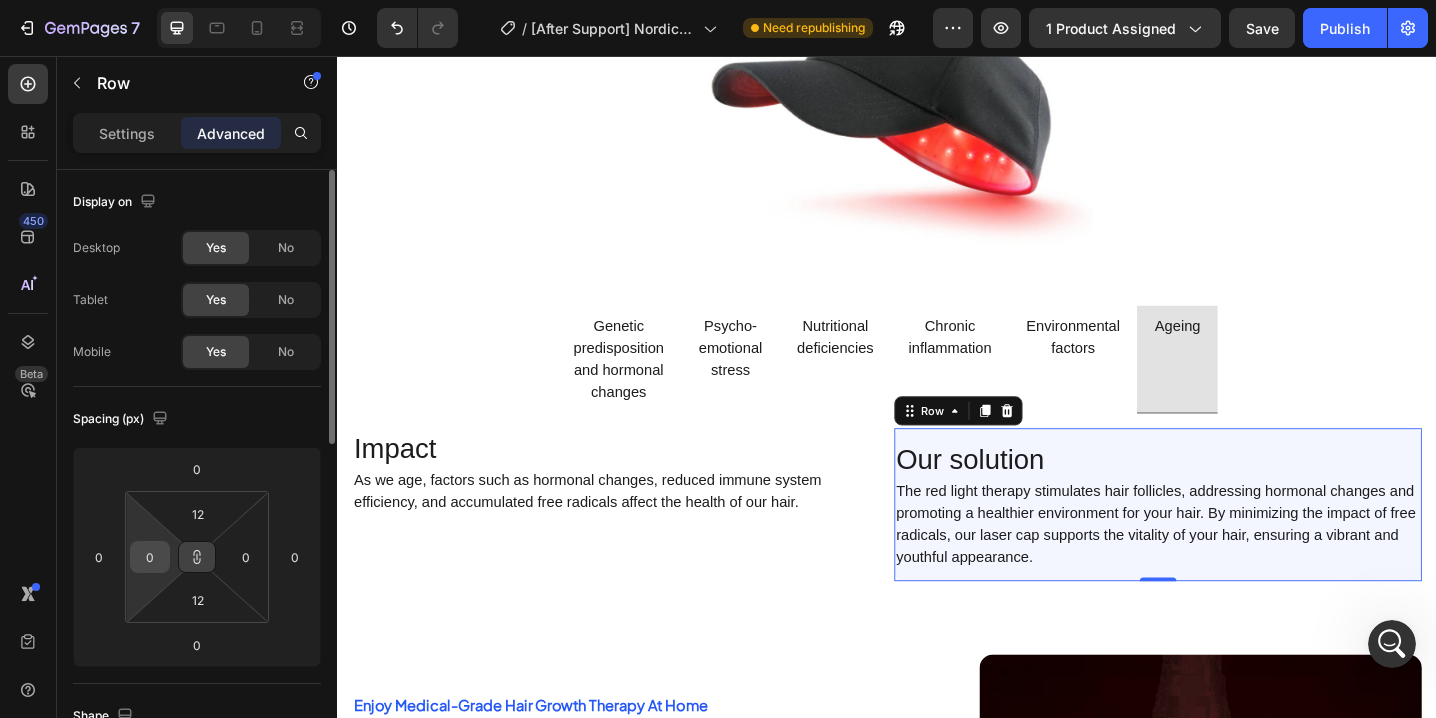click on "0" at bounding box center (150, 557) 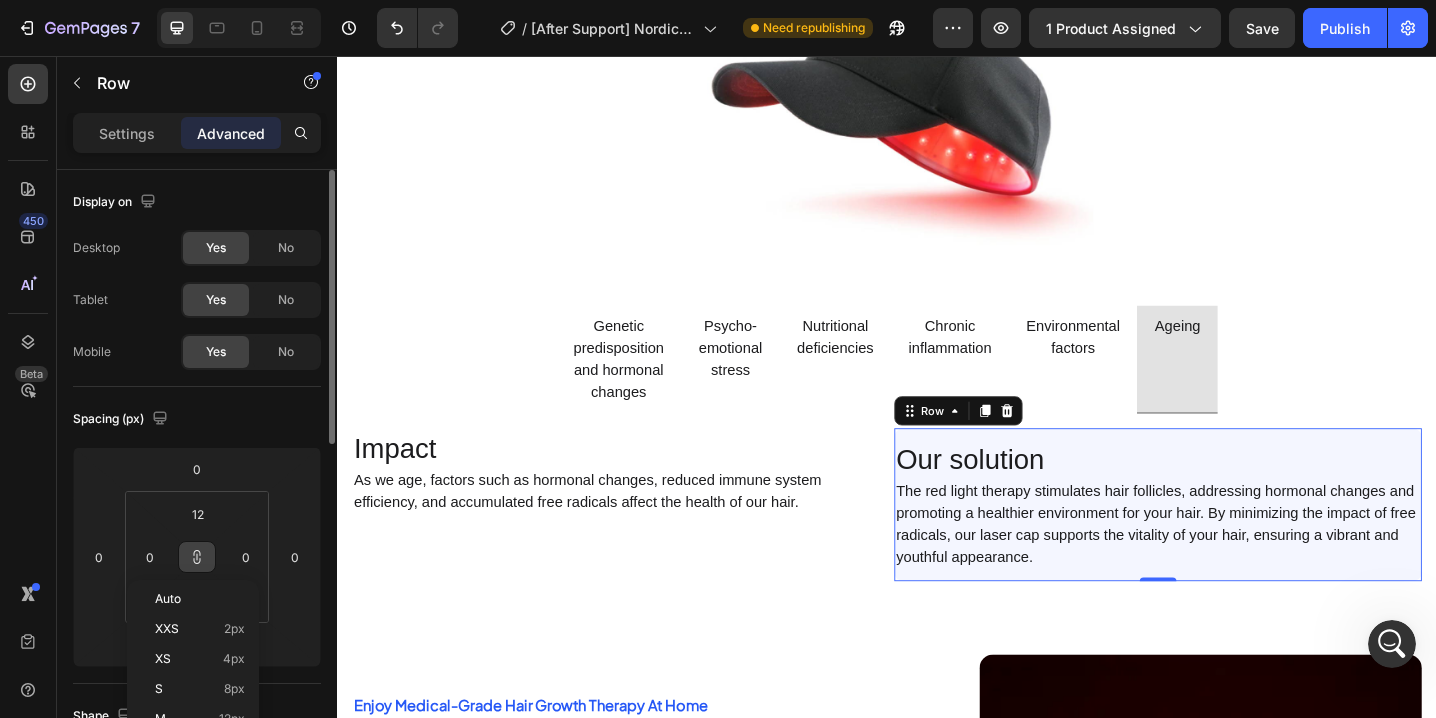 scroll, scrollTop: 200, scrollLeft: 0, axis: vertical 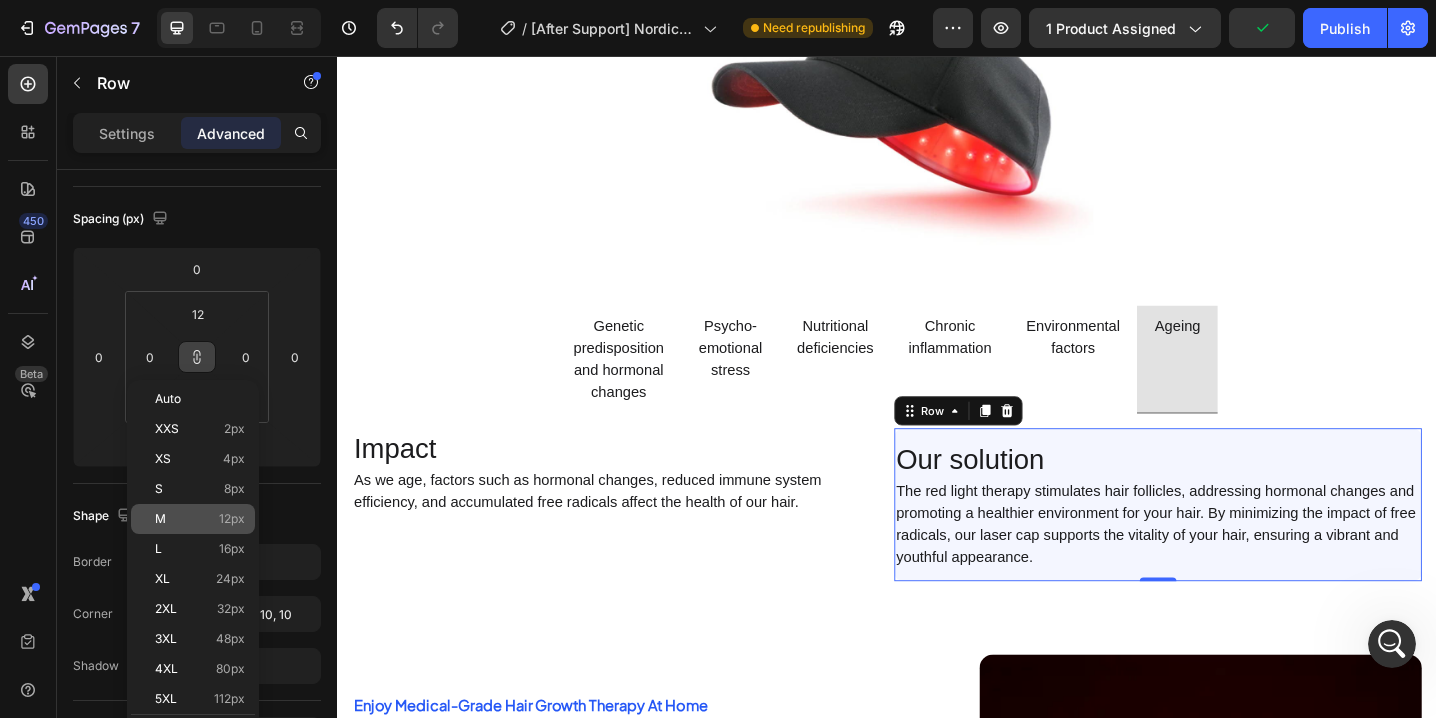 click on "12px" at bounding box center [232, 519] 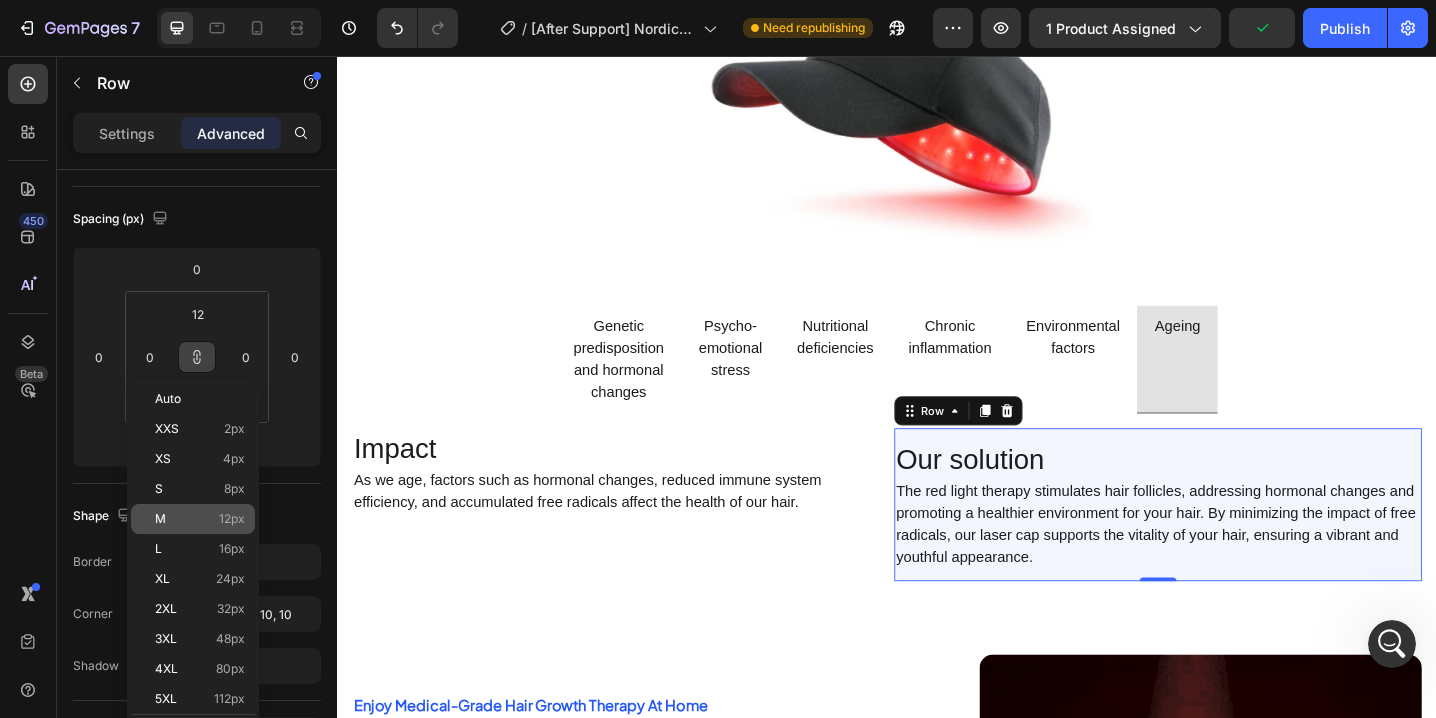 type on "12" 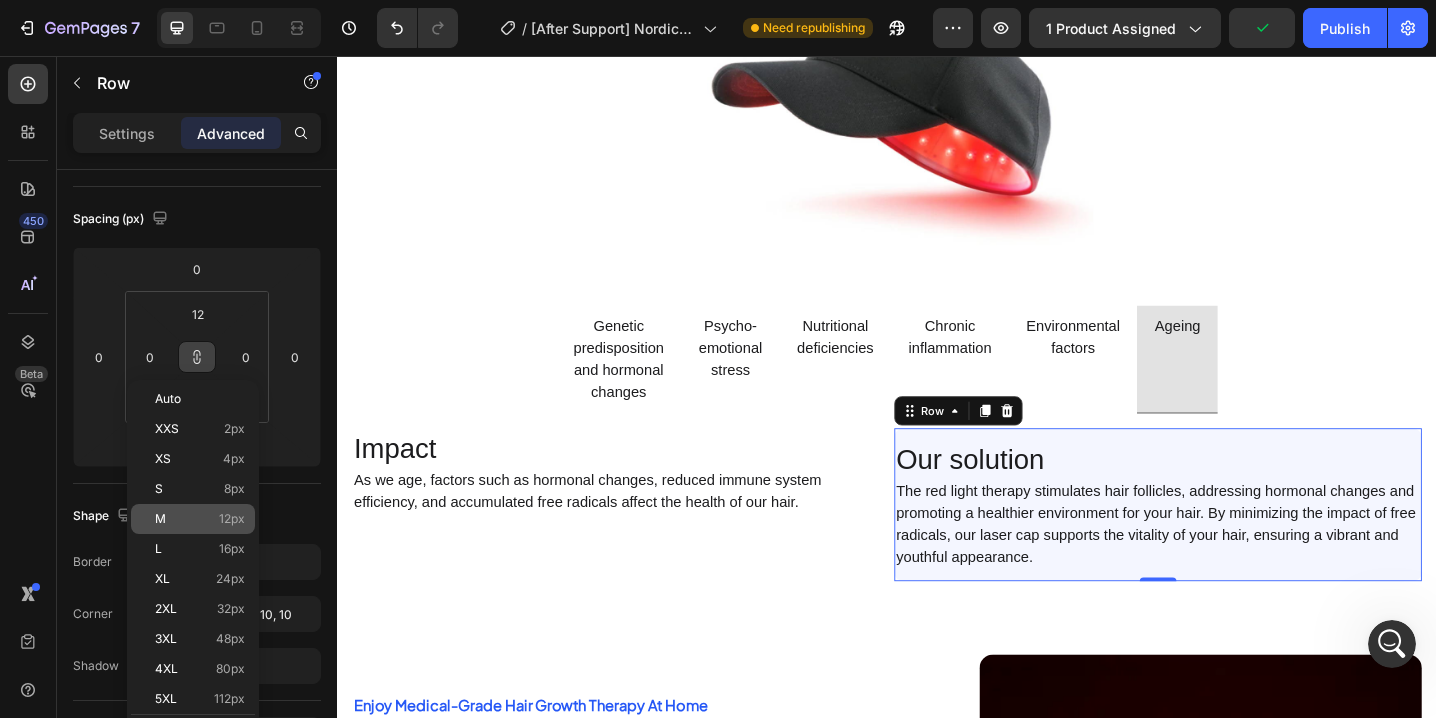 type on "12" 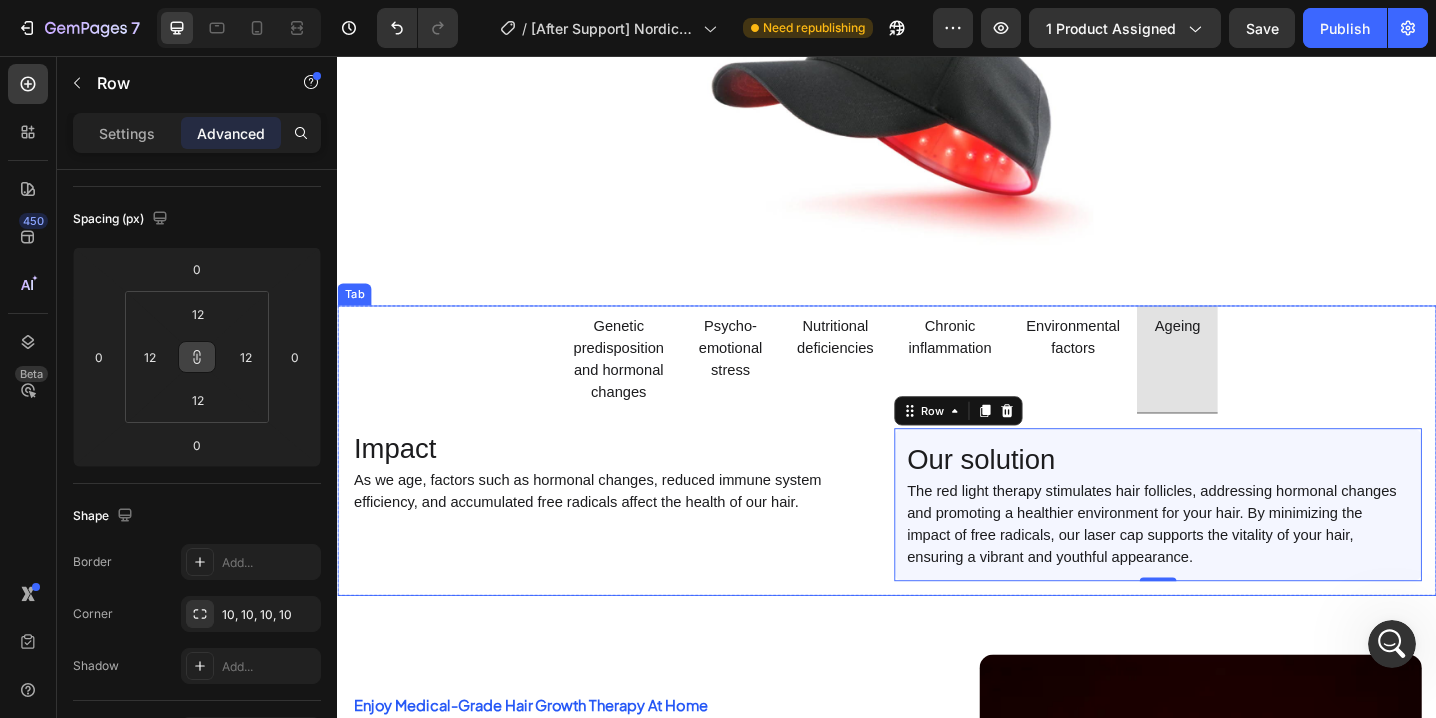 click on "Chronic  inflammation" at bounding box center [1005, 387] 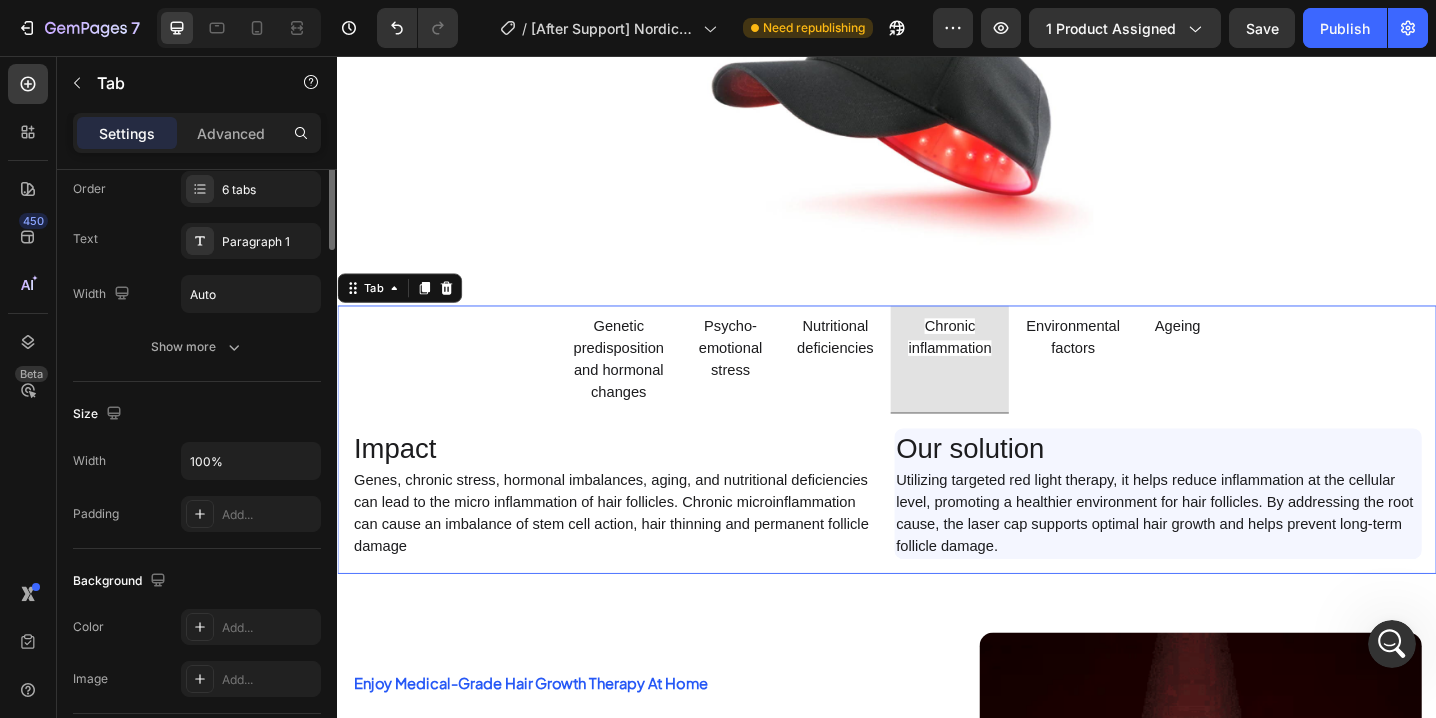 scroll, scrollTop: 0, scrollLeft: 0, axis: both 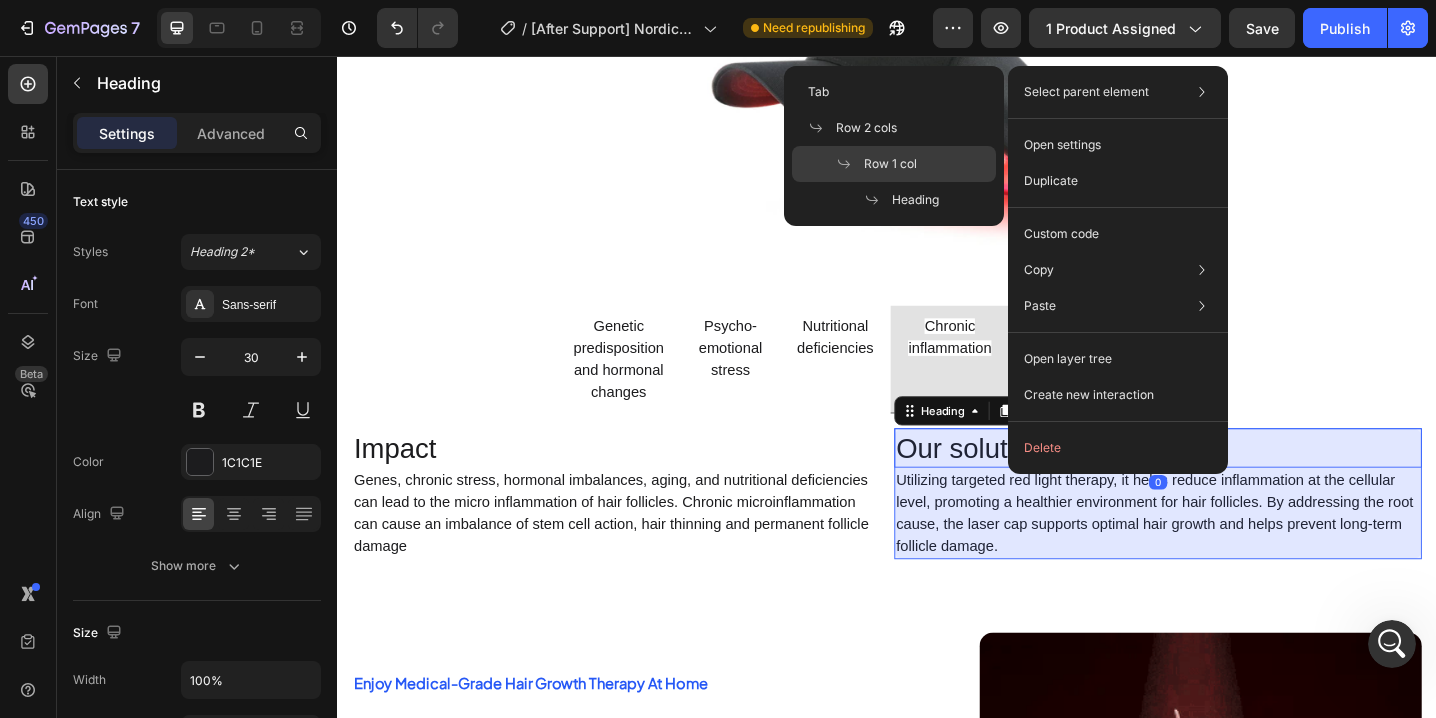 click on "Row 1 col" at bounding box center [876, 164] 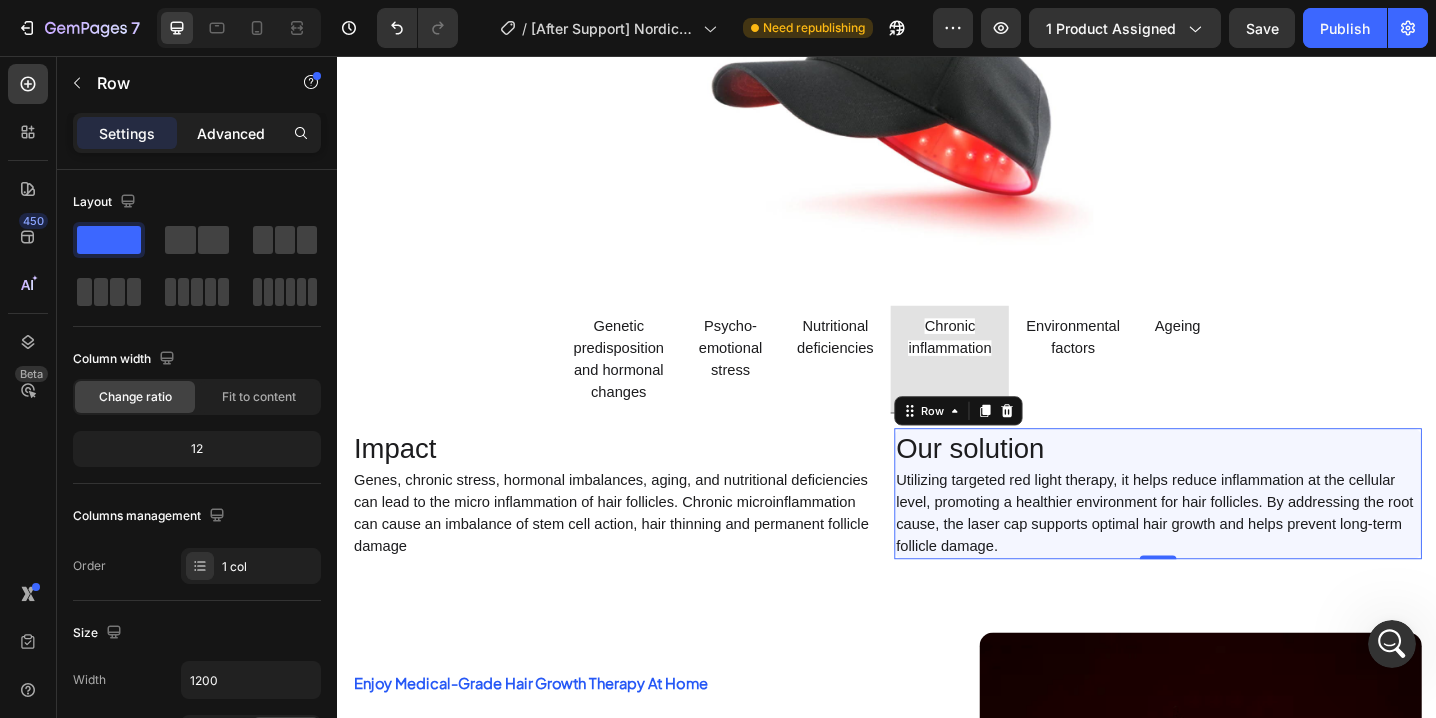 click on "Advanced" at bounding box center (231, 133) 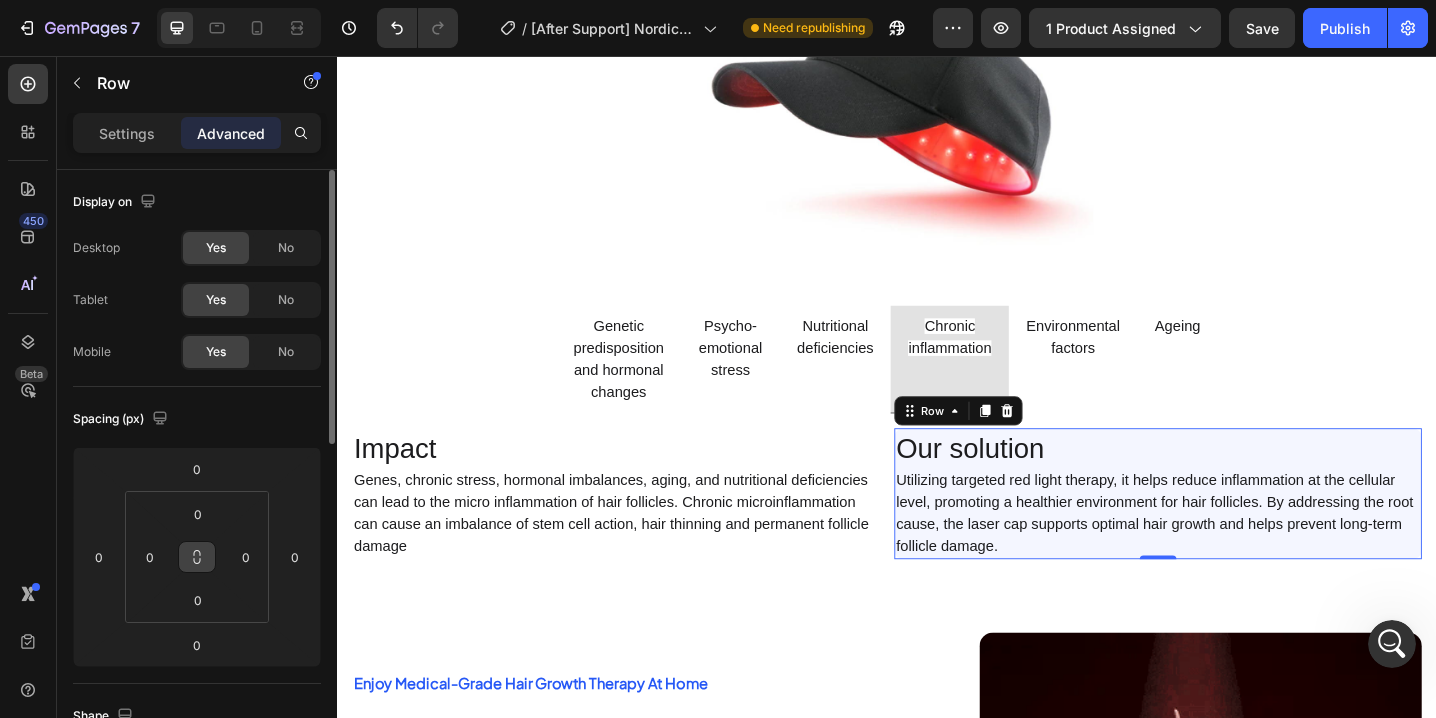 click 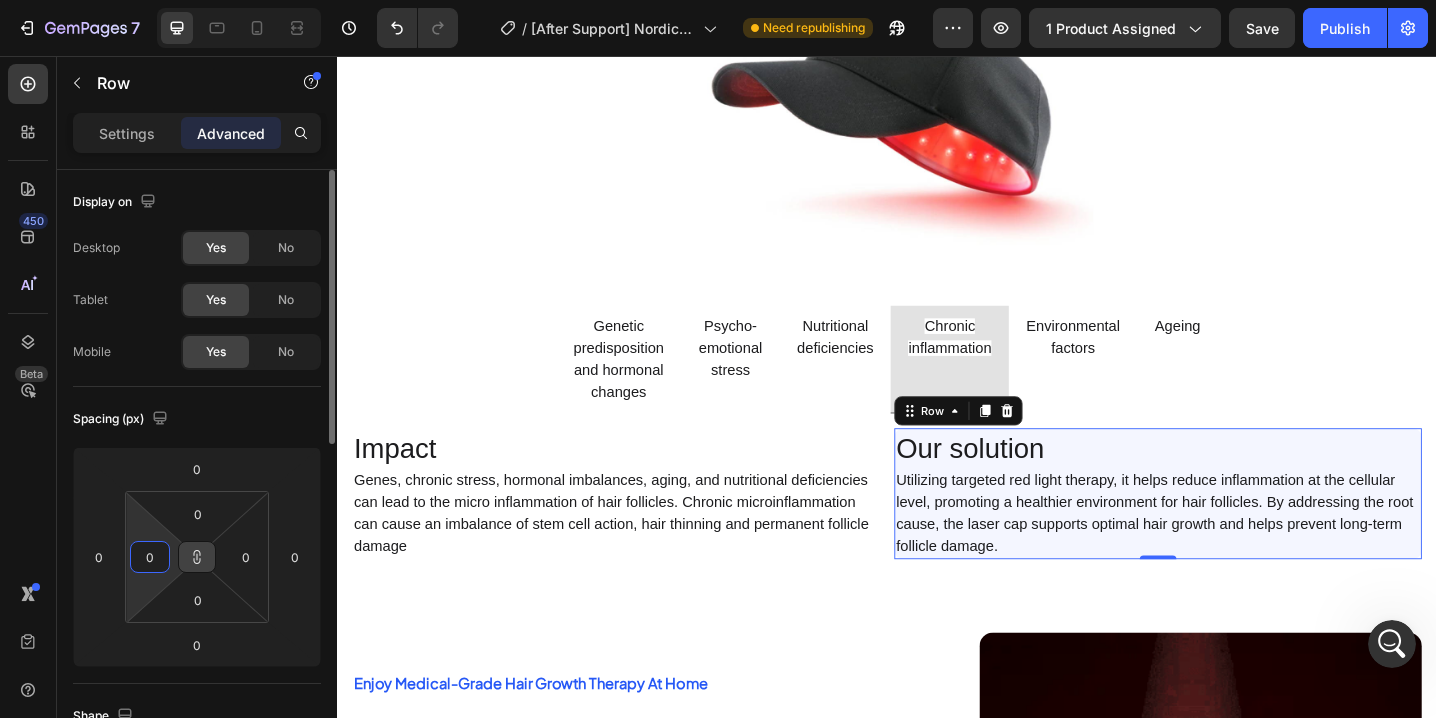 click on "0" at bounding box center [150, 557] 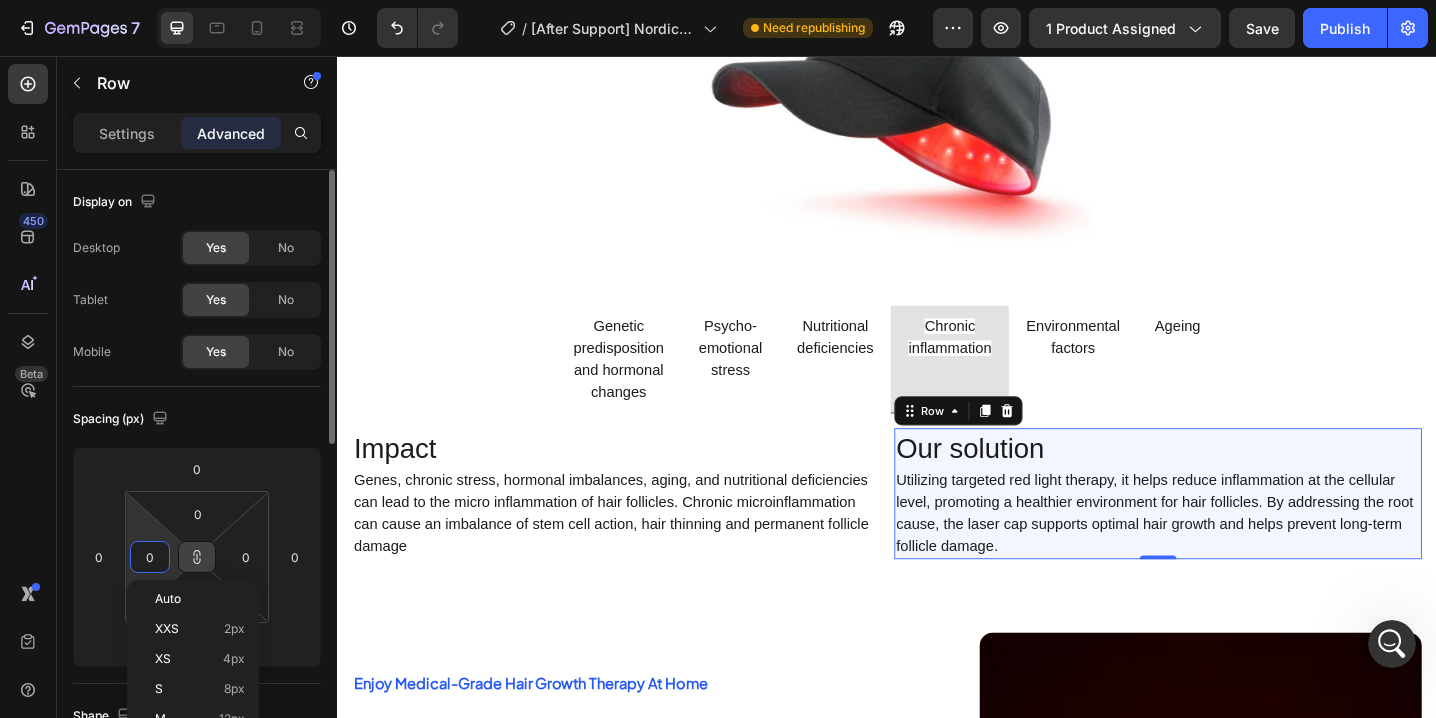 type on "1" 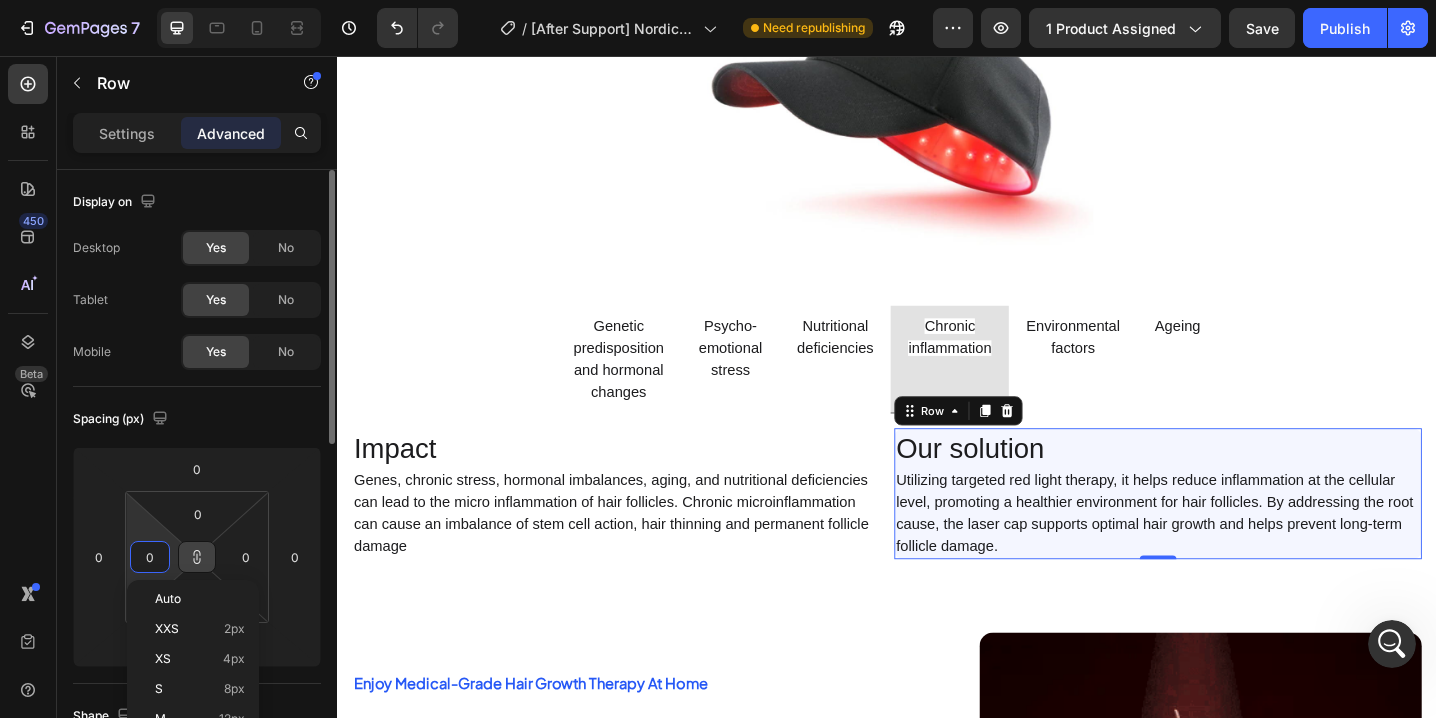 type on "1" 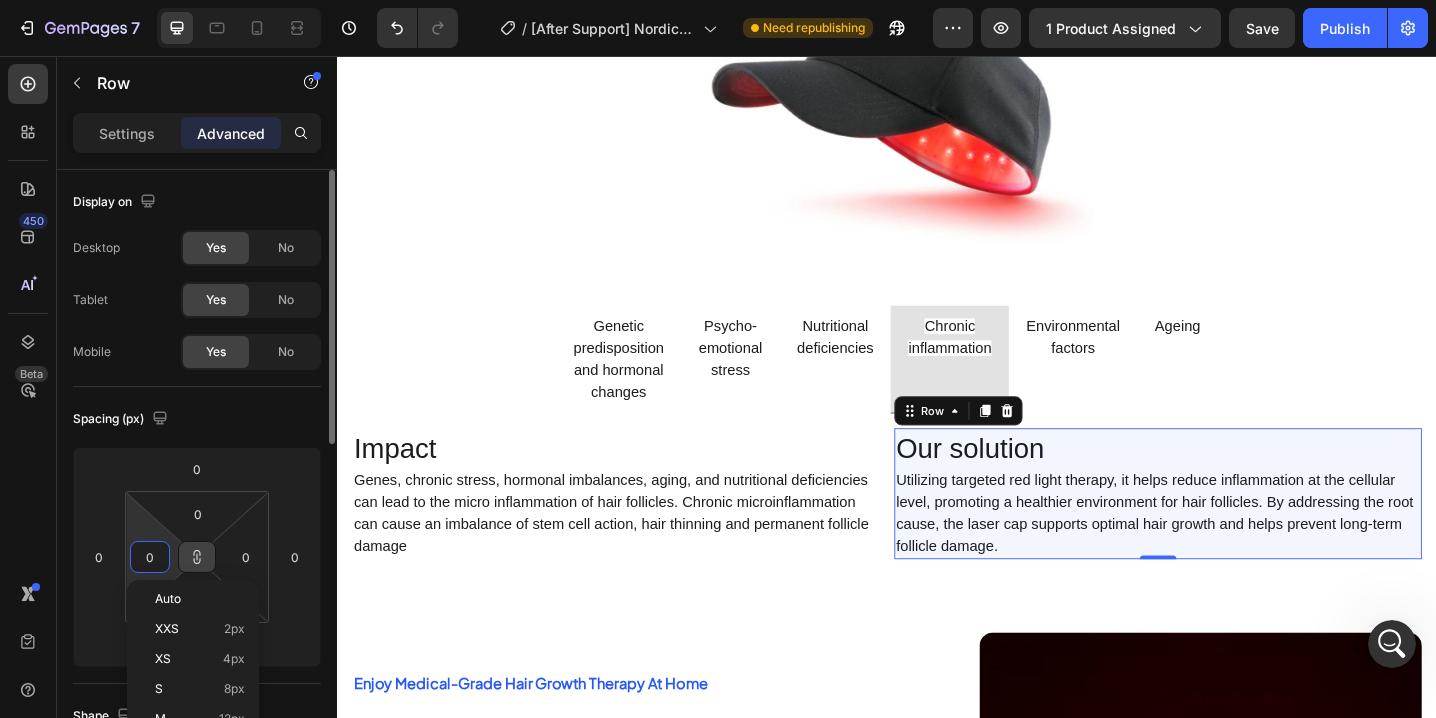 type on "1" 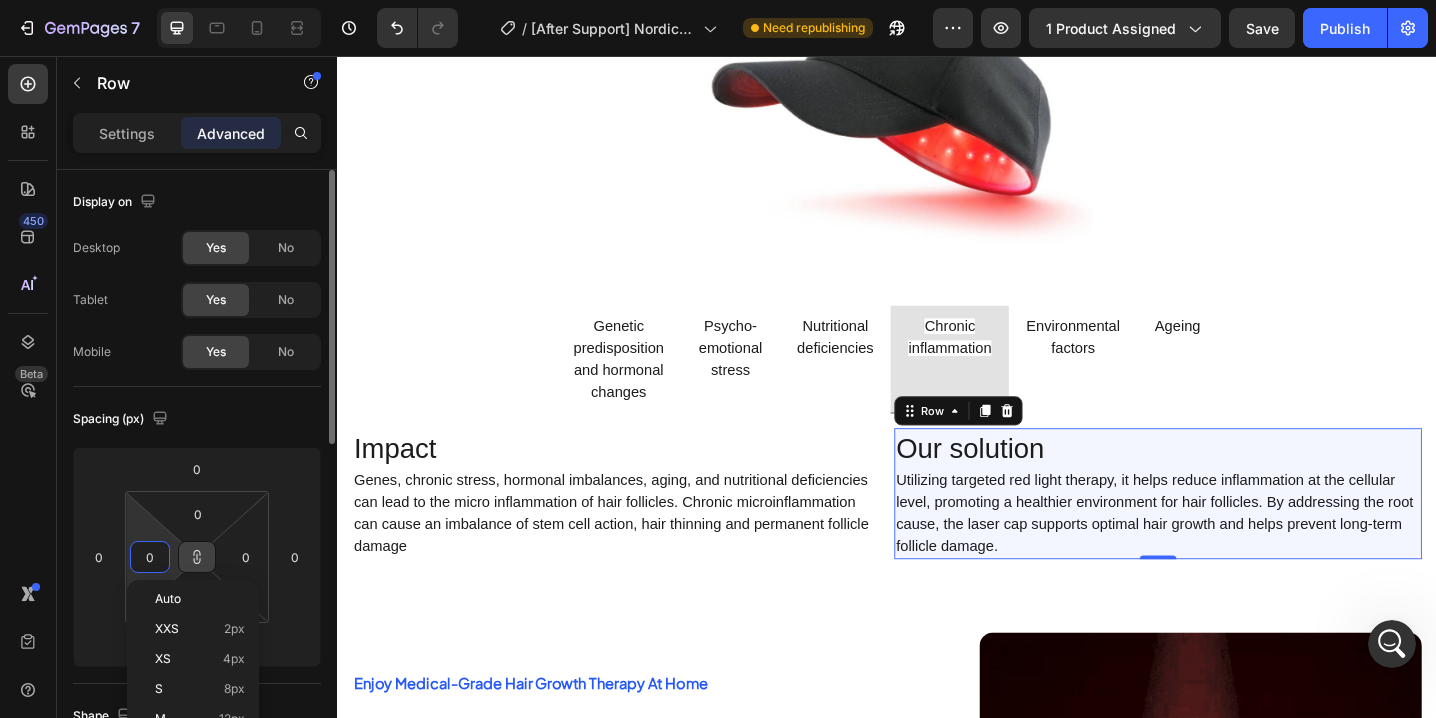 type on "1" 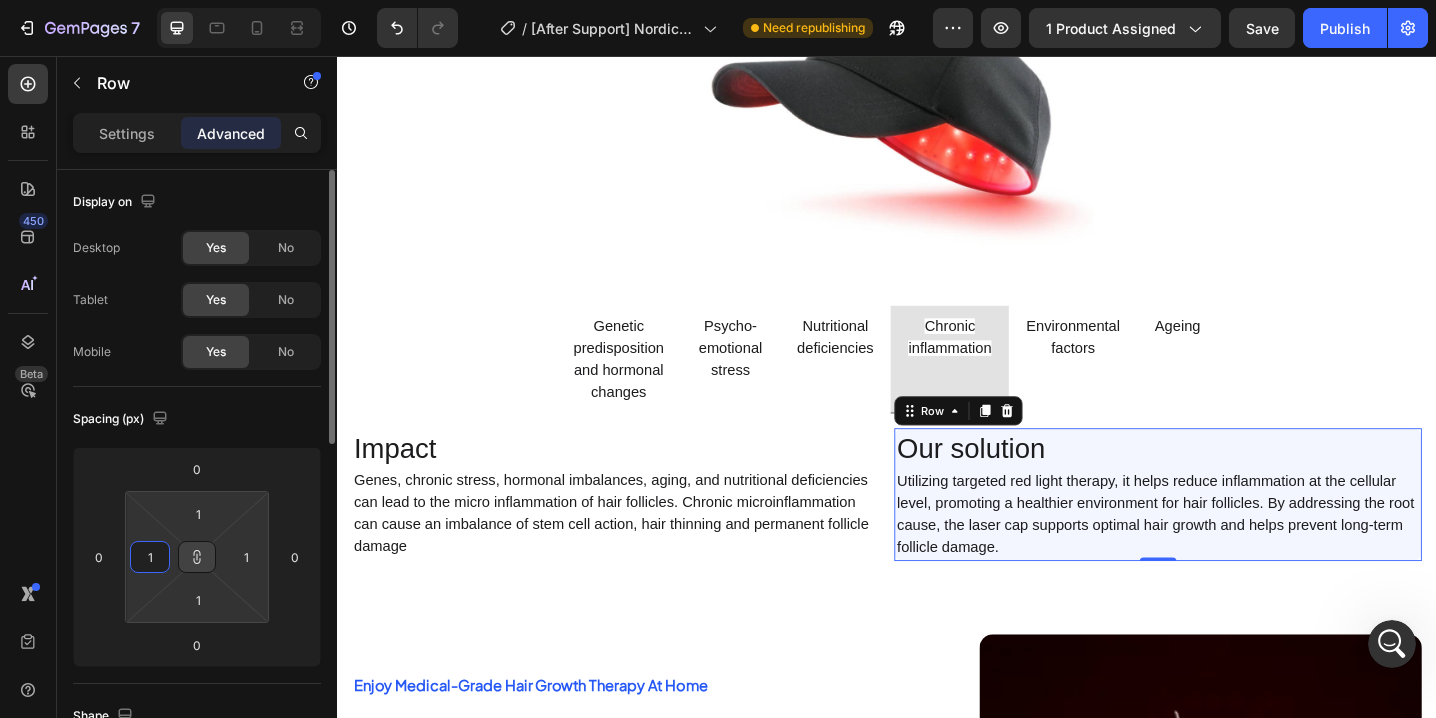 type on "12" 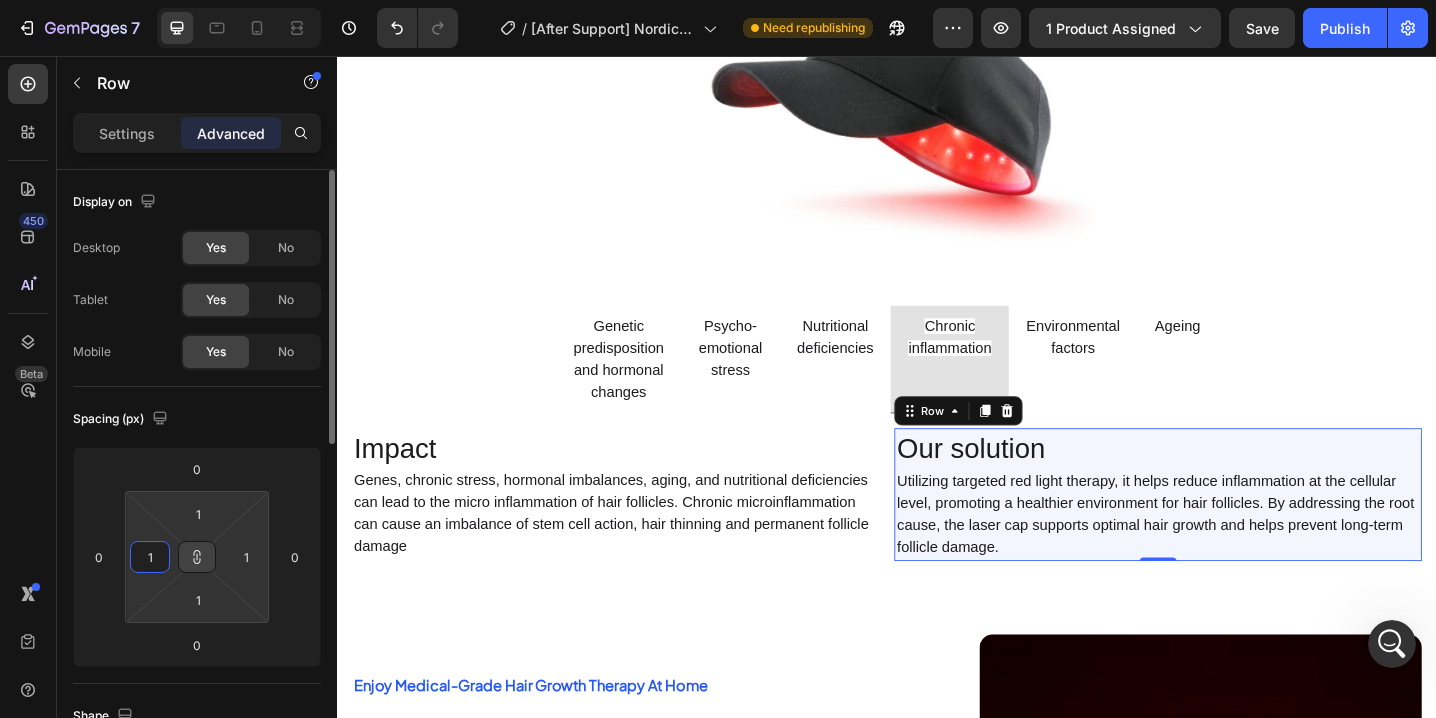 type on "12" 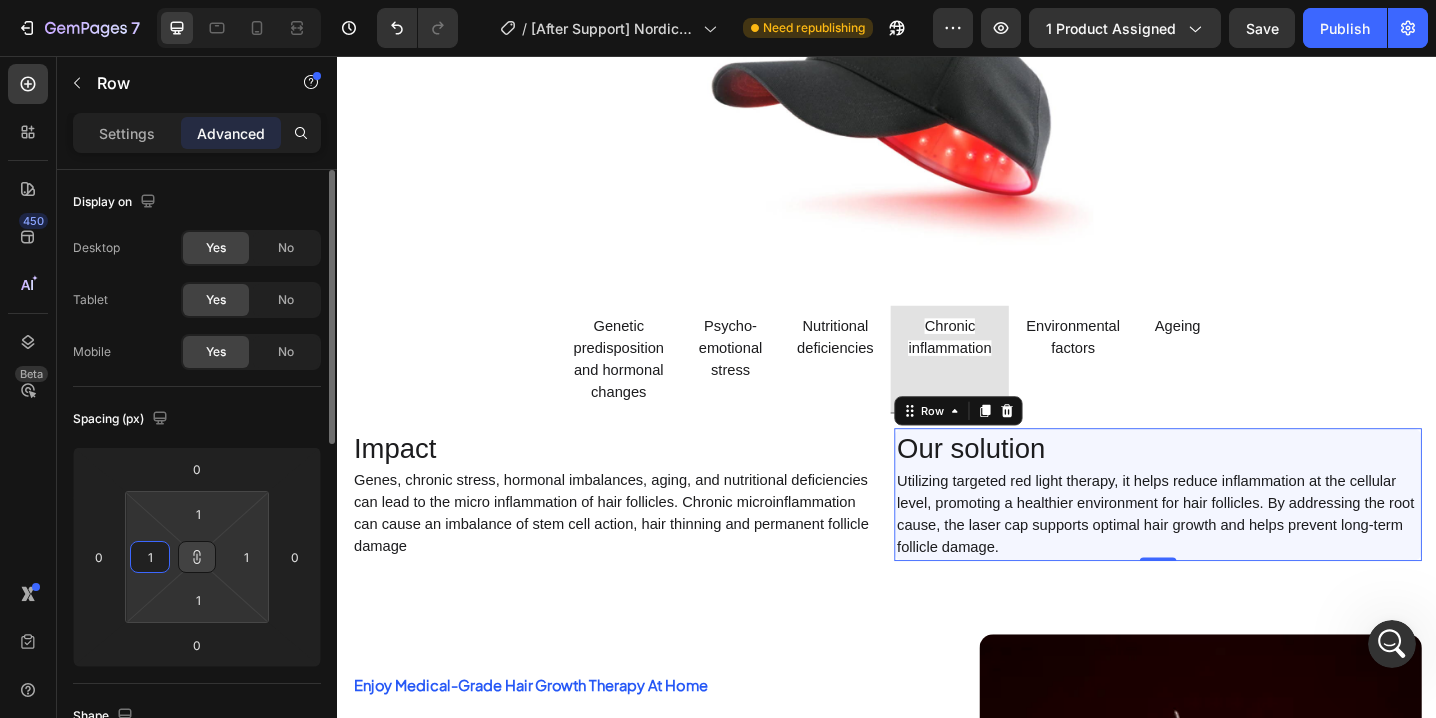 type on "12" 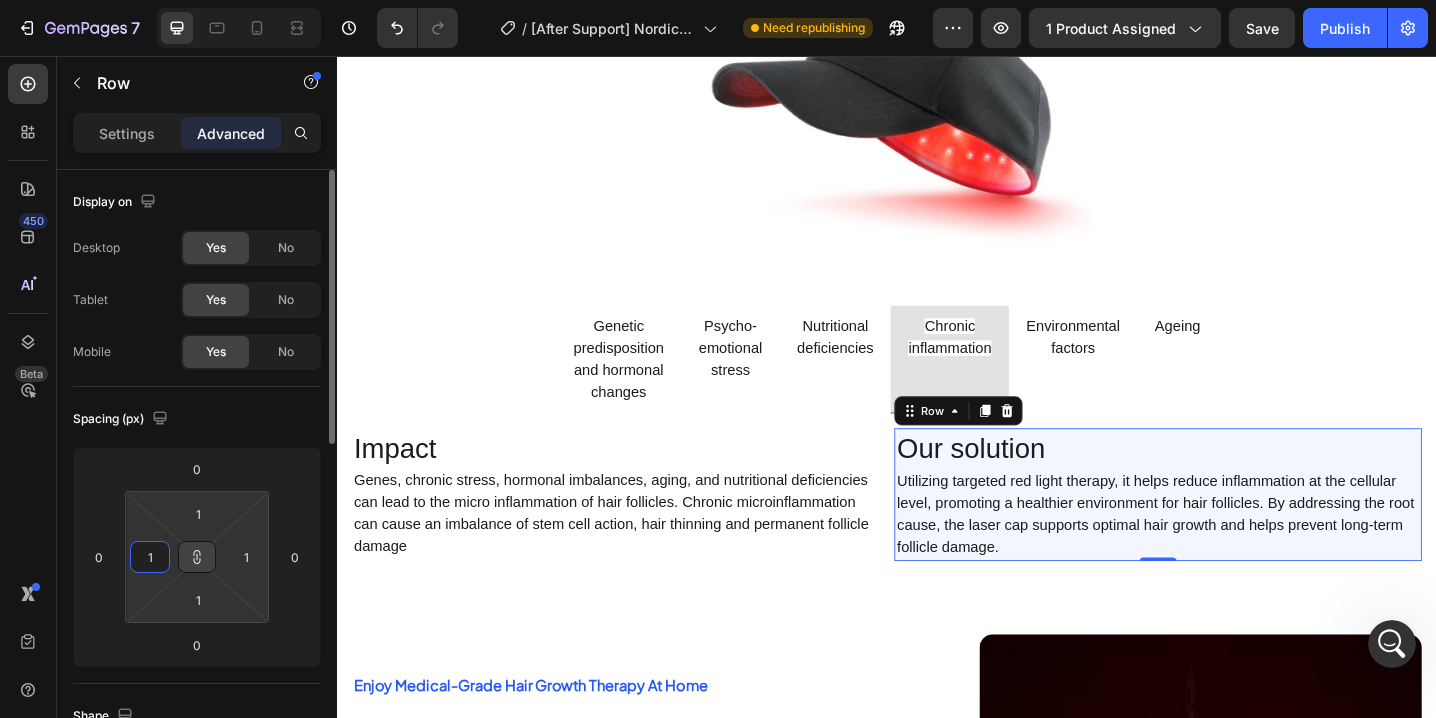type on "12" 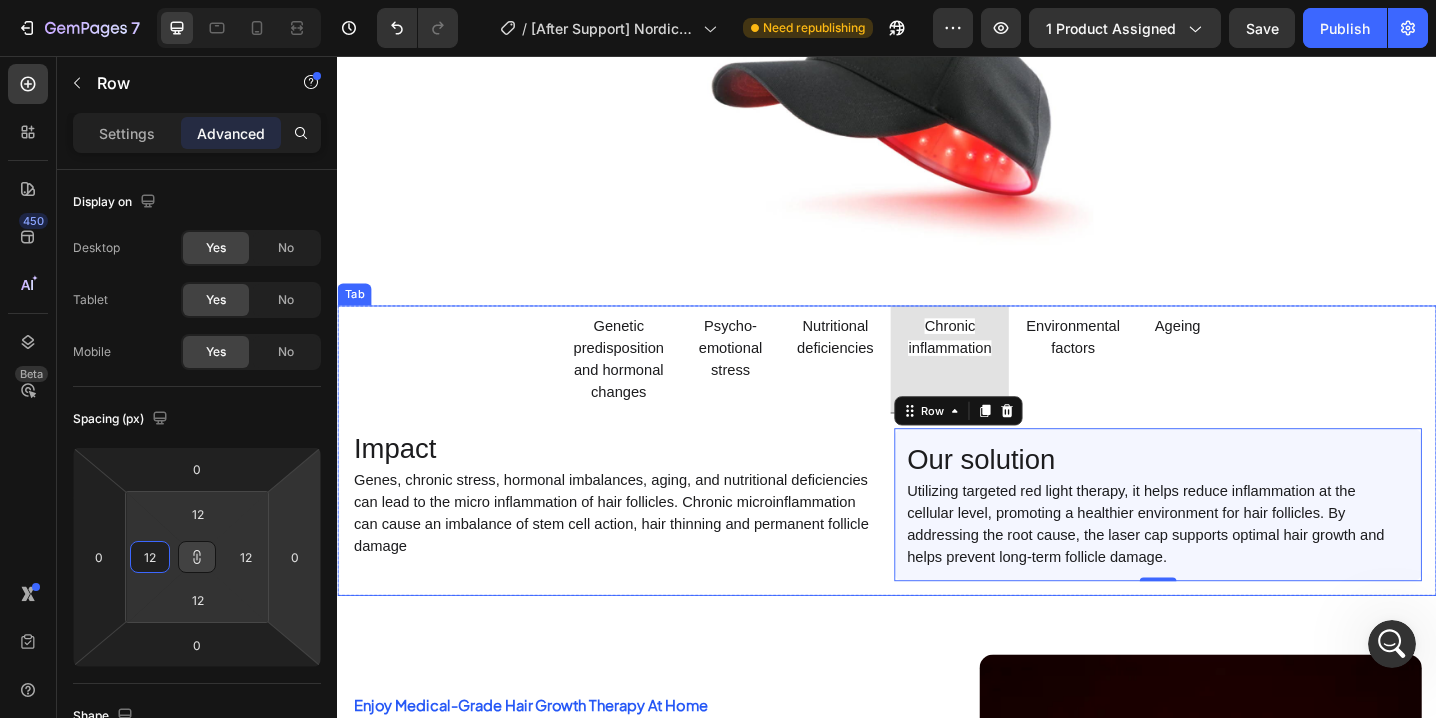 click on "Nutritional  deficiencies" at bounding box center (881, 387) 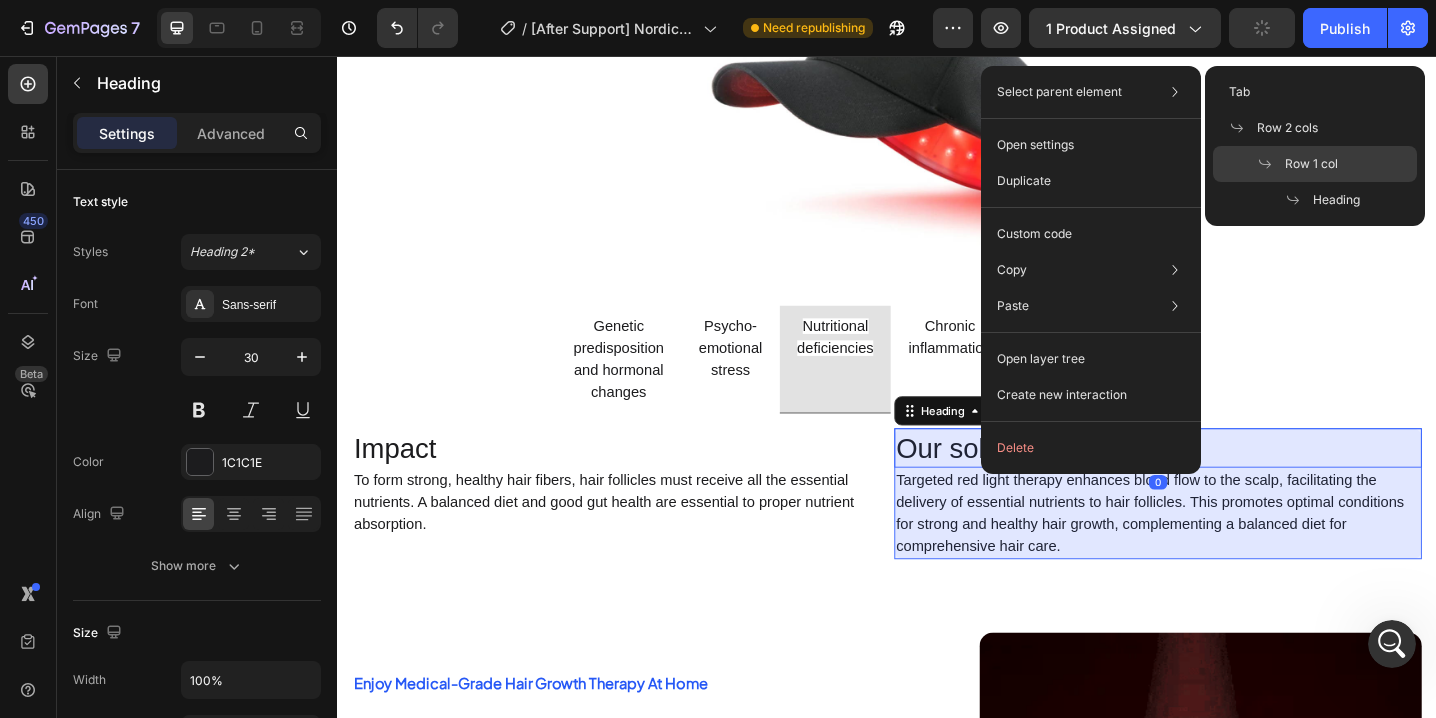 click at bounding box center [1271, 164] 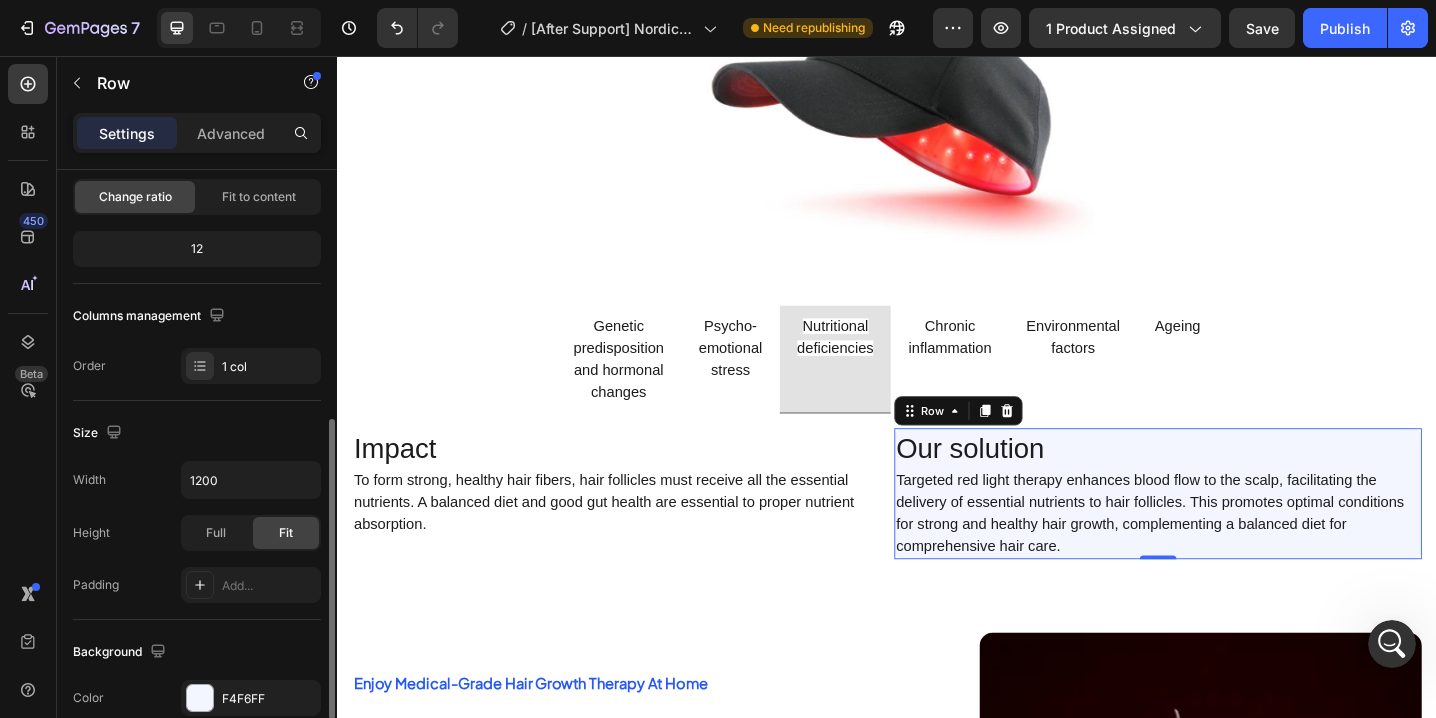 scroll, scrollTop: 300, scrollLeft: 0, axis: vertical 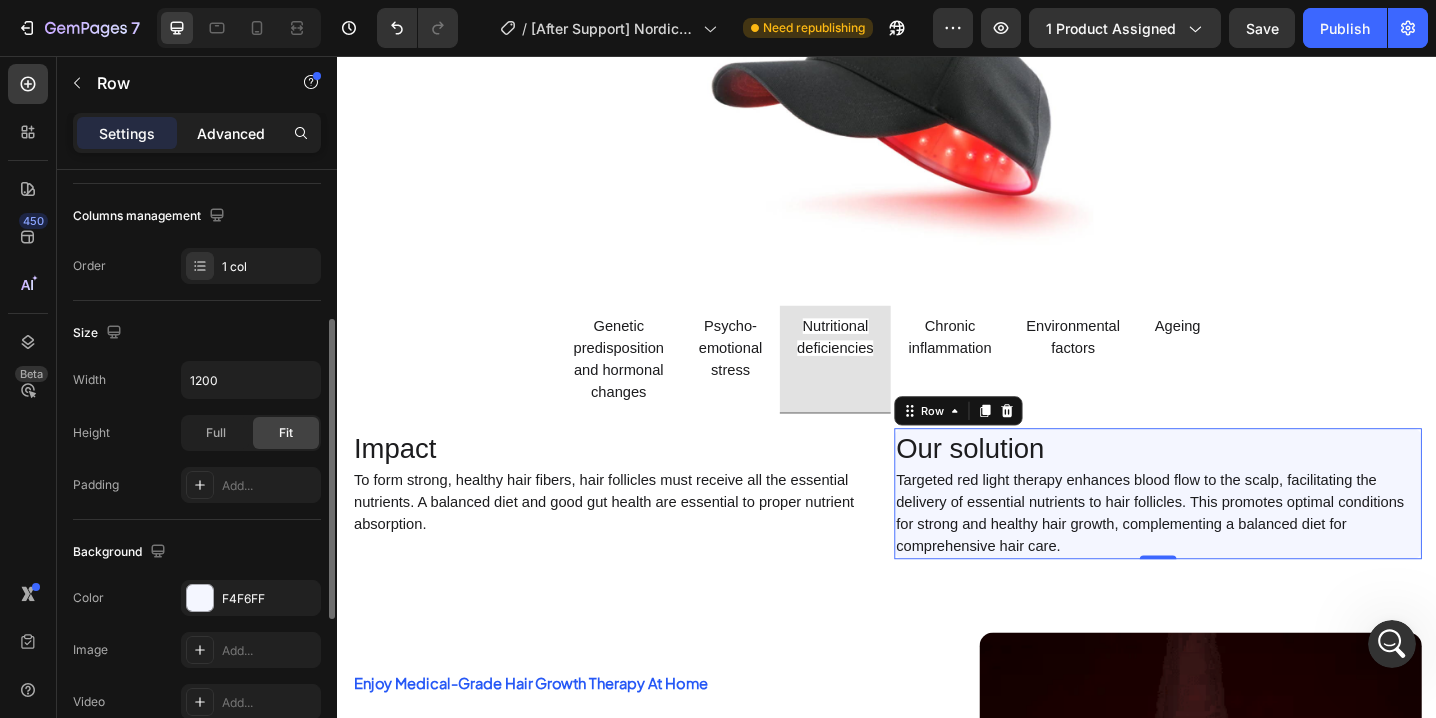 click on "Advanced" at bounding box center (231, 133) 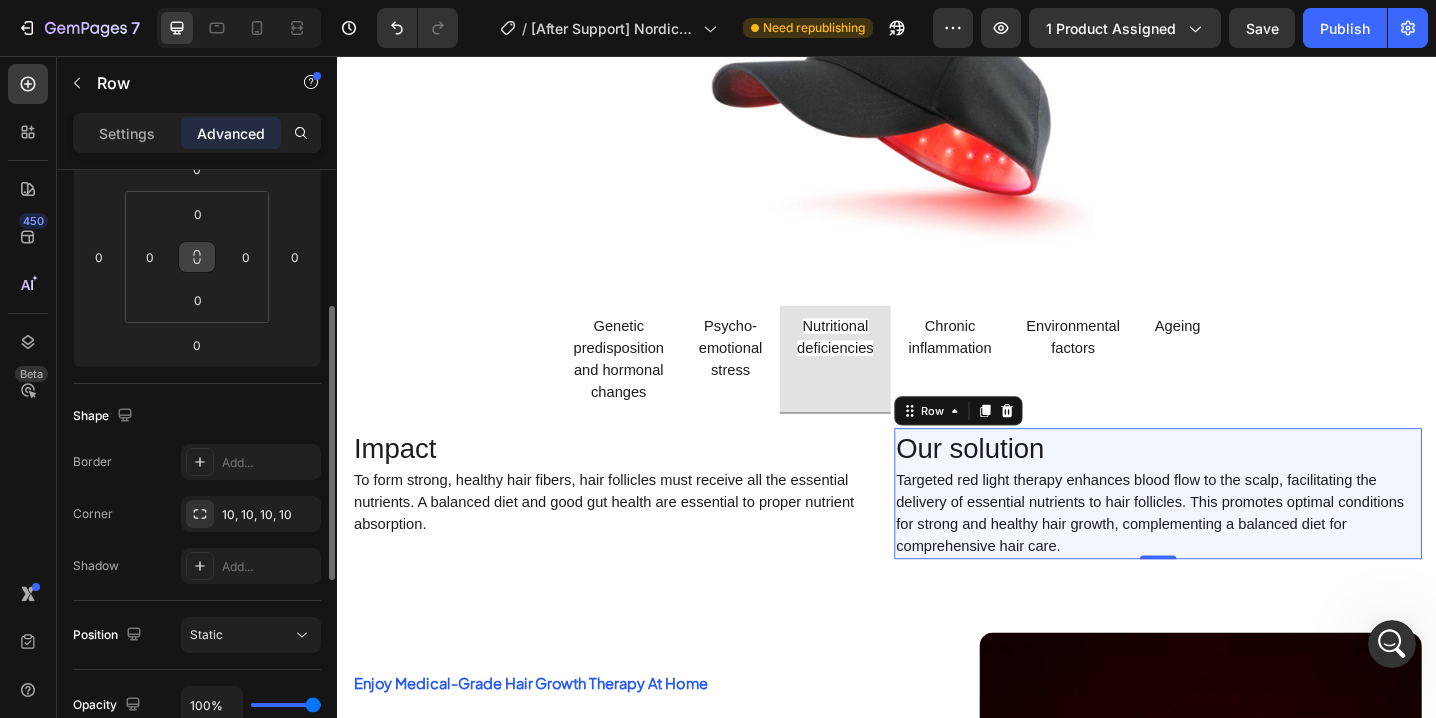click at bounding box center [197, 257] 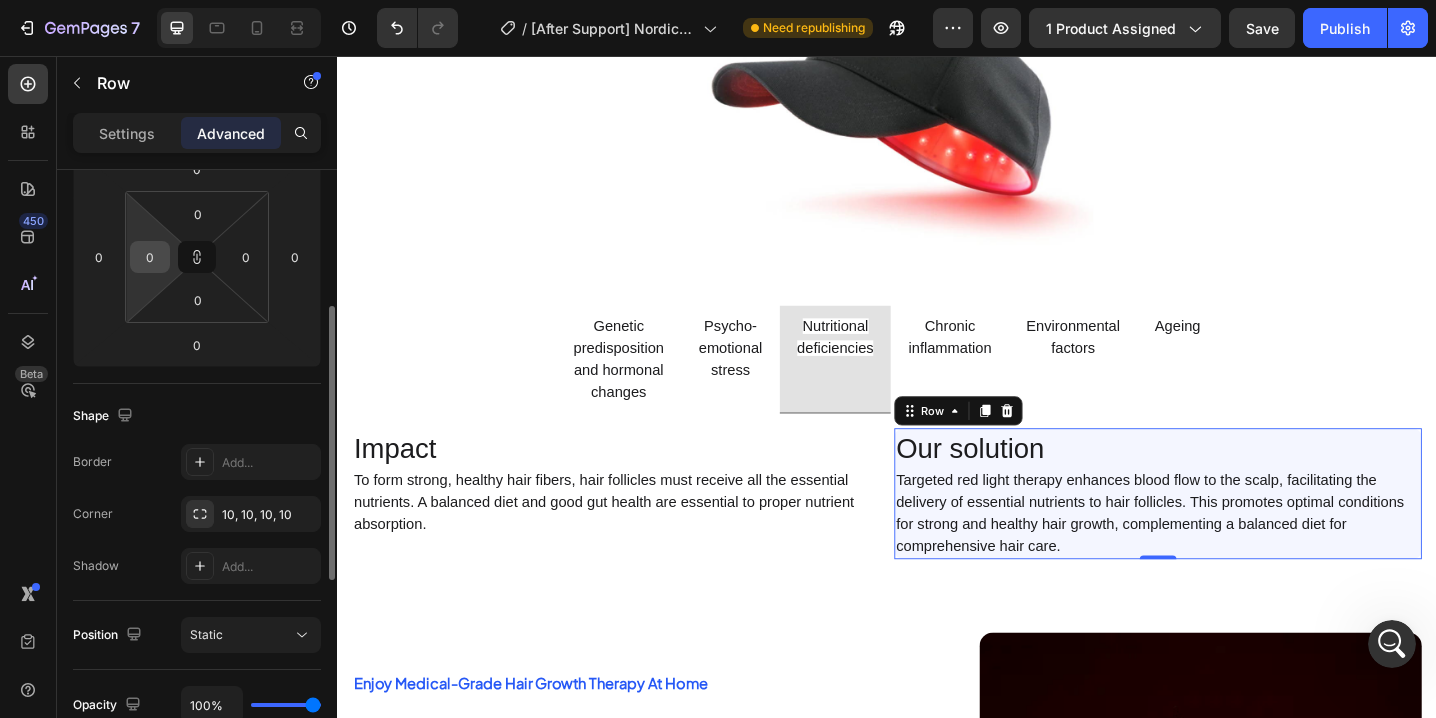 click on "0" at bounding box center (150, 257) 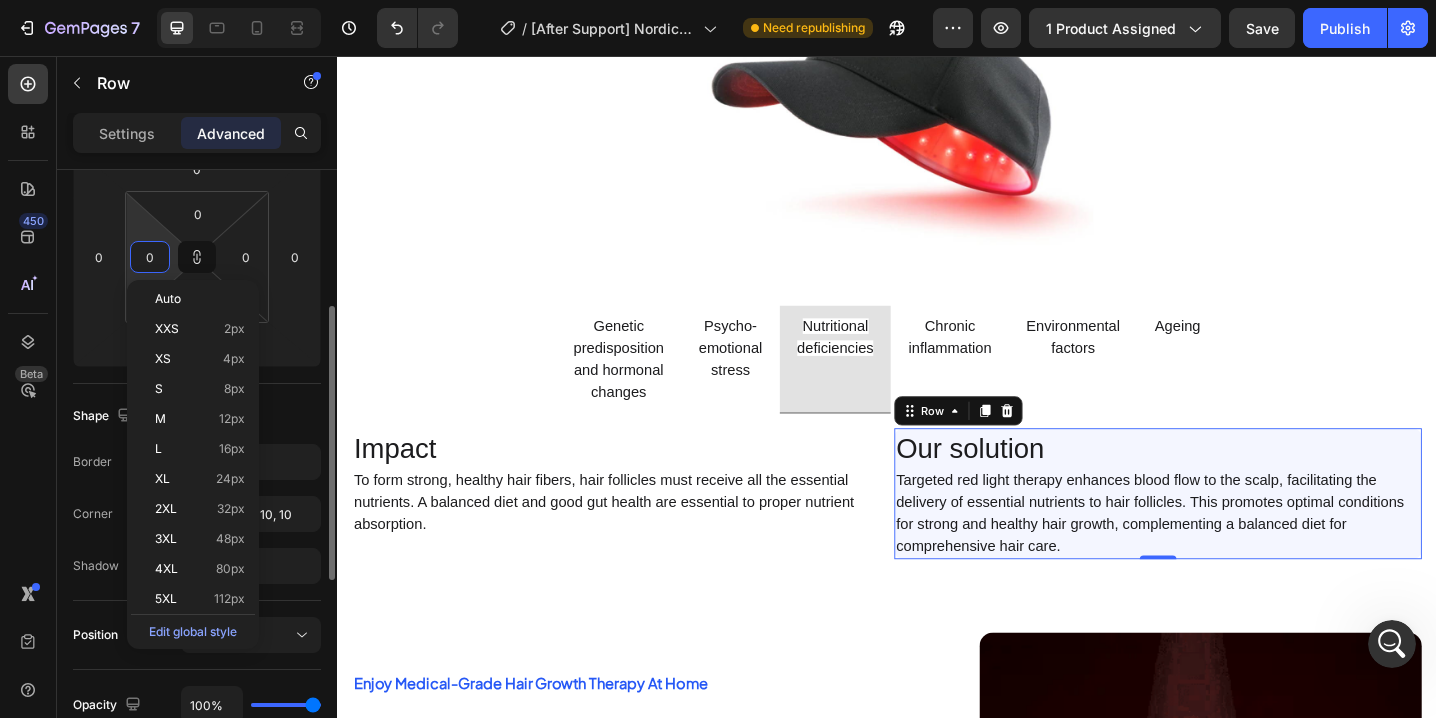 type on "1" 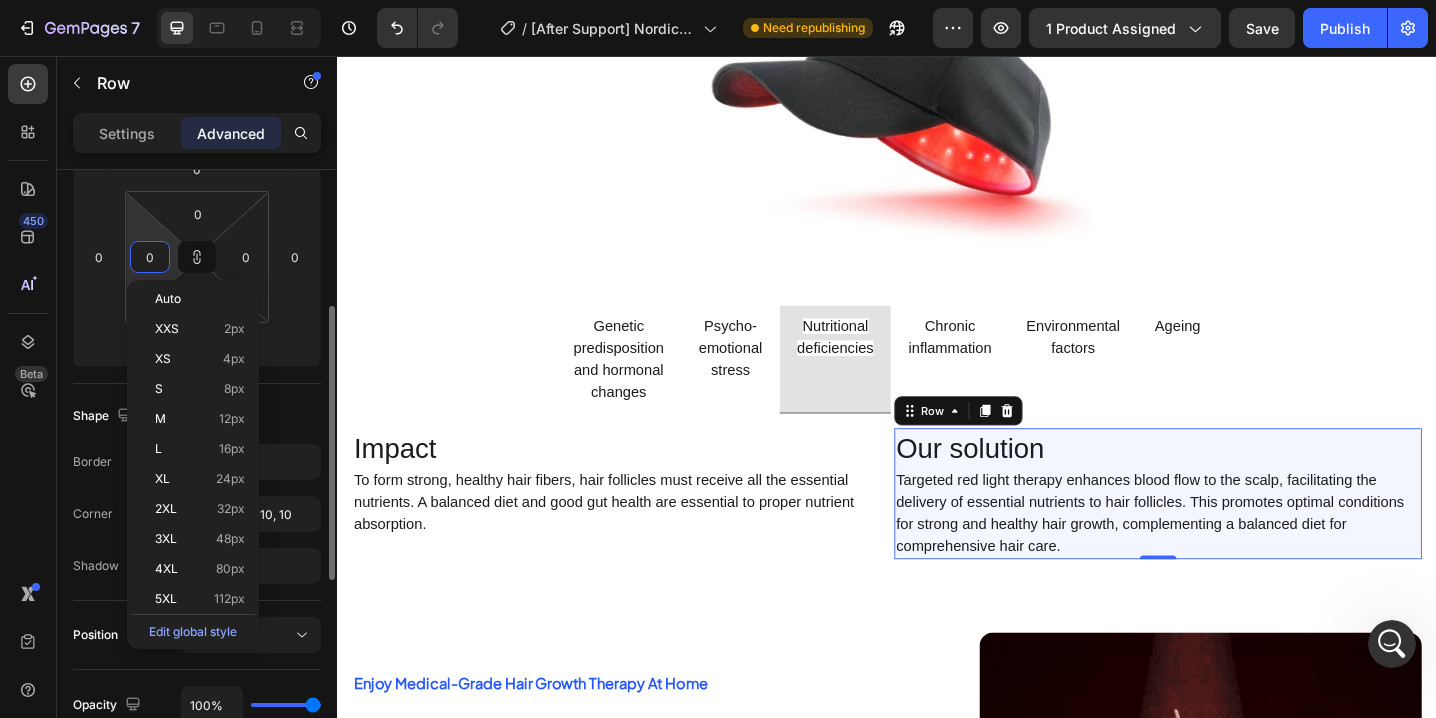 type on "1" 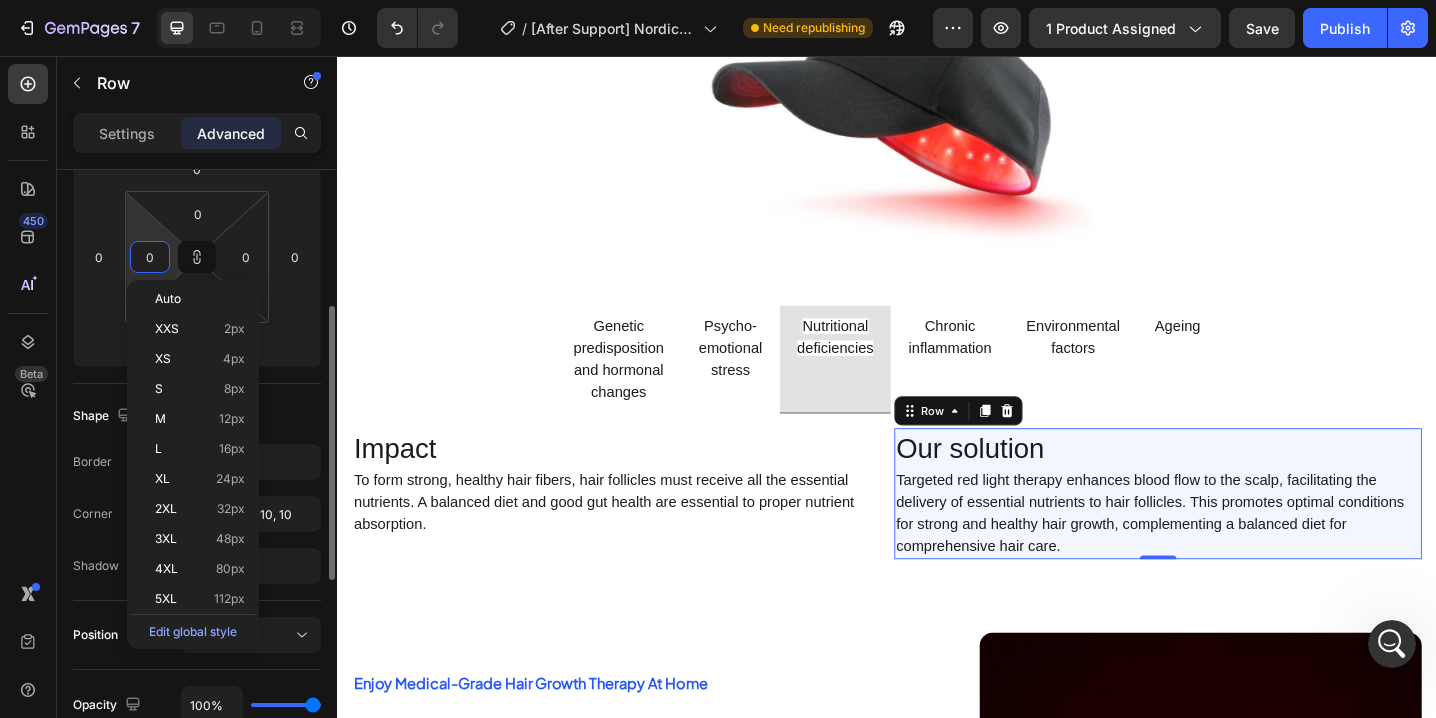 type on "1" 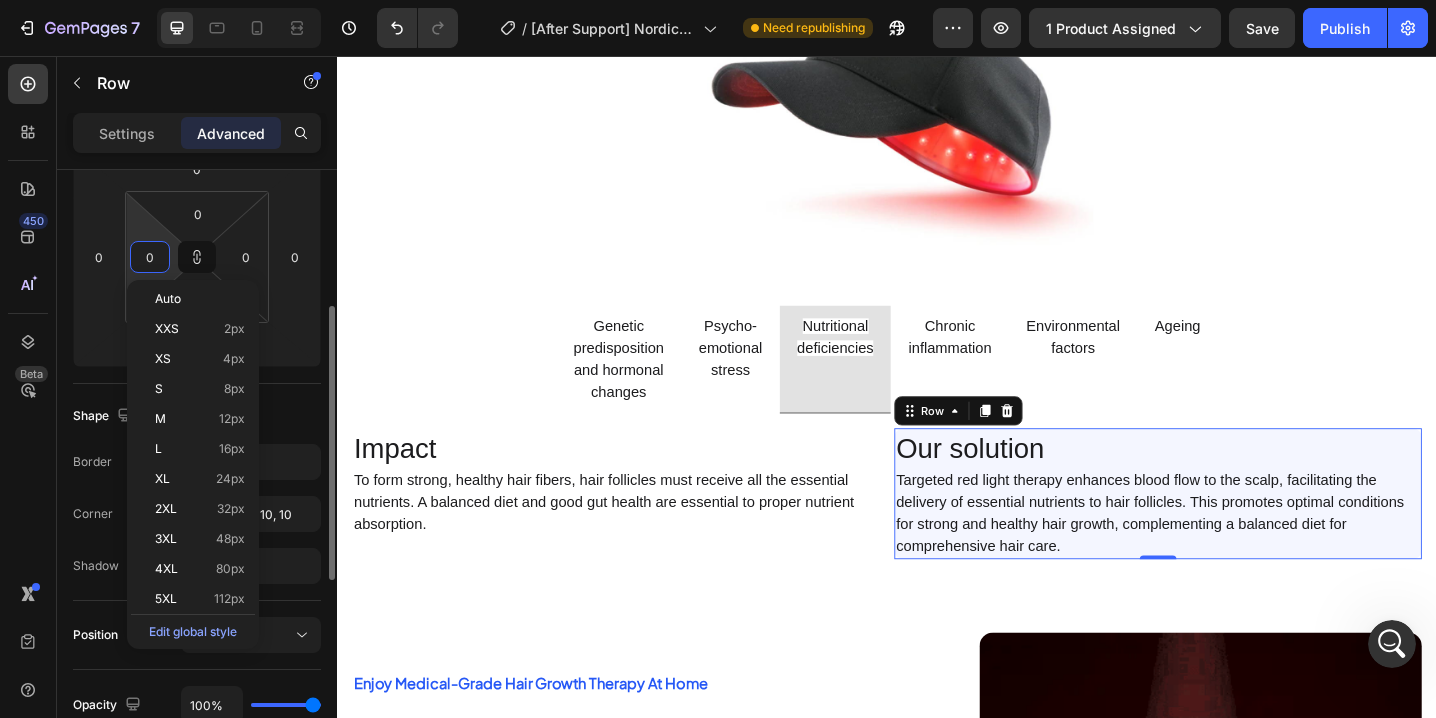 type on "1" 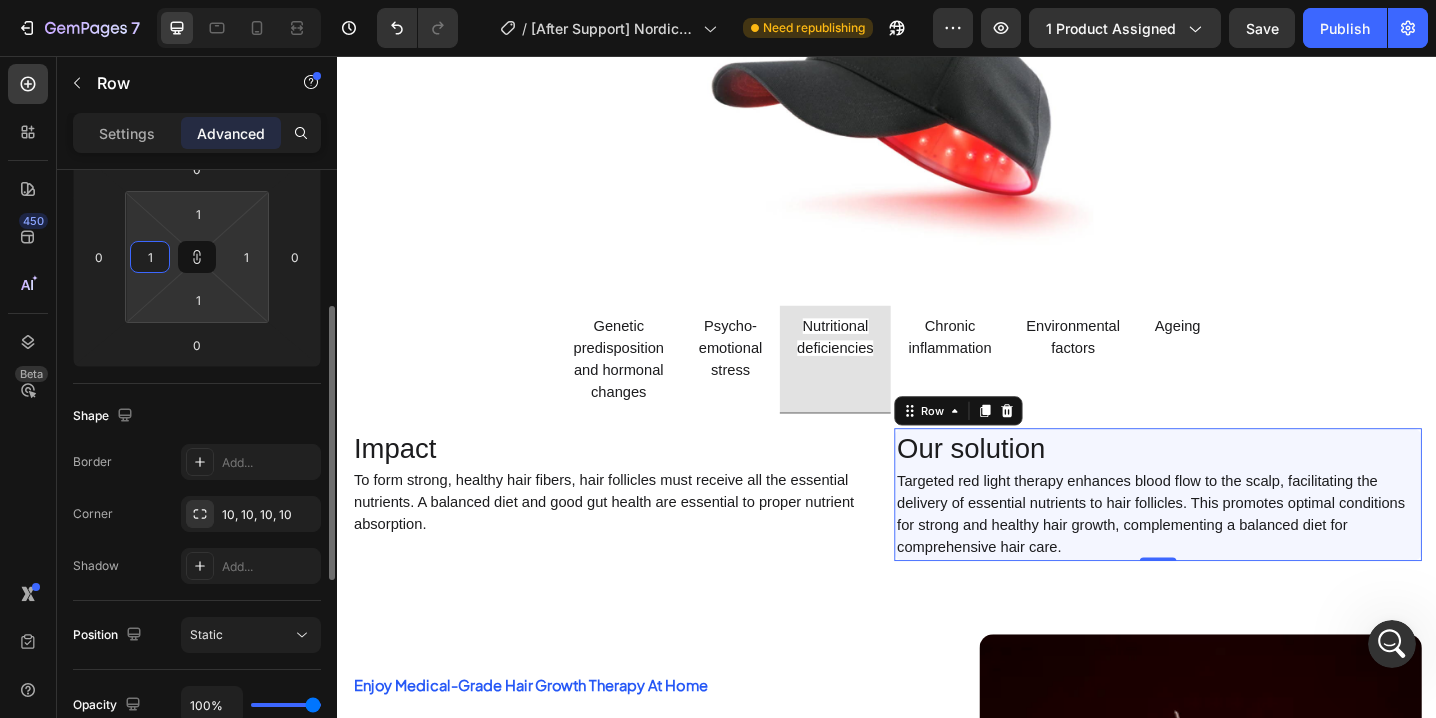 type on "12" 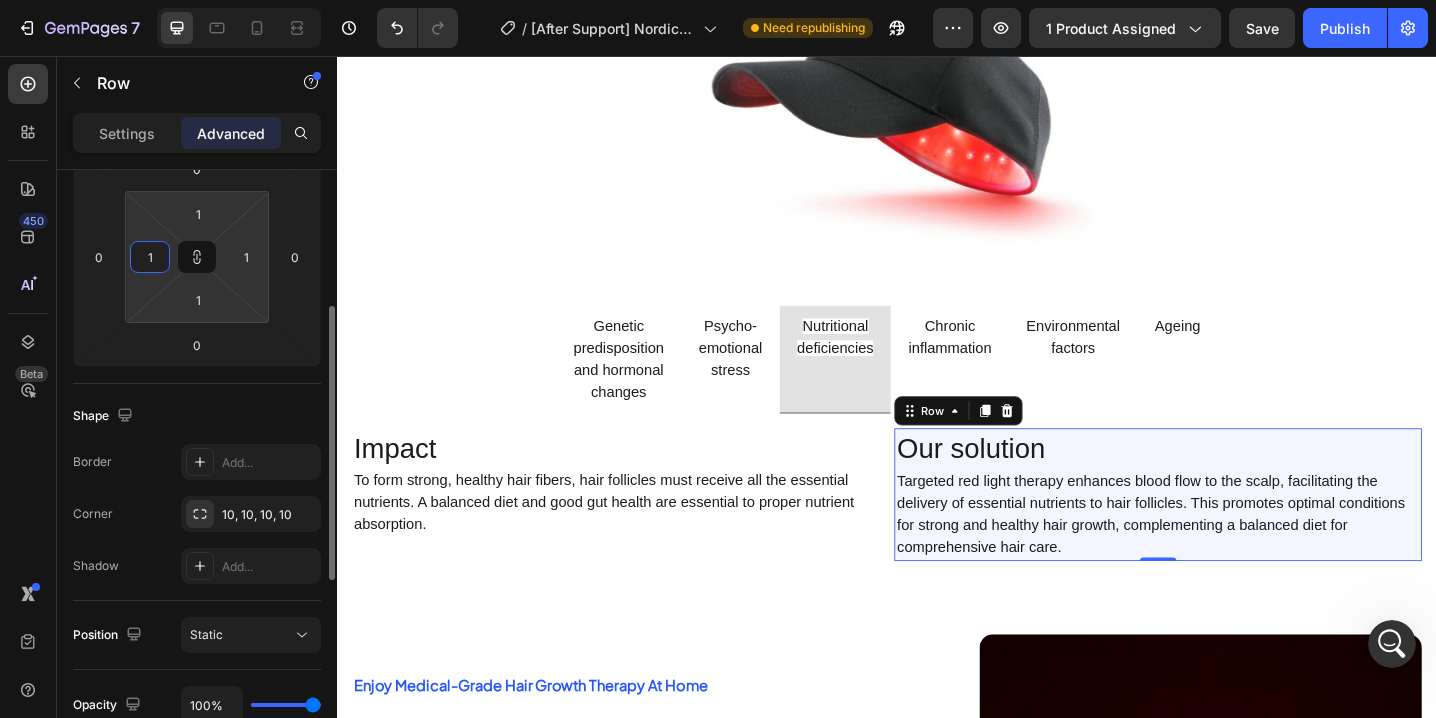 type on "12" 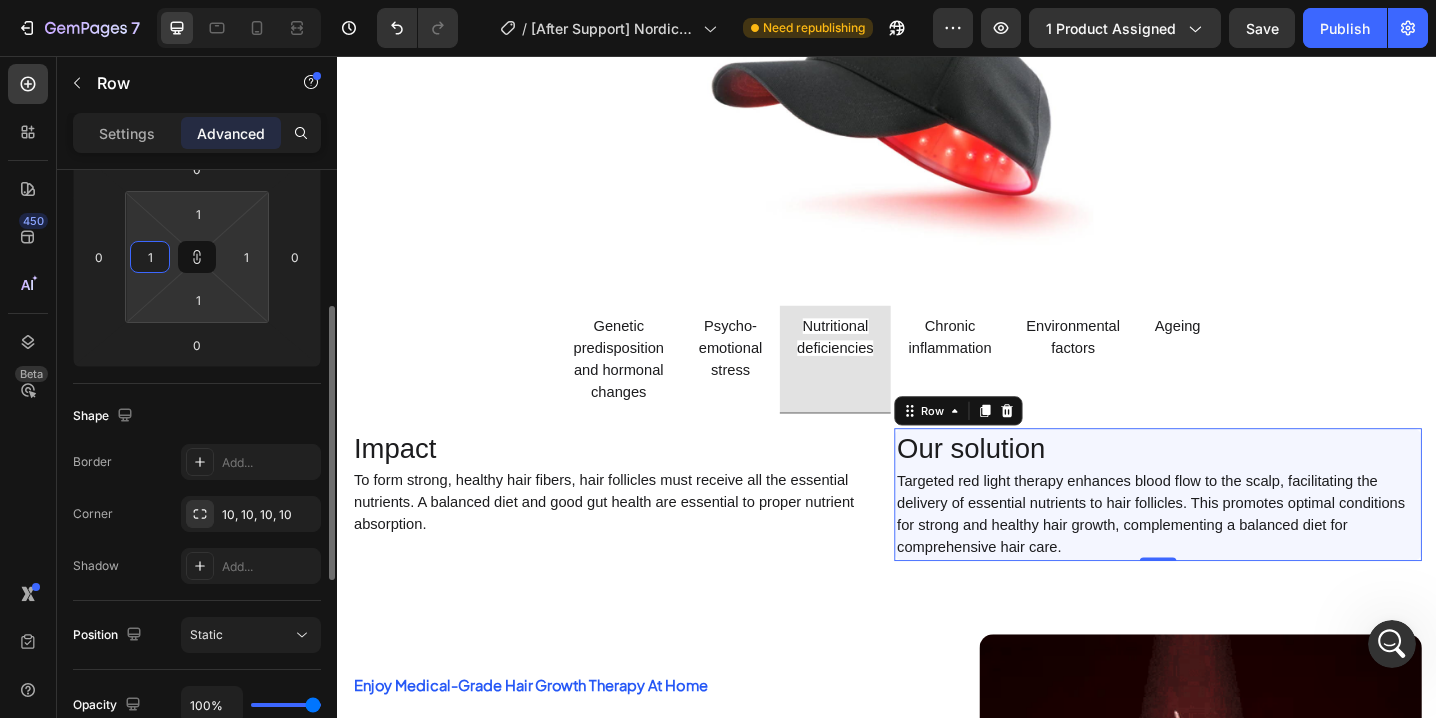 type on "12" 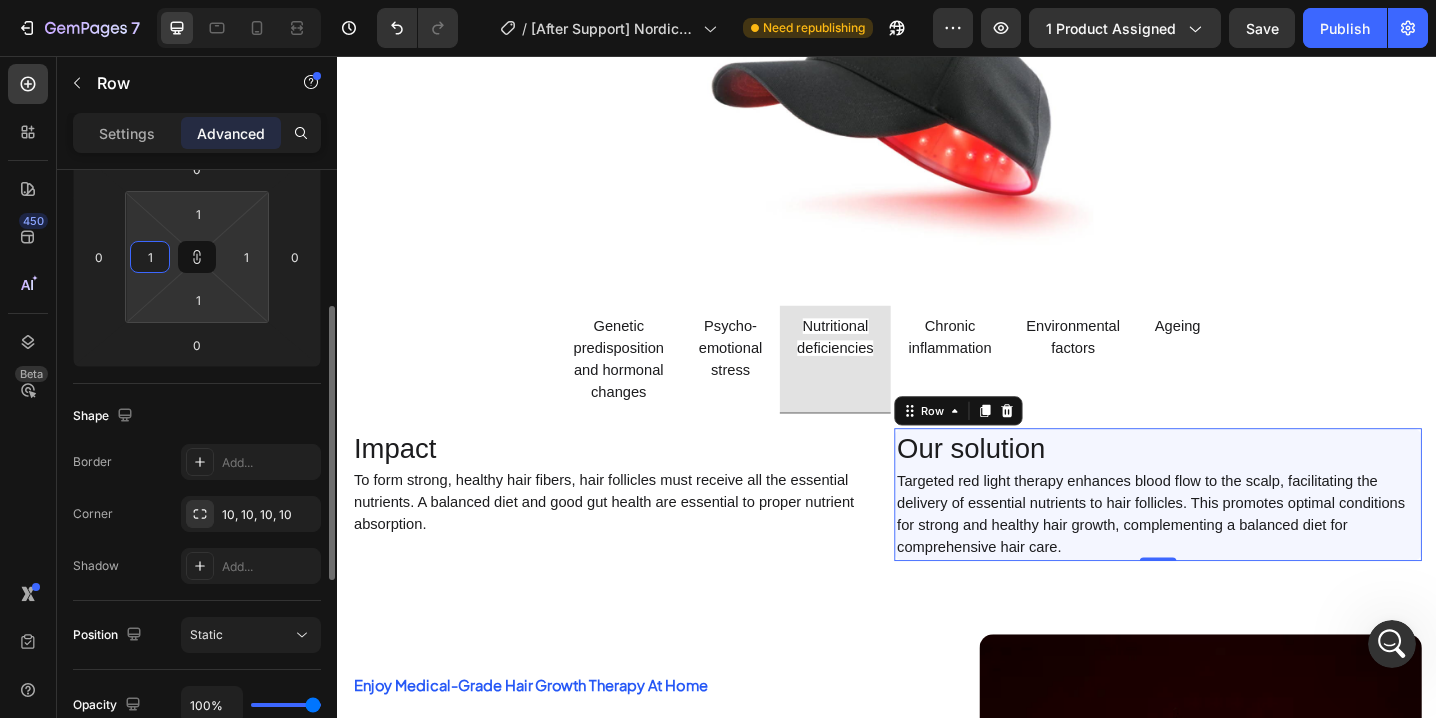 type on "12" 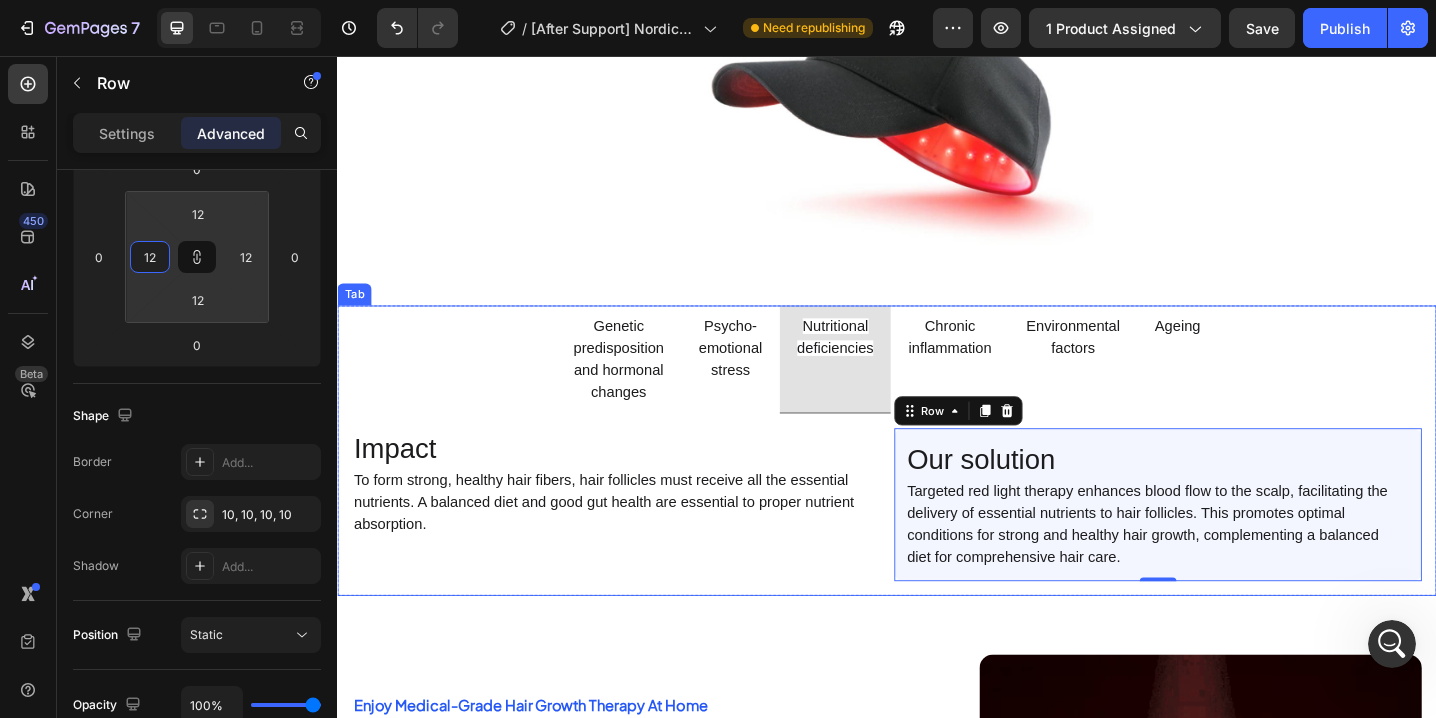 click on "Psycho- emotional  stress" at bounding box center (765, 387) 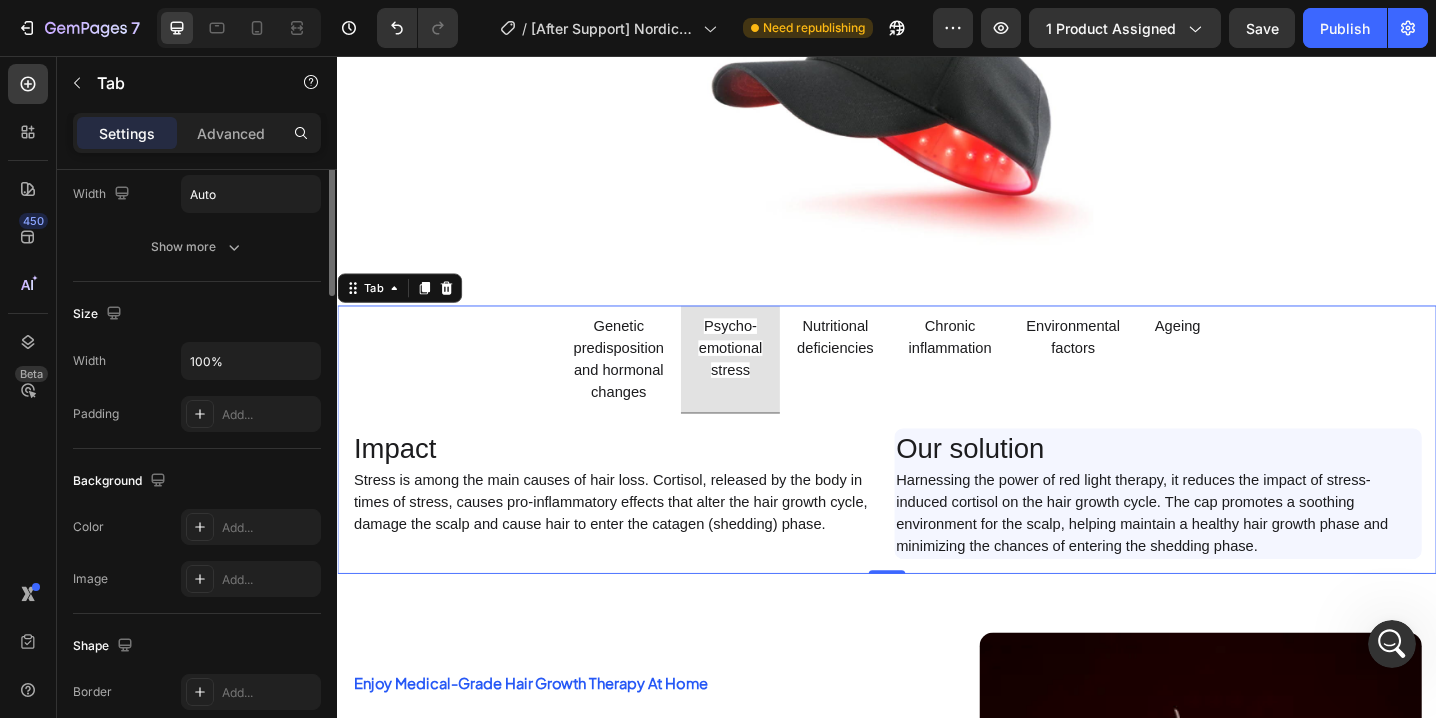 scroll, scrollTop: 0, scrollLeft: 0, axis: both 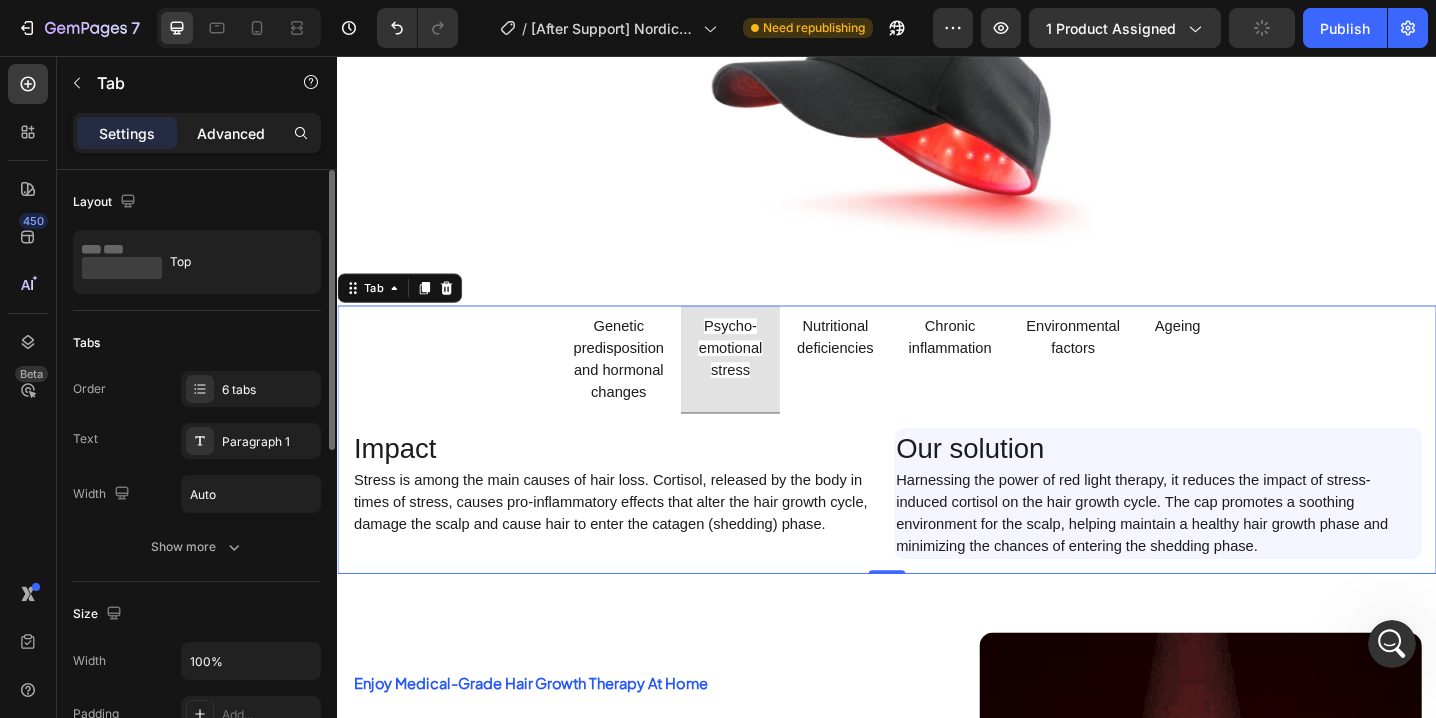 click on "Advanced" at bounding box center [231, 133] 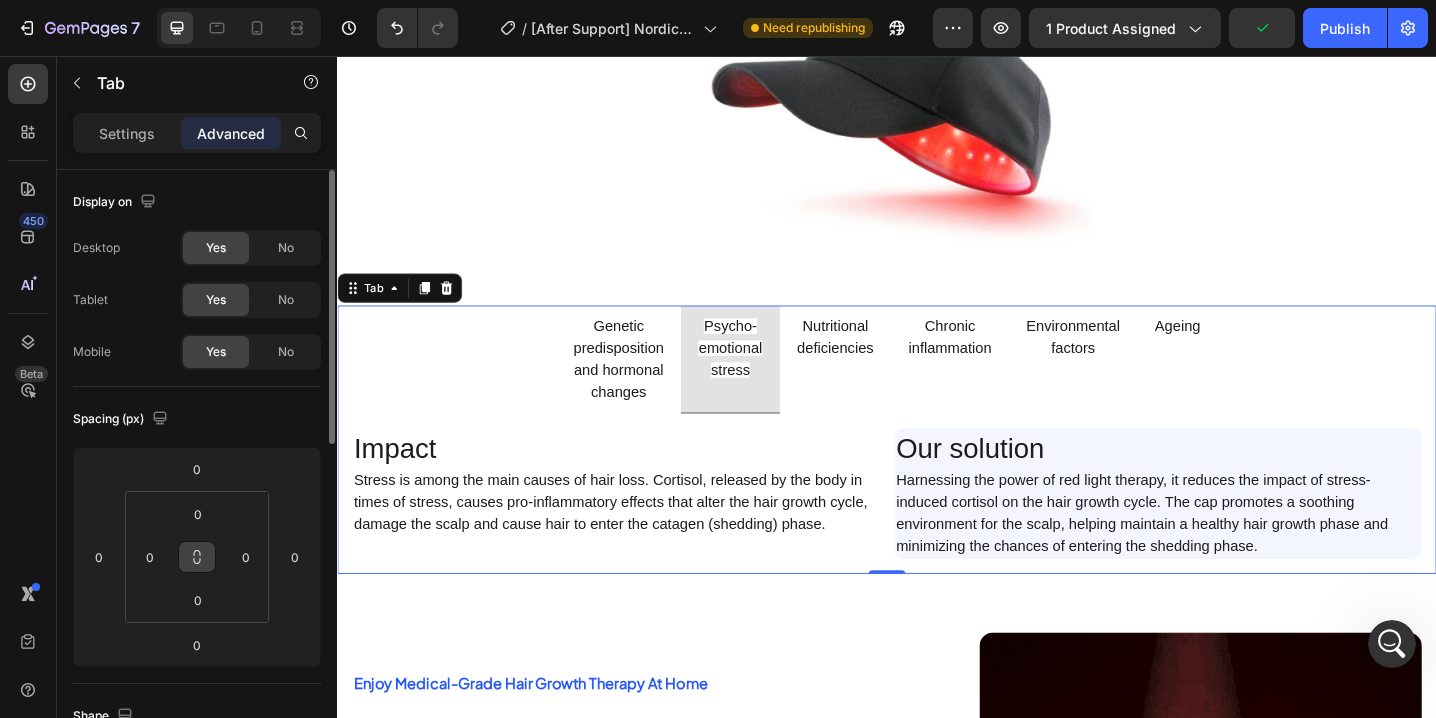 click at bounding box center (197, 557) 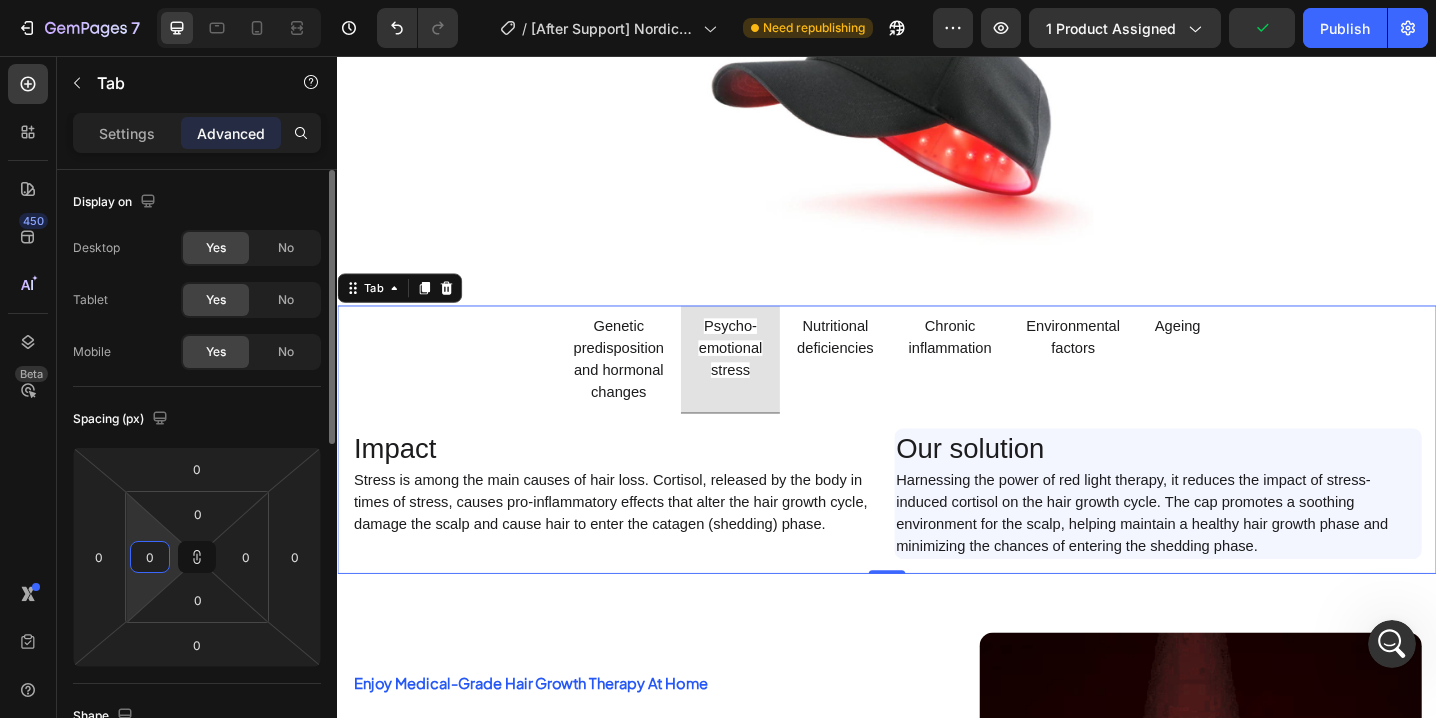 click on "0" at bounding box center (150, 557) 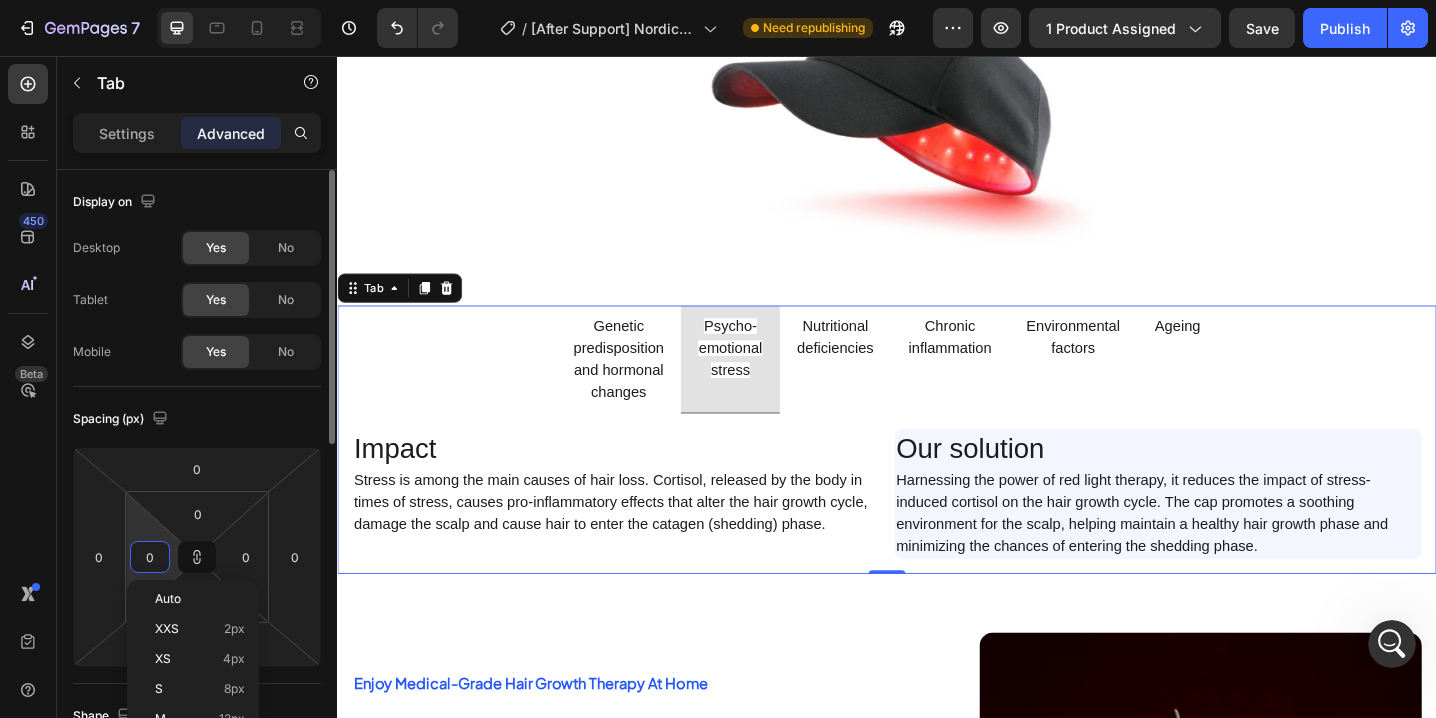 type on "1" 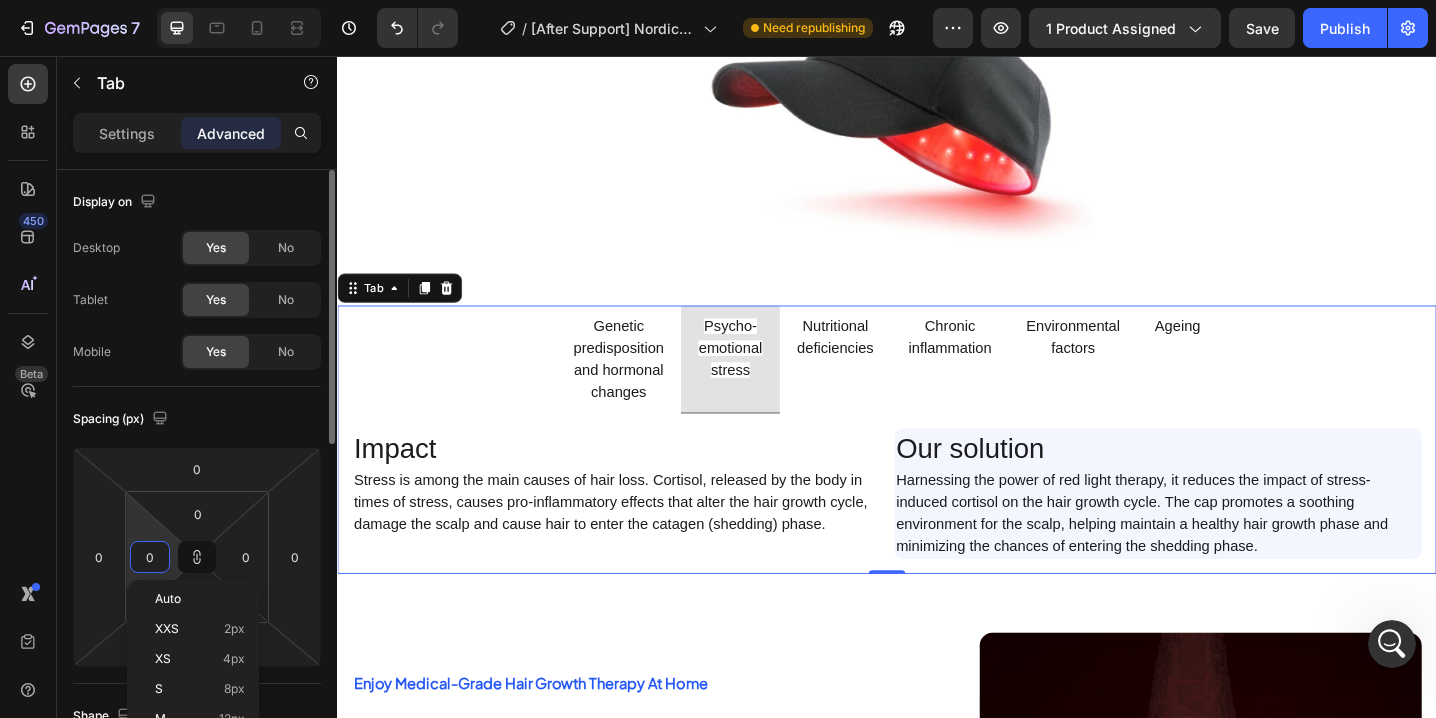 type on "1" 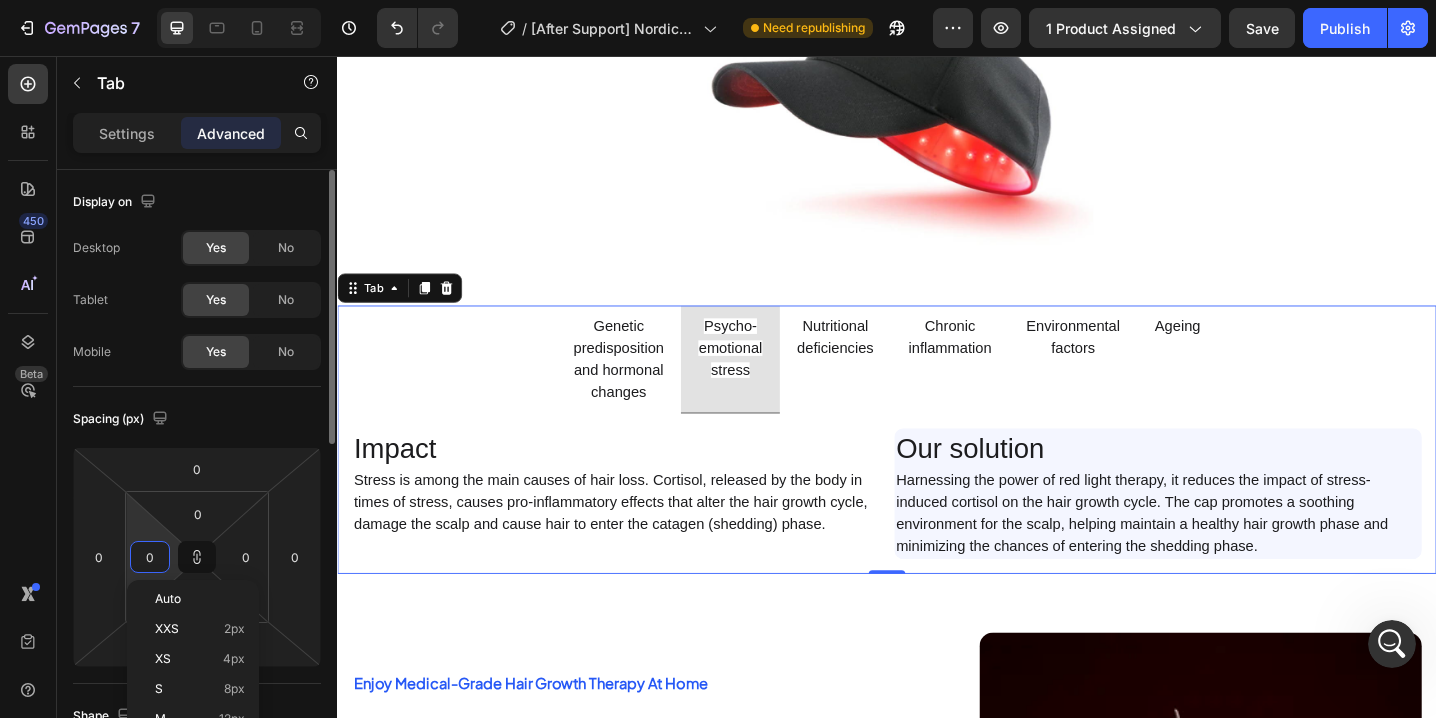 type on "1" 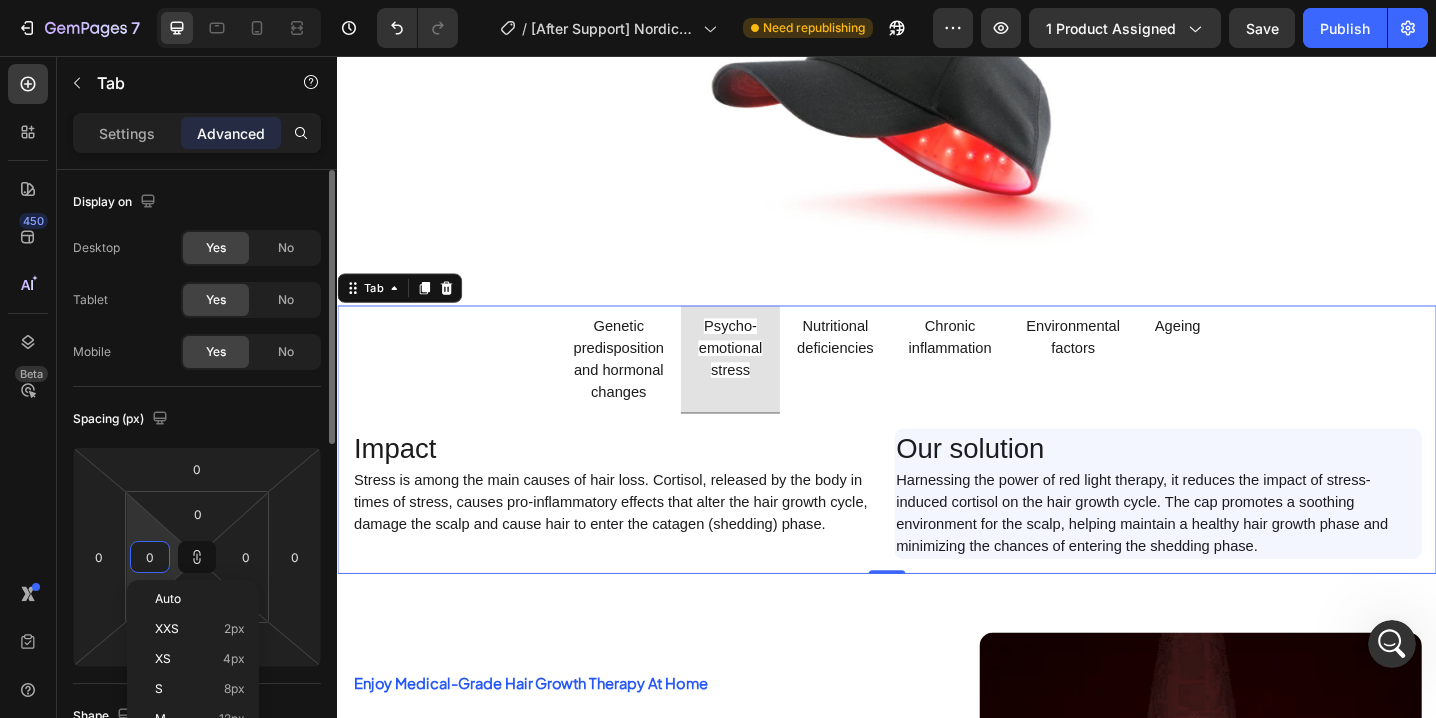 type on "1" 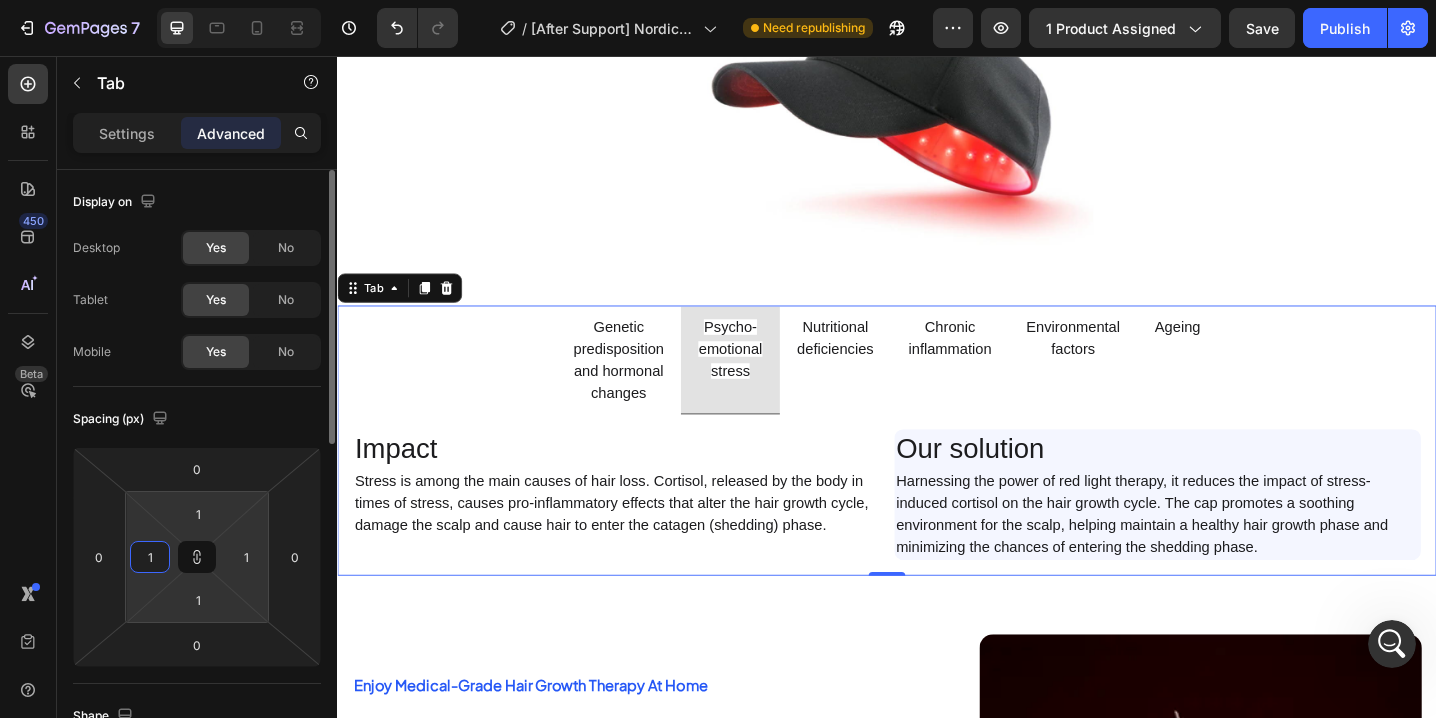 type on "12" 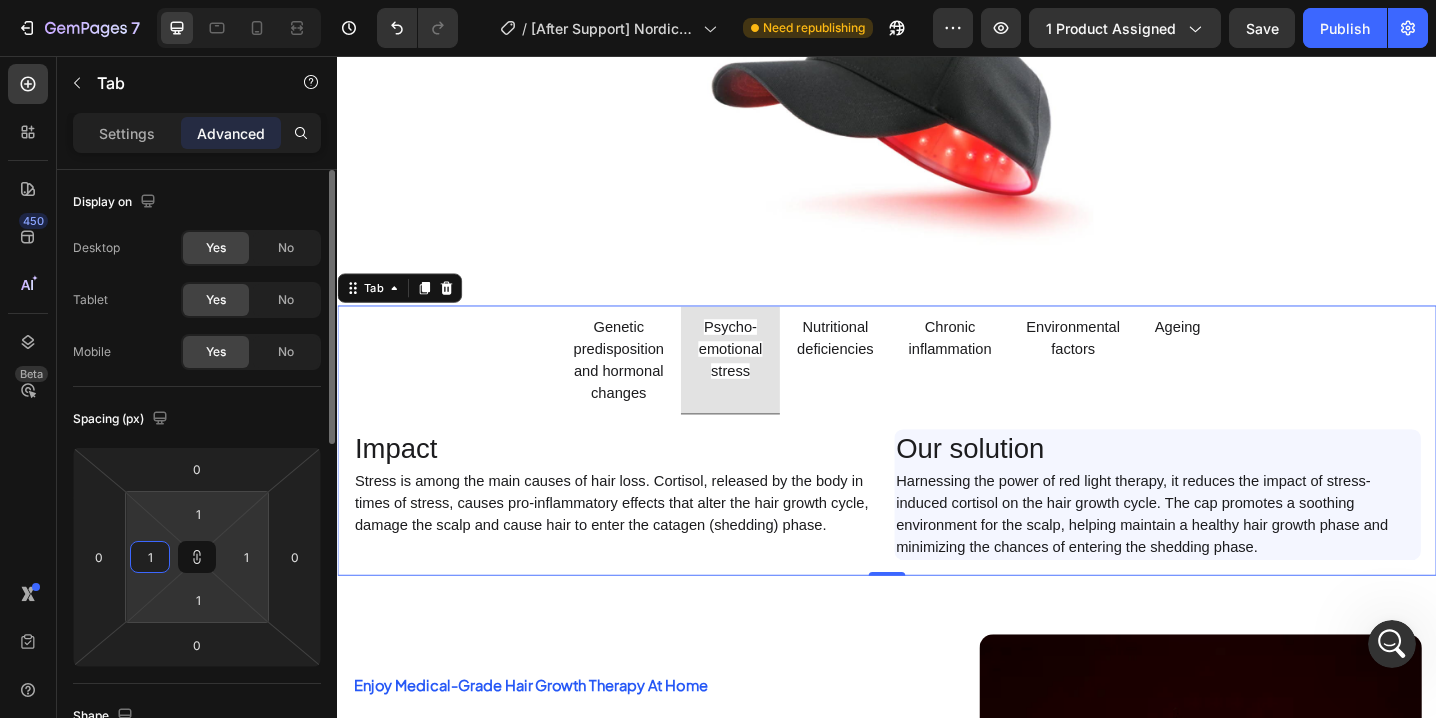 type on "12" 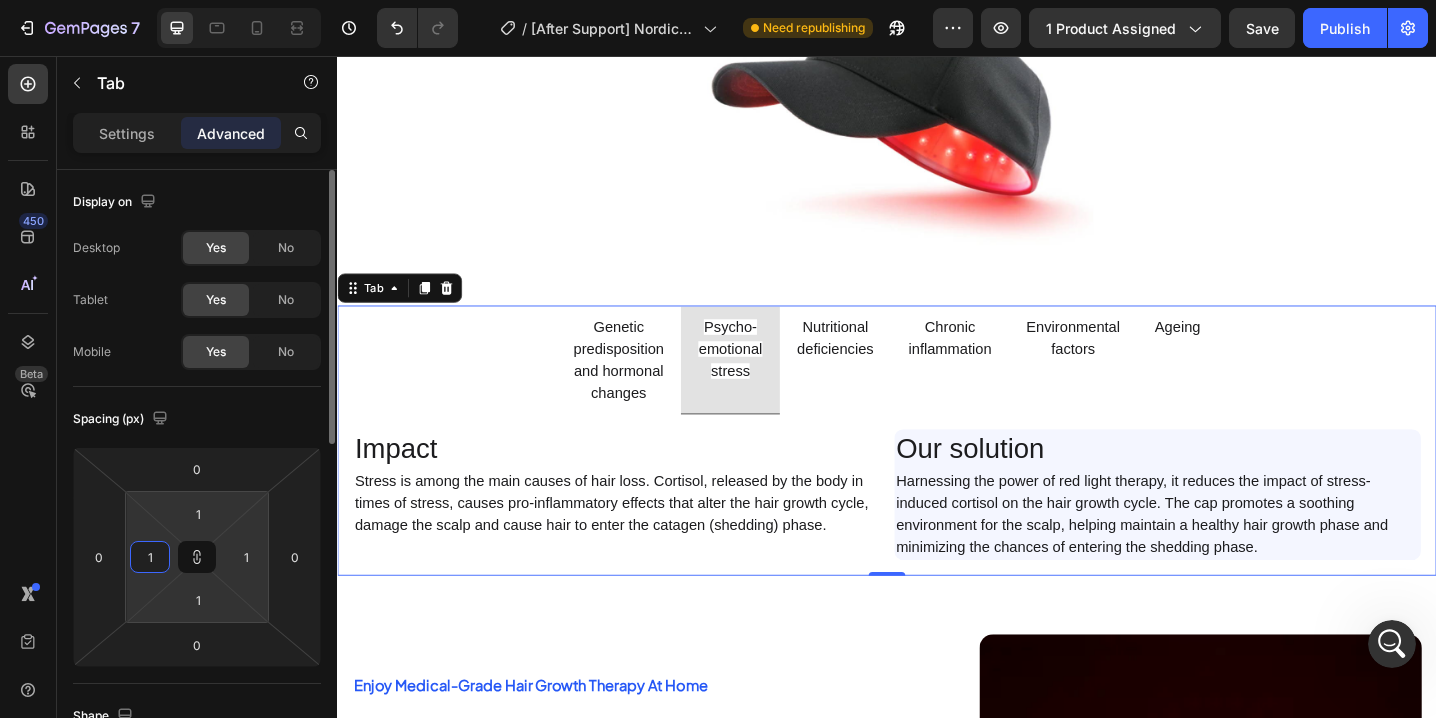 type on "12" 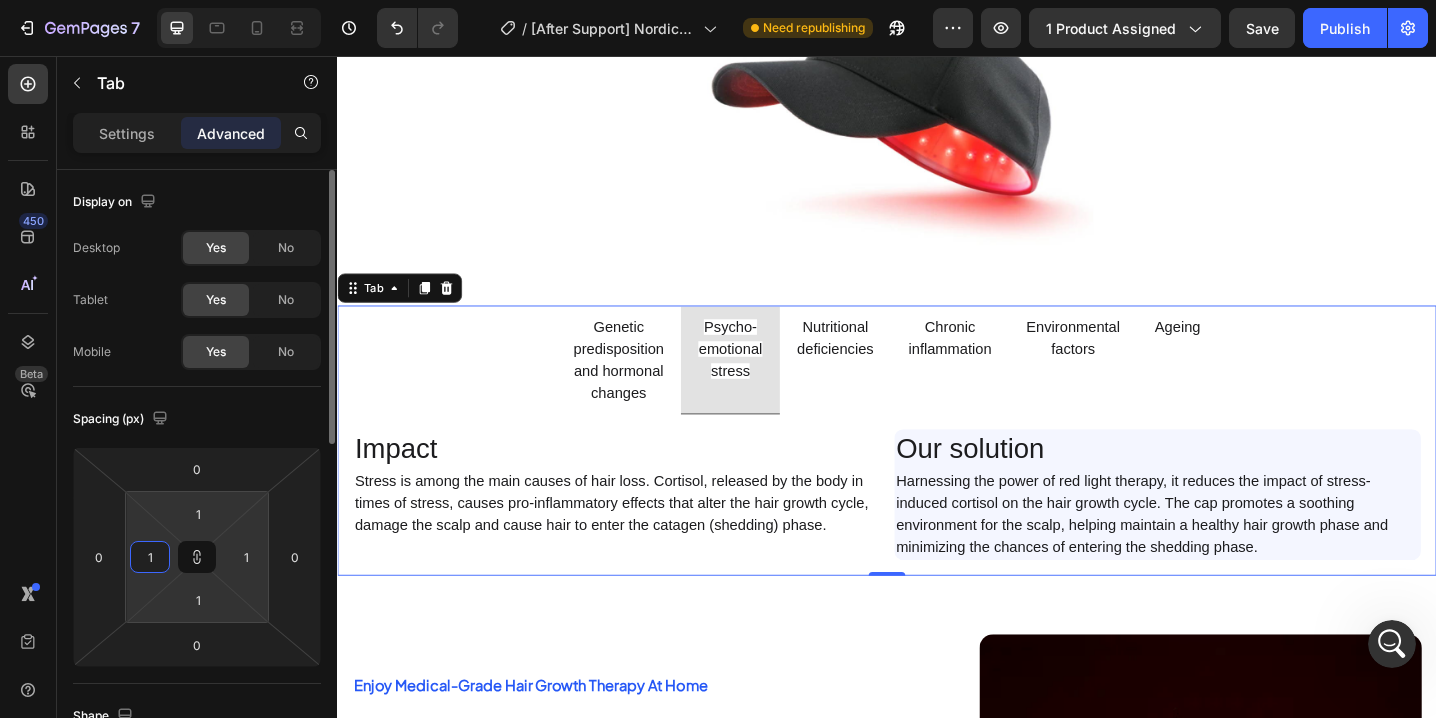 type on "12" 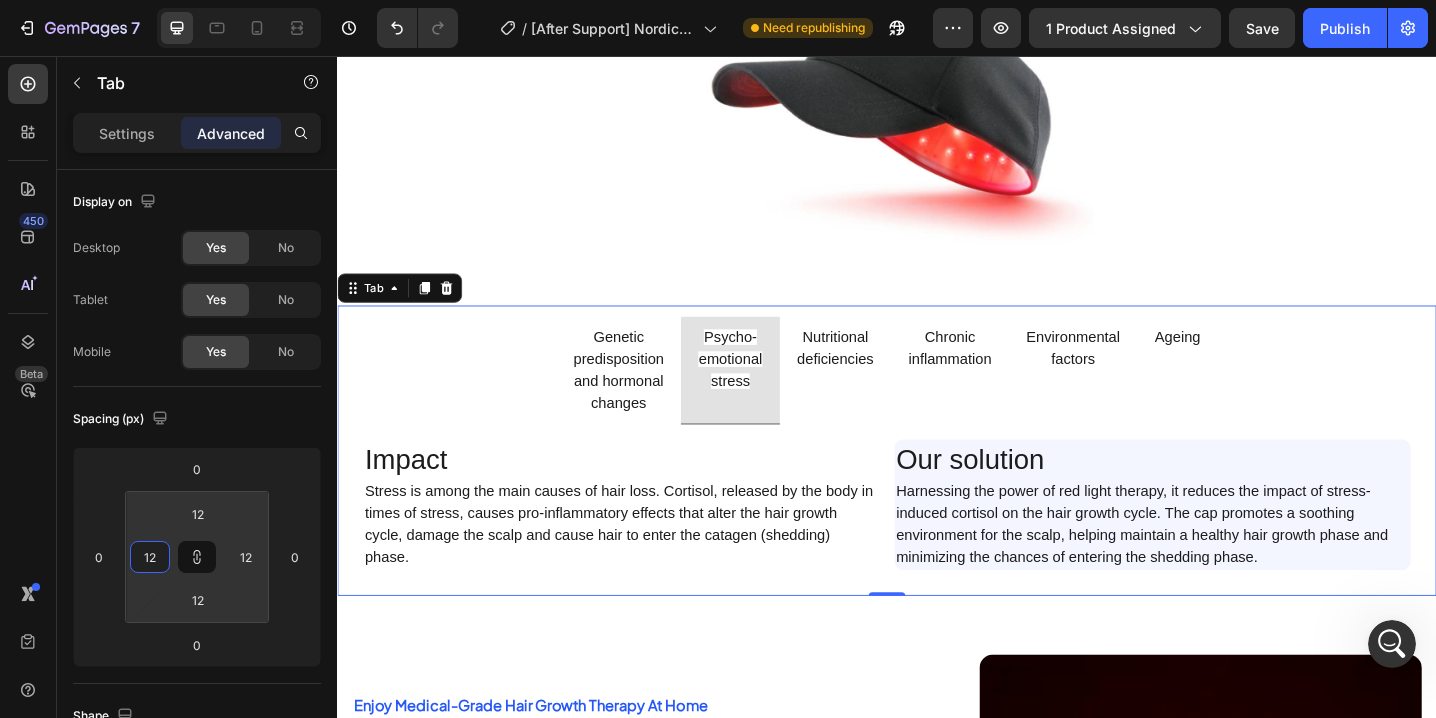 type on "12" 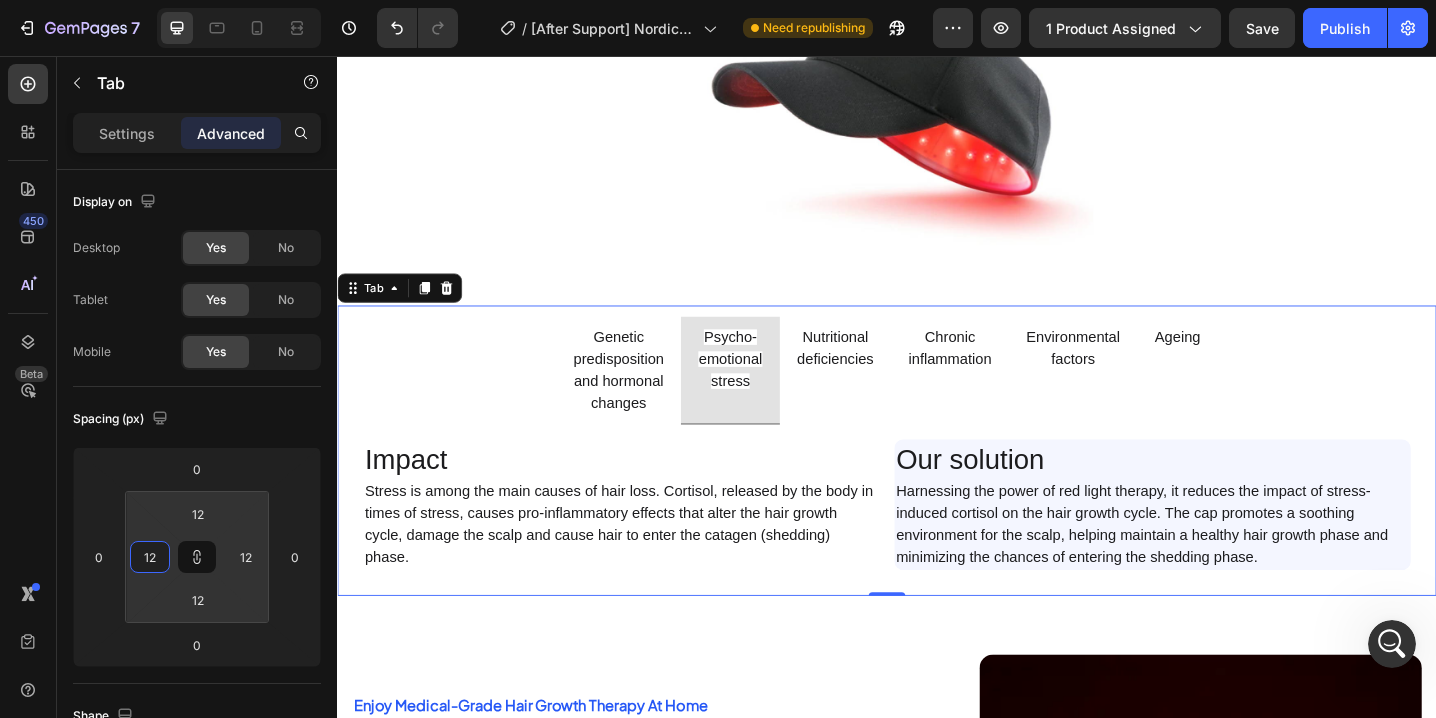 click on "Genetic  predisposition  and hormonal  changes" at bounding box center (644, 399) 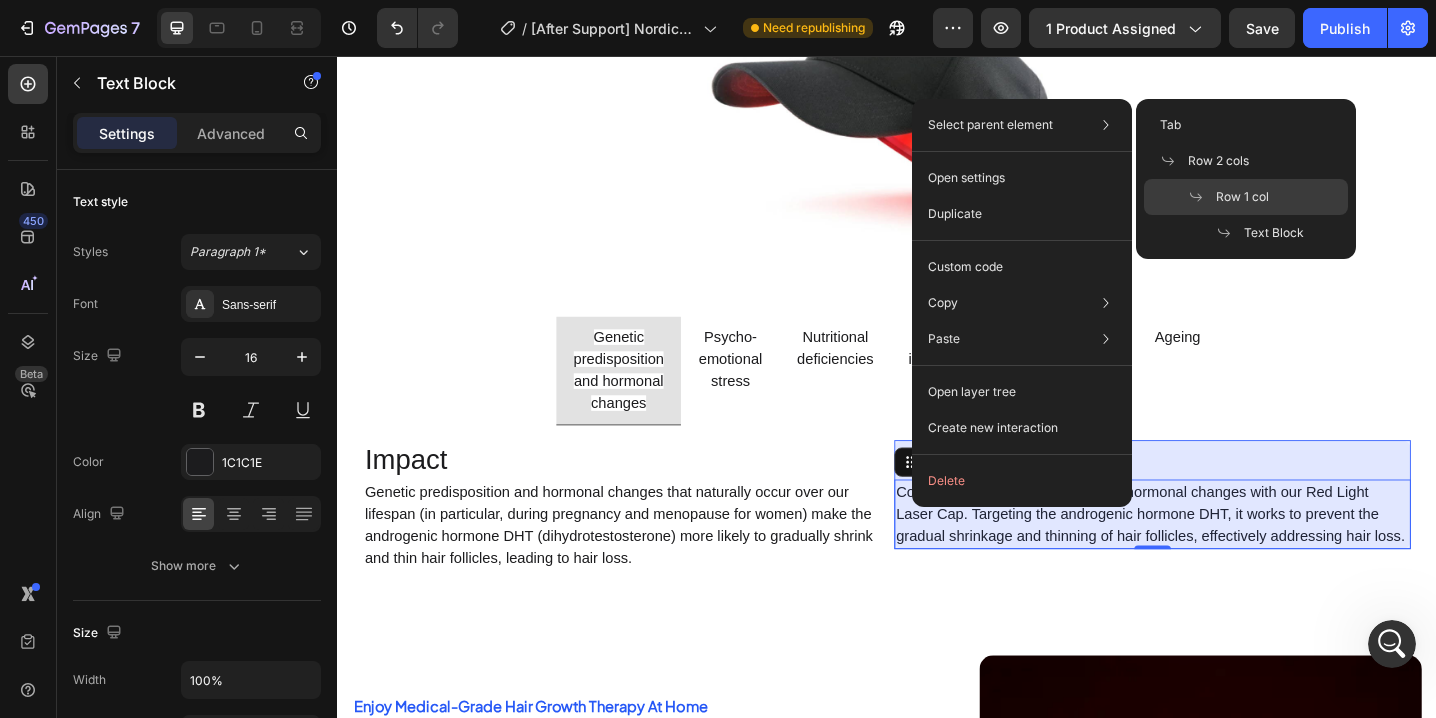 click on "Row 1 col" 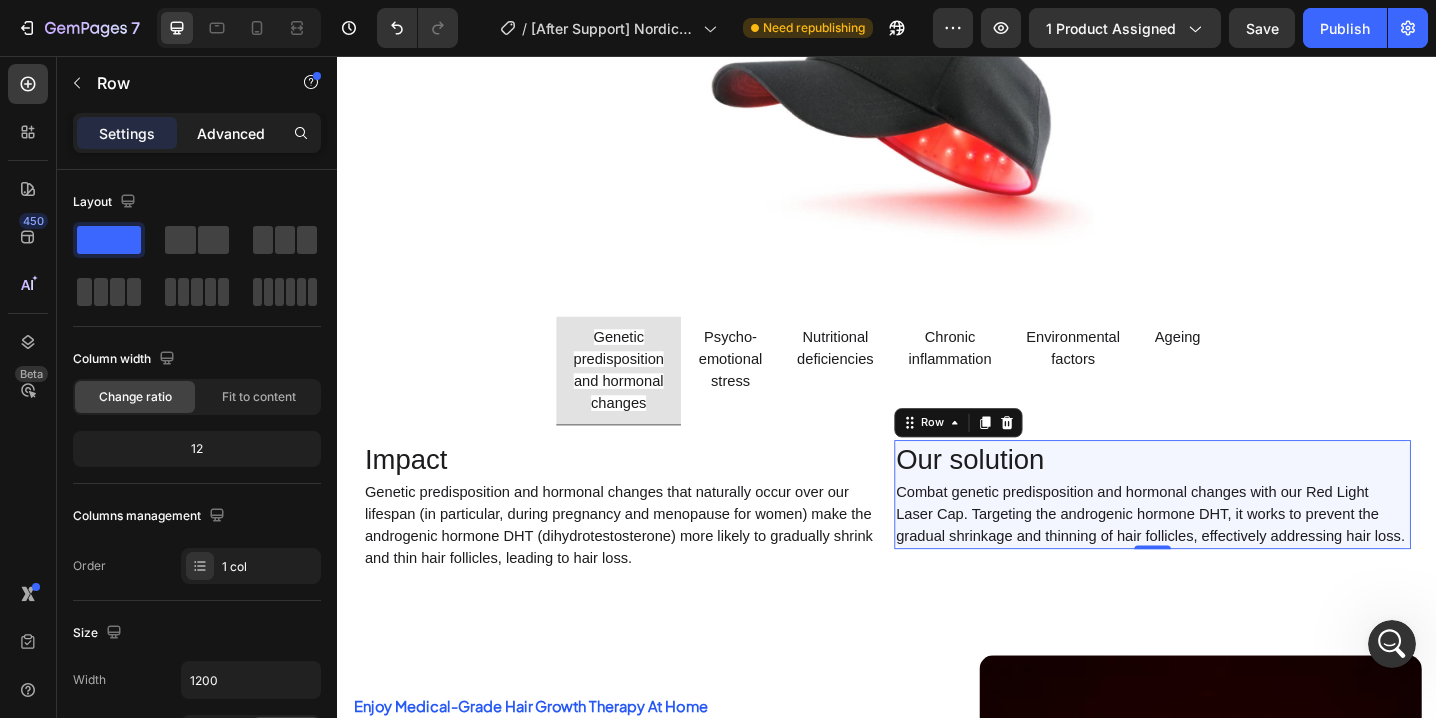 click on "Advanced" at bounding box center (231, 133) 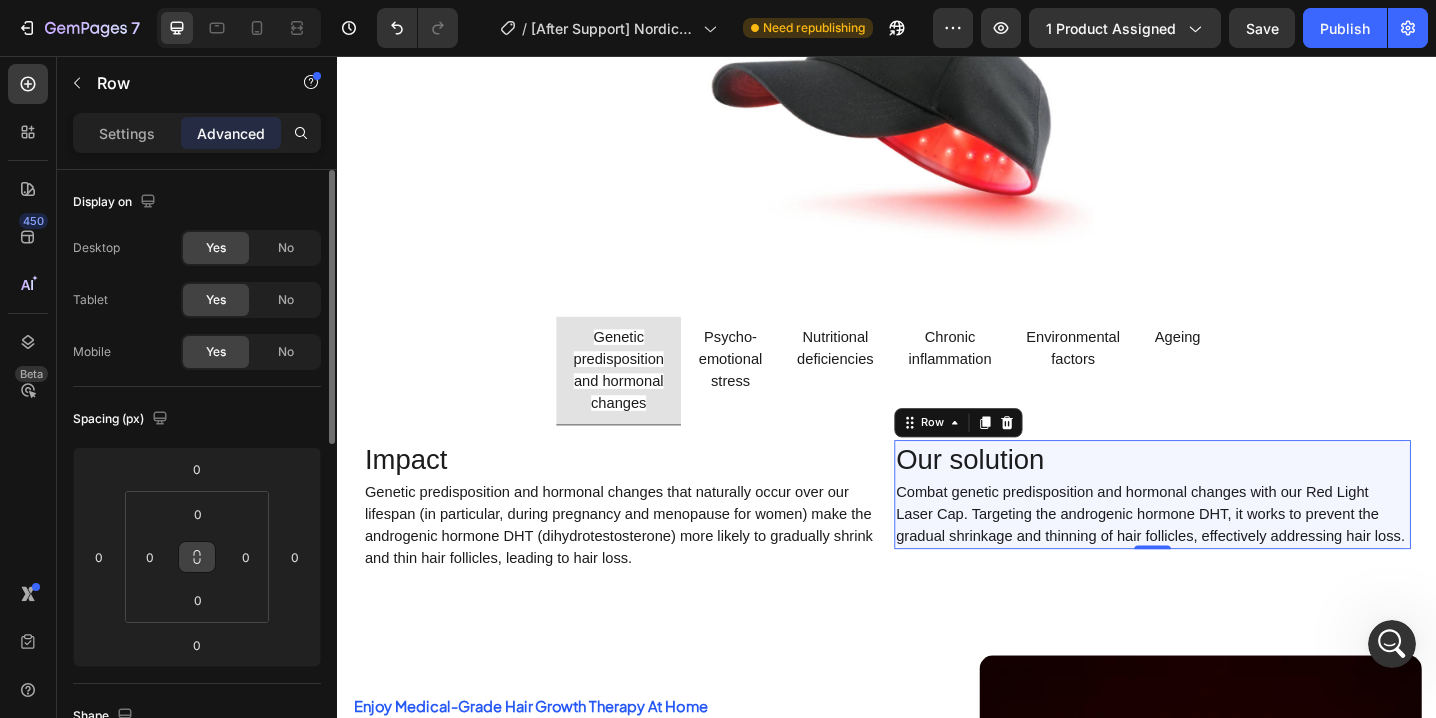 click 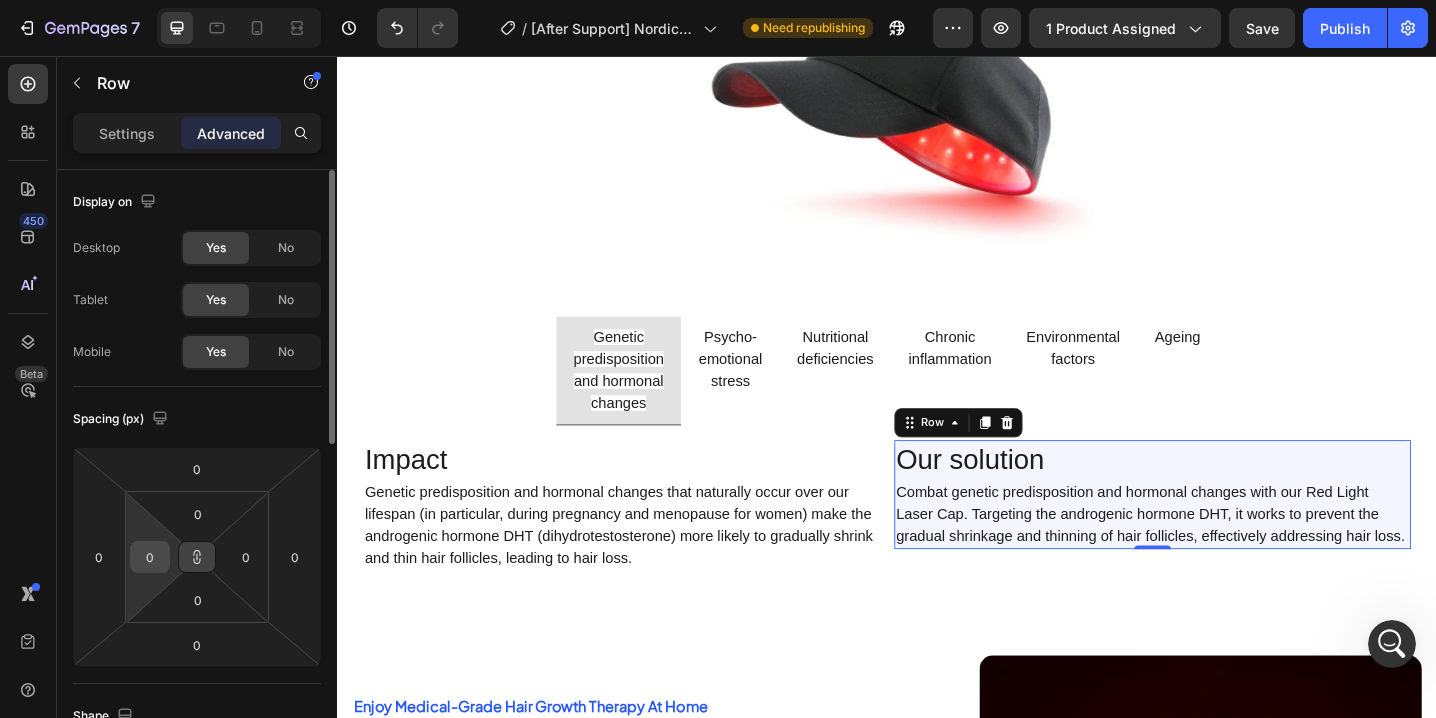 click on "0" at bounding box center [150, 557] 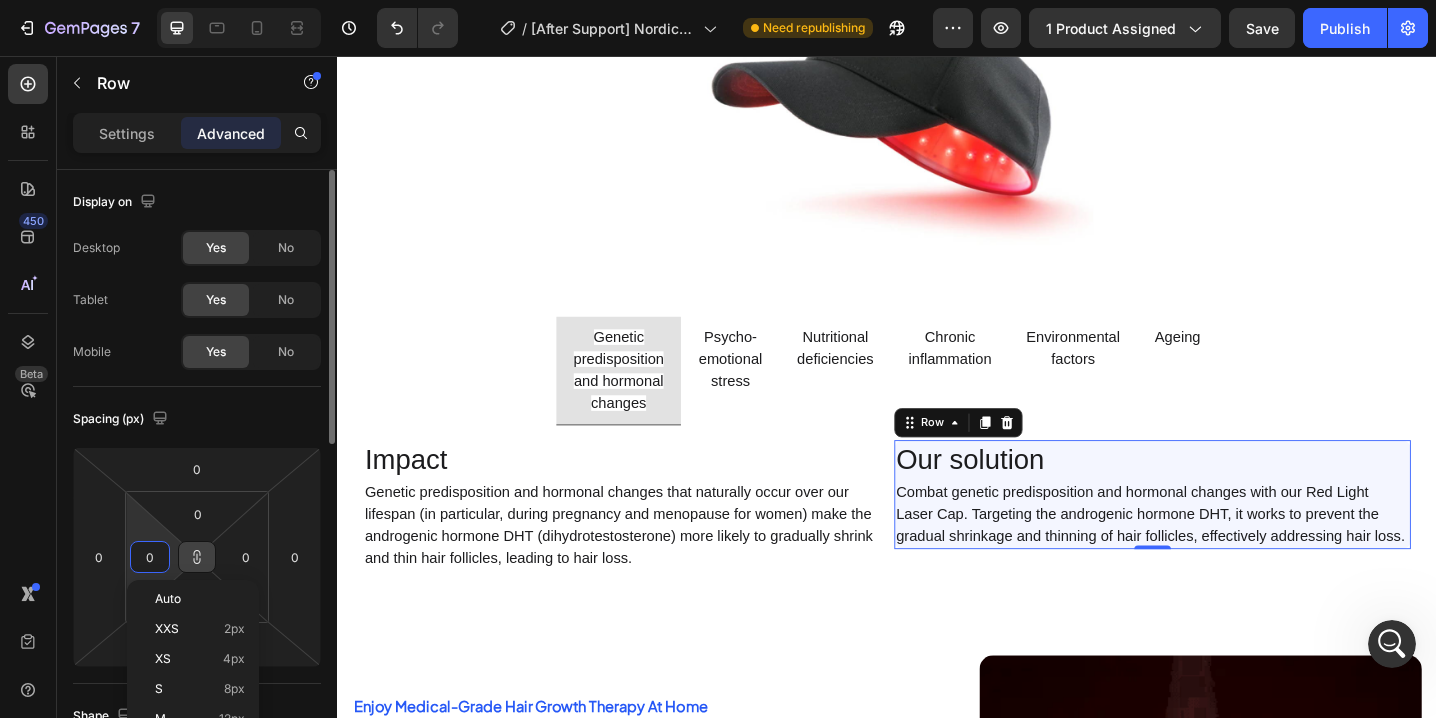 type on "1" 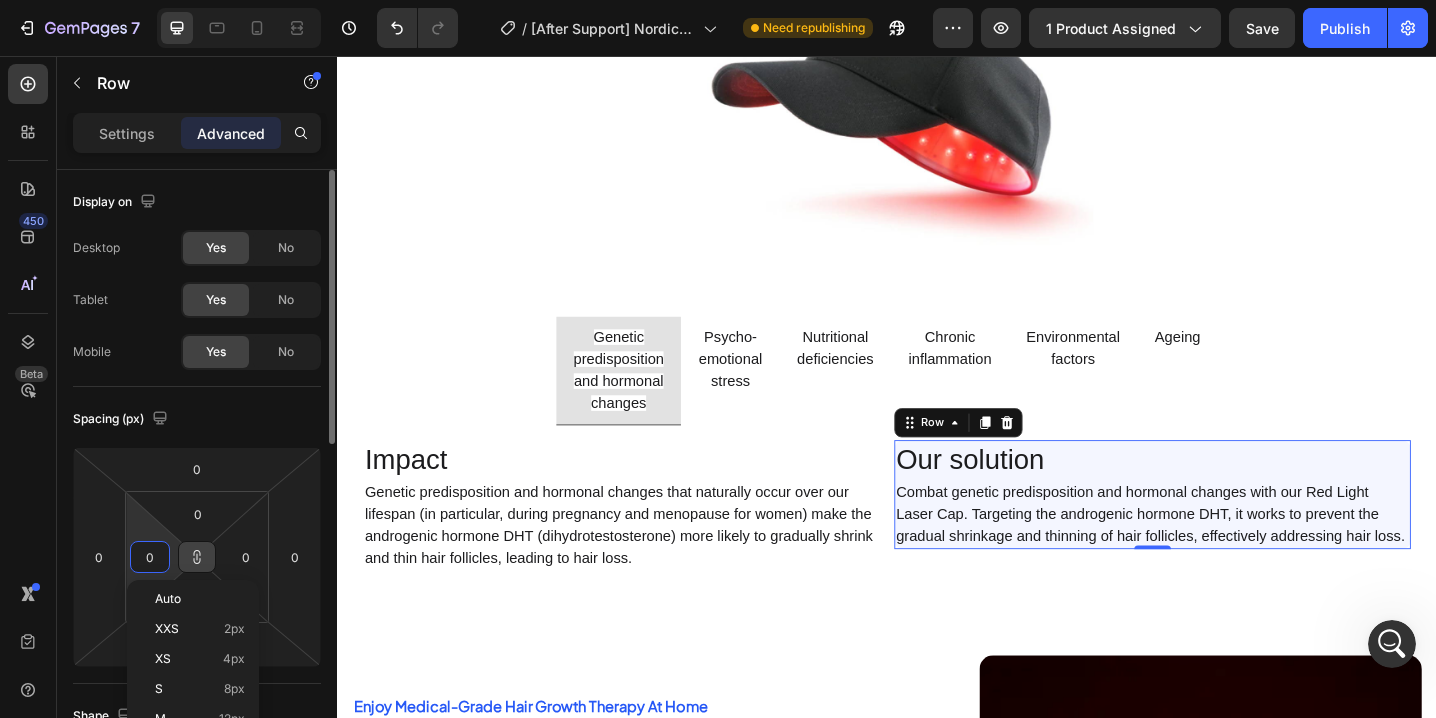 type on "1" 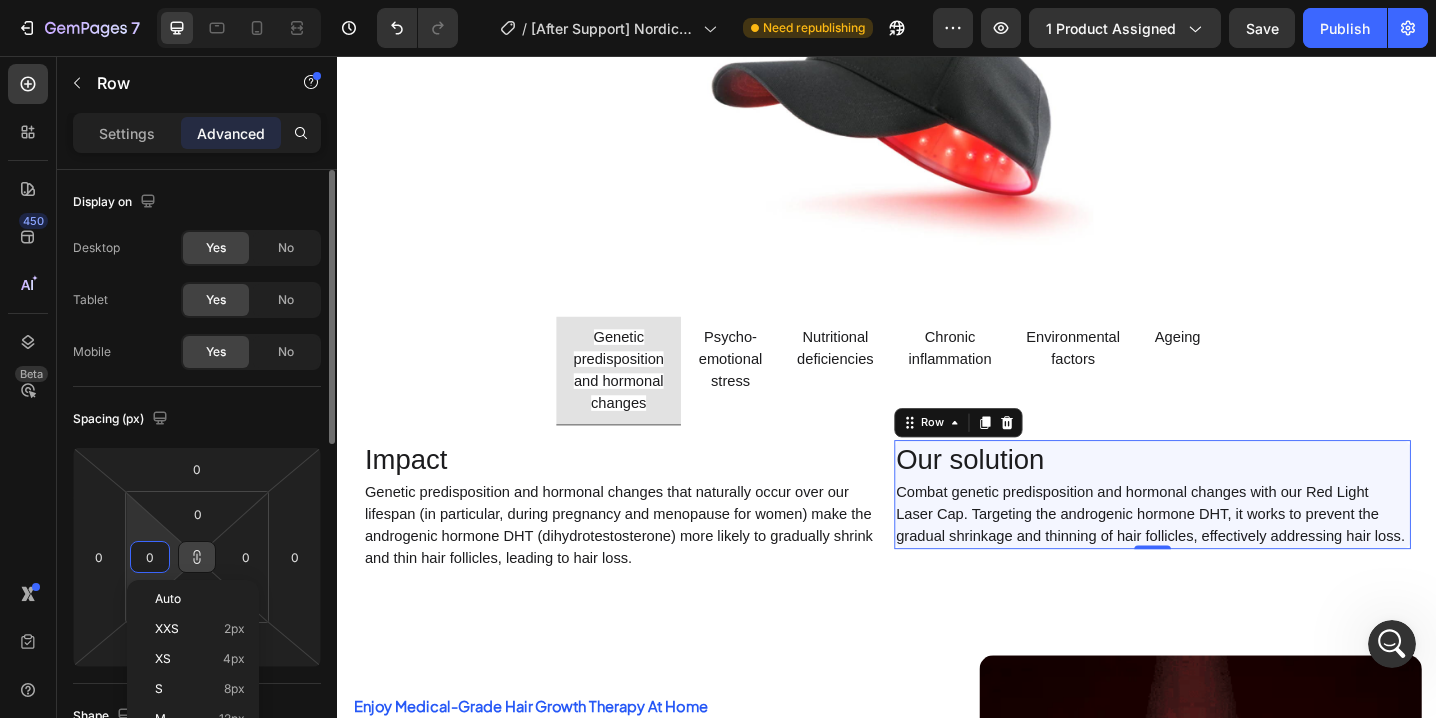 type on "1" 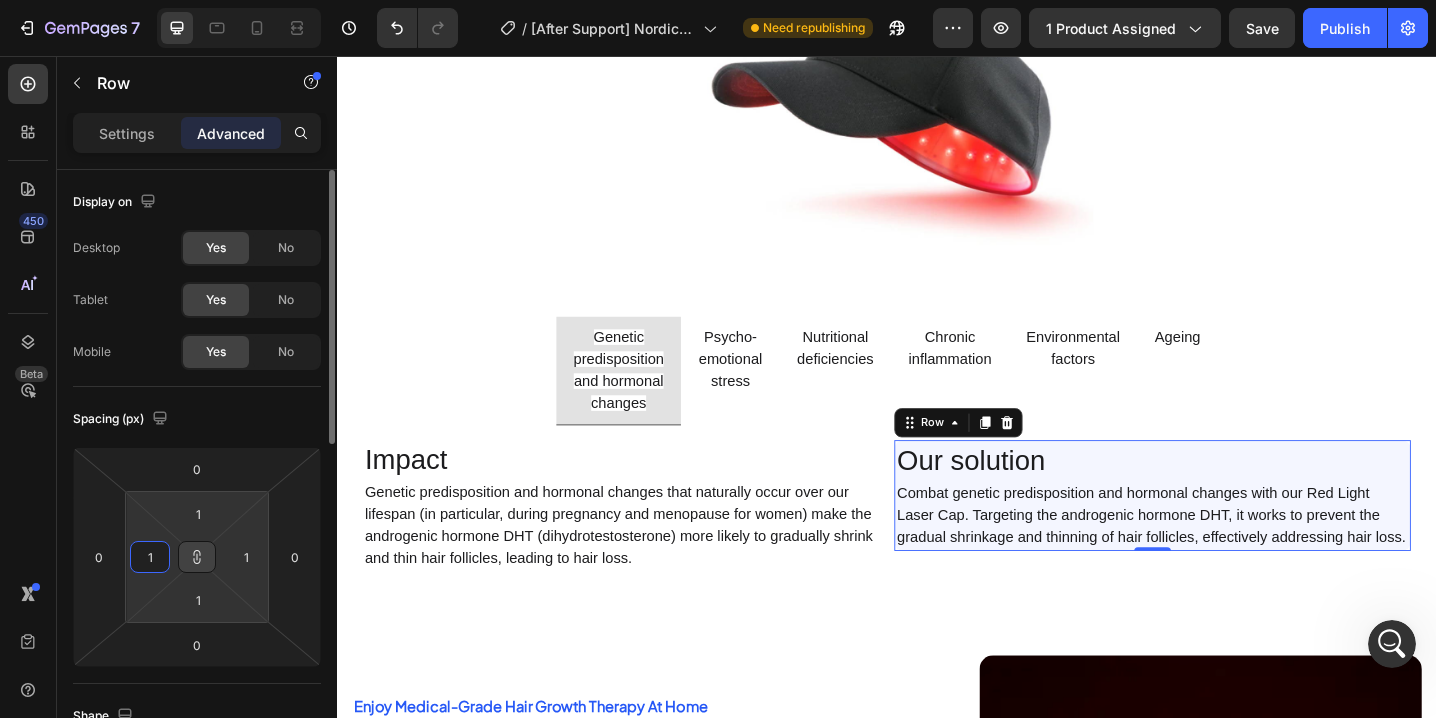 type on "12" 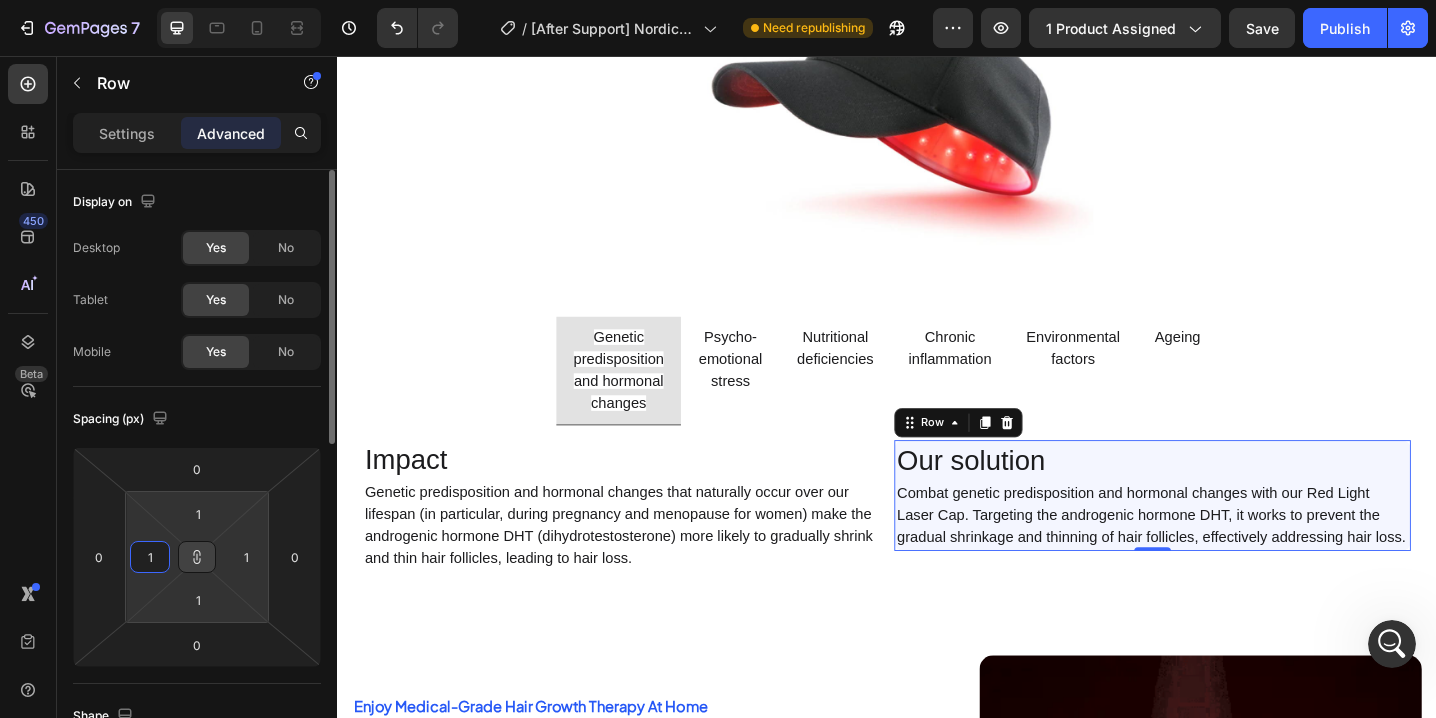 type on "12" 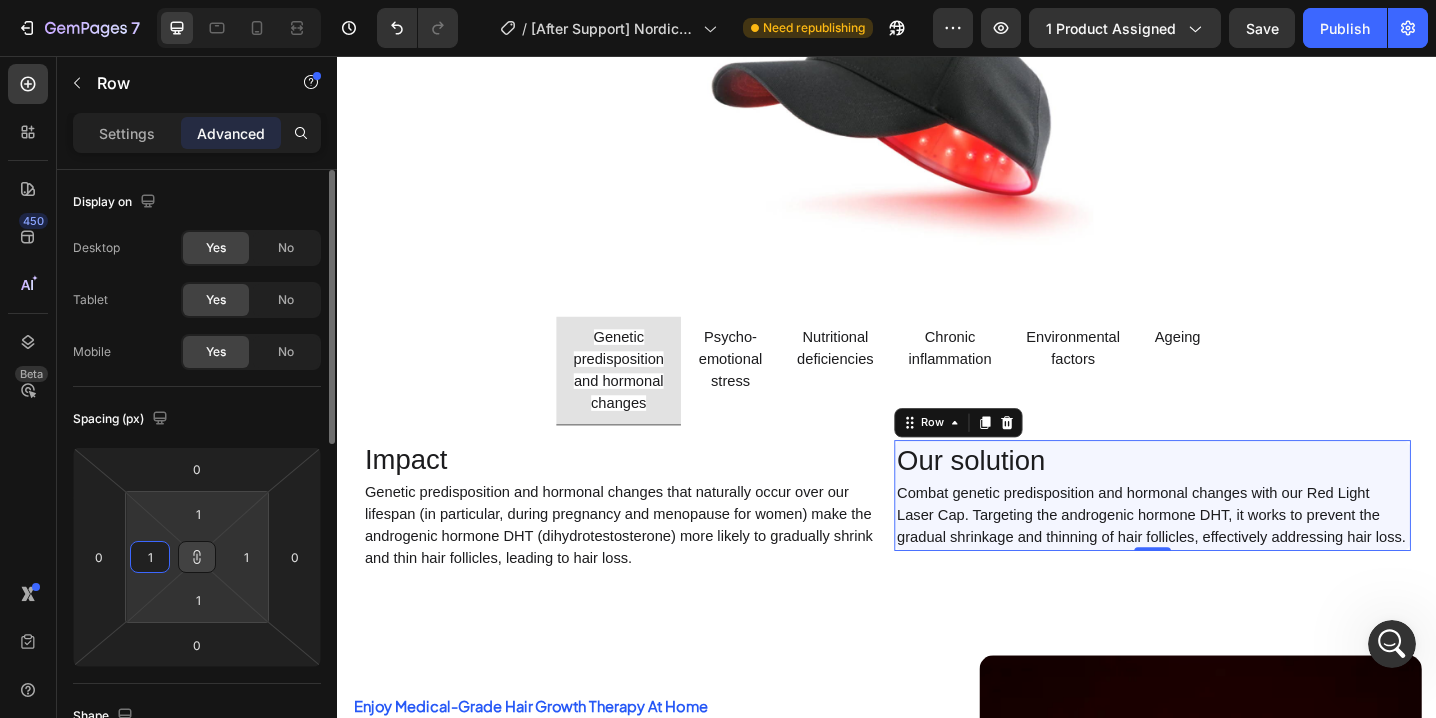type on "12" 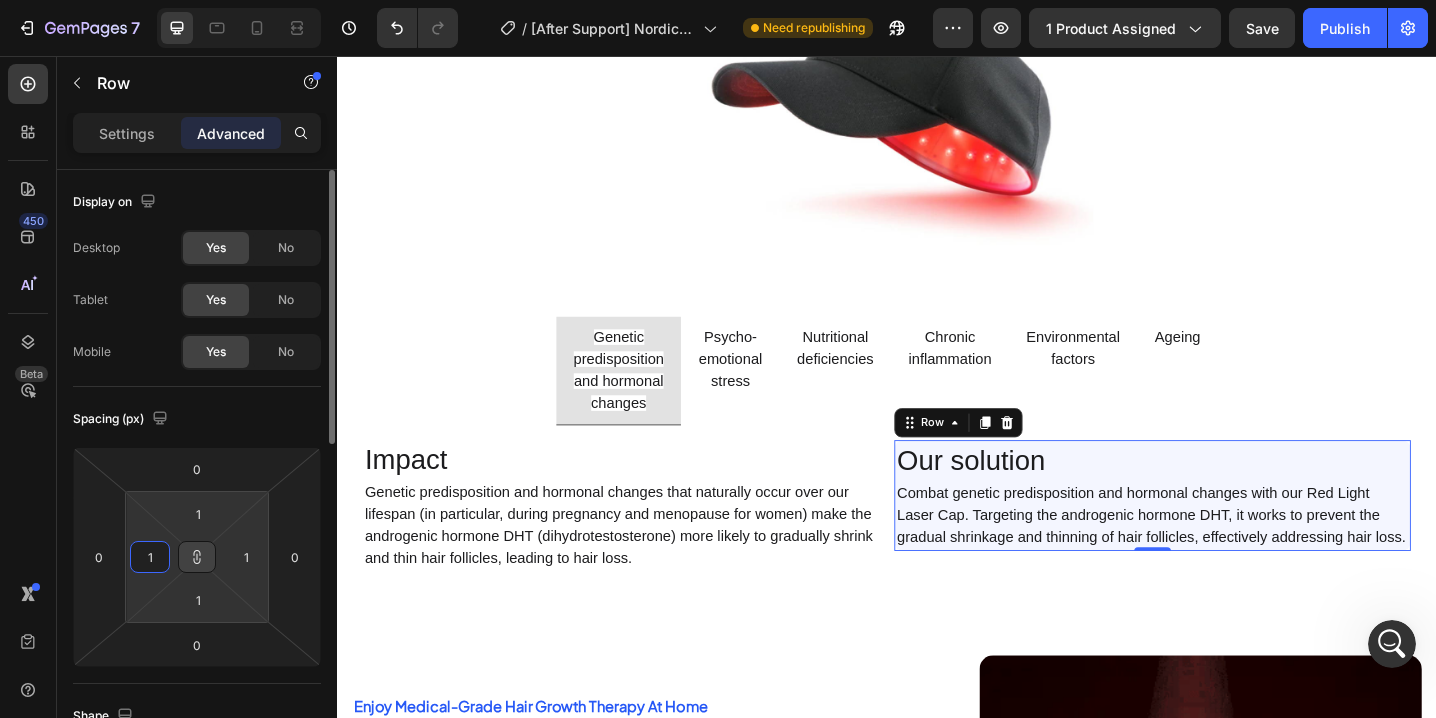 type on "12" 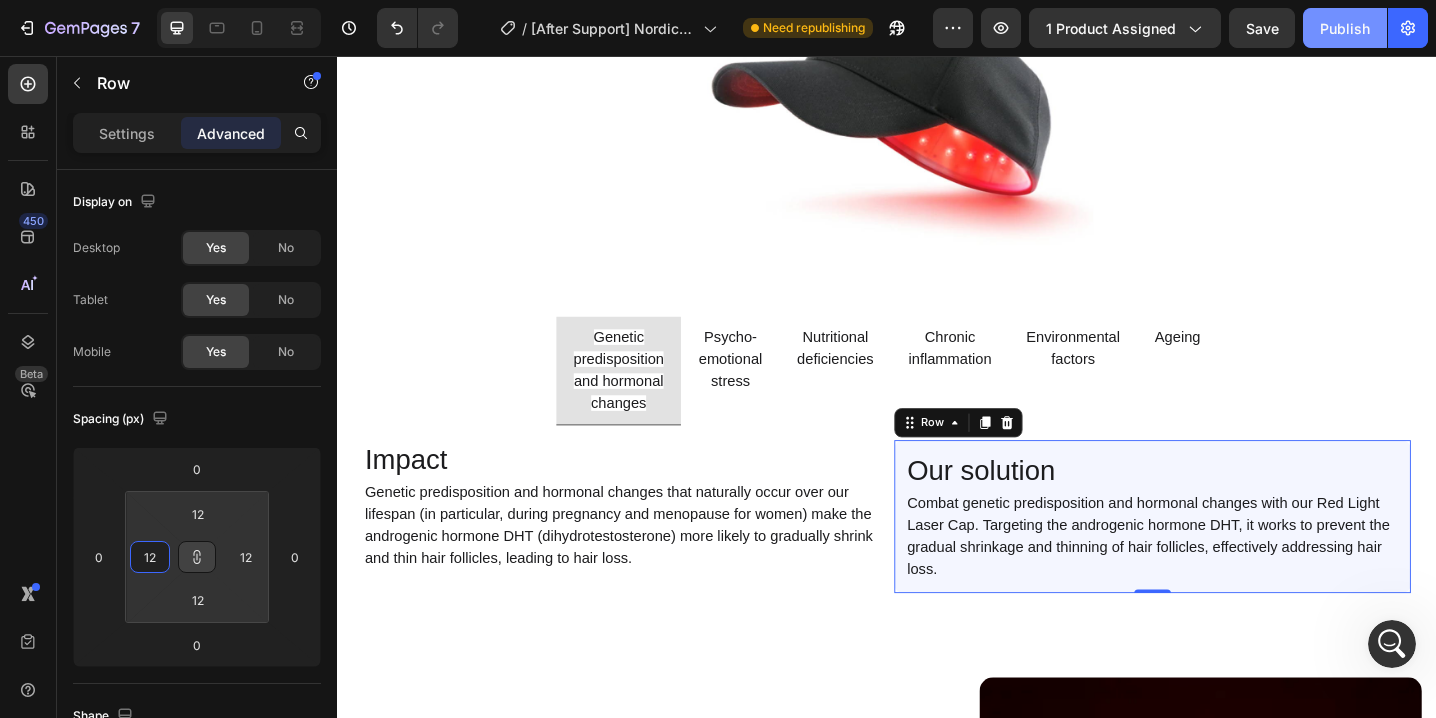 type on "12" 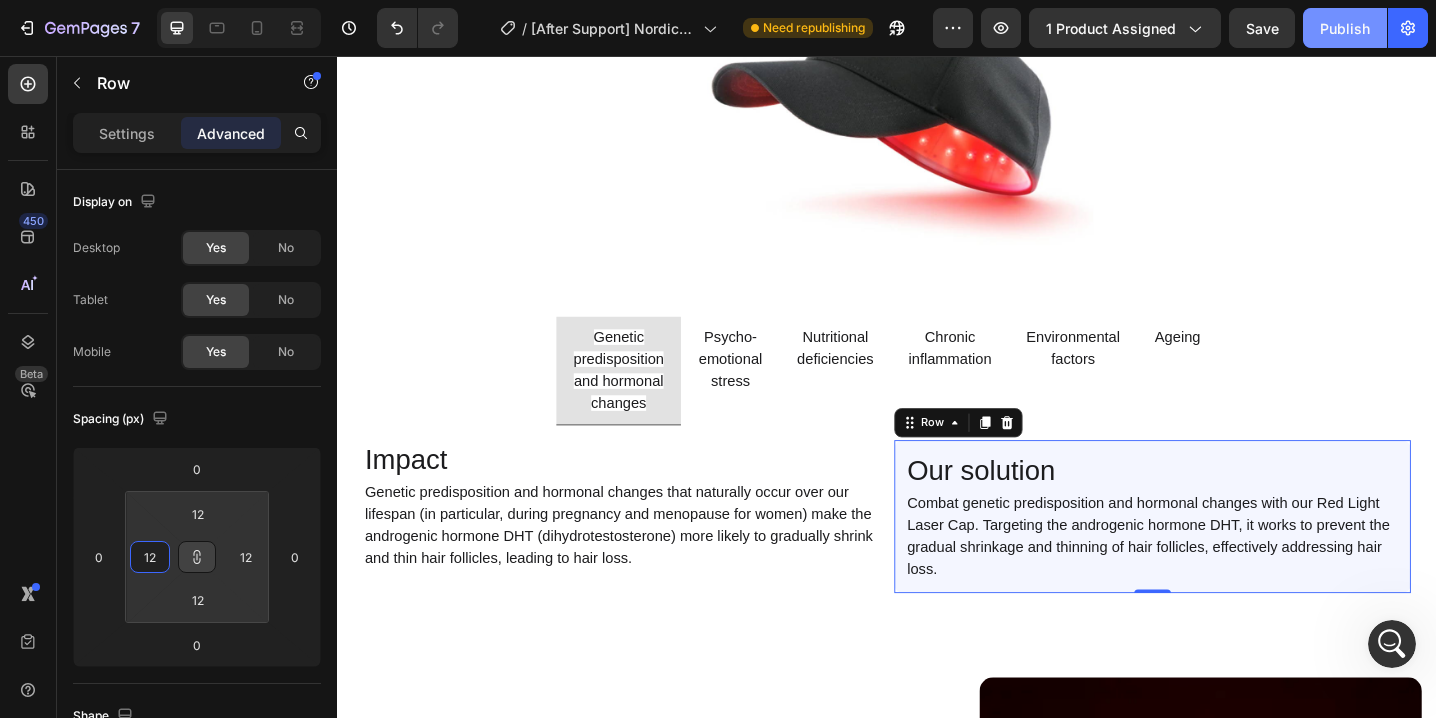 click on "Publish" at bounding box center (1345, 28) 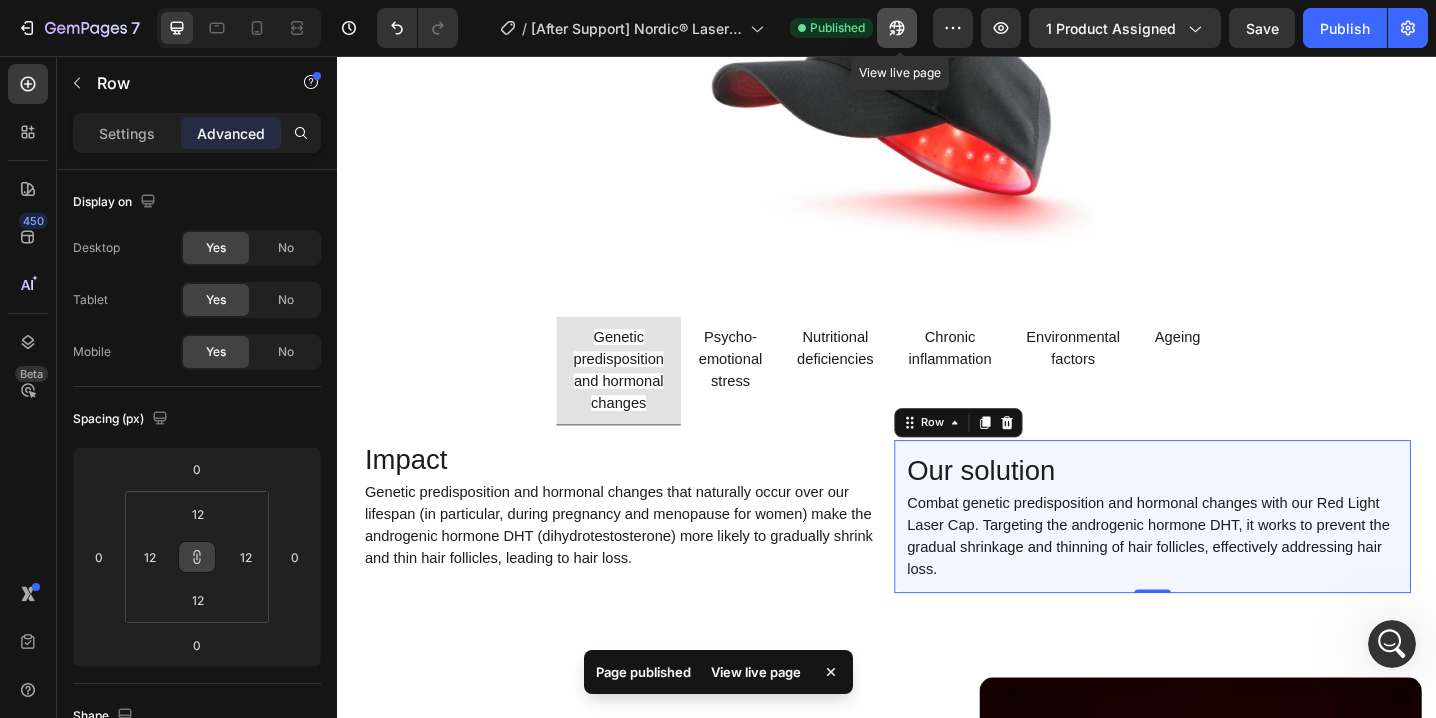 click 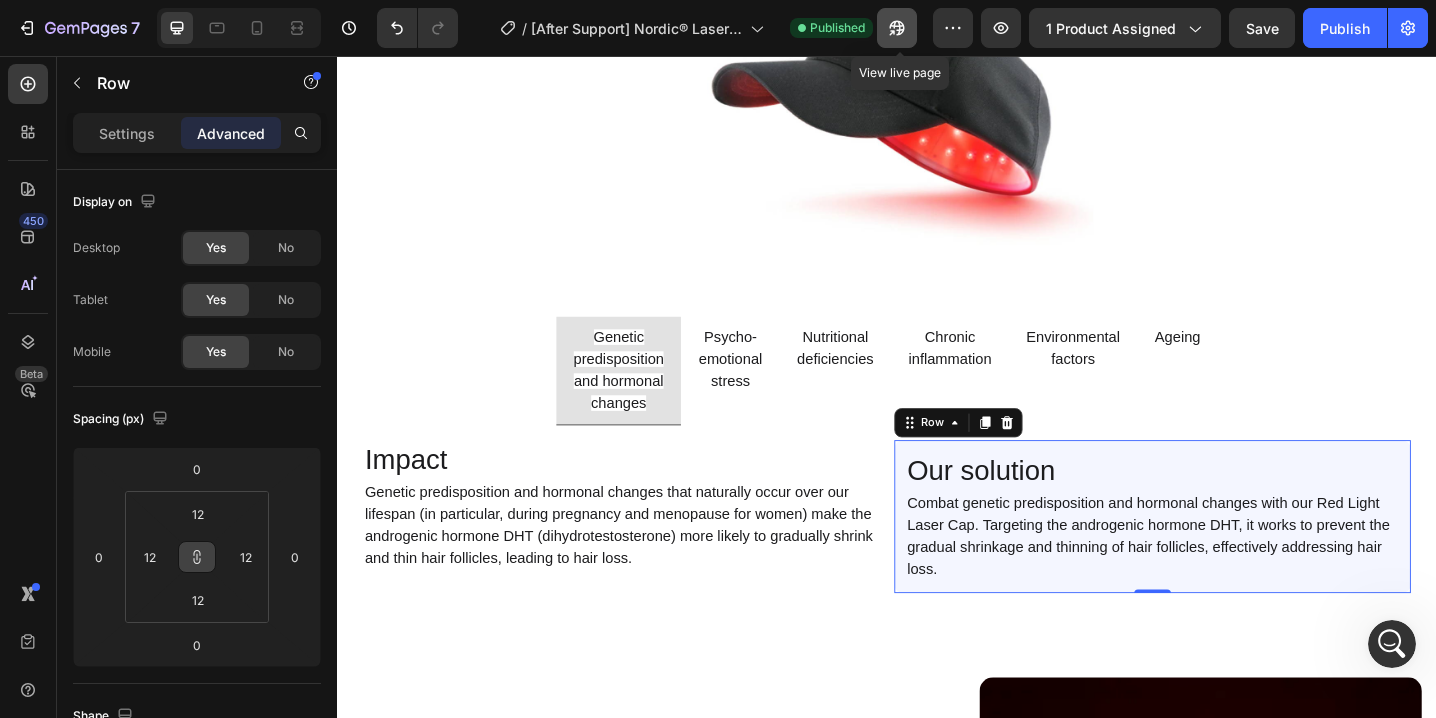 click 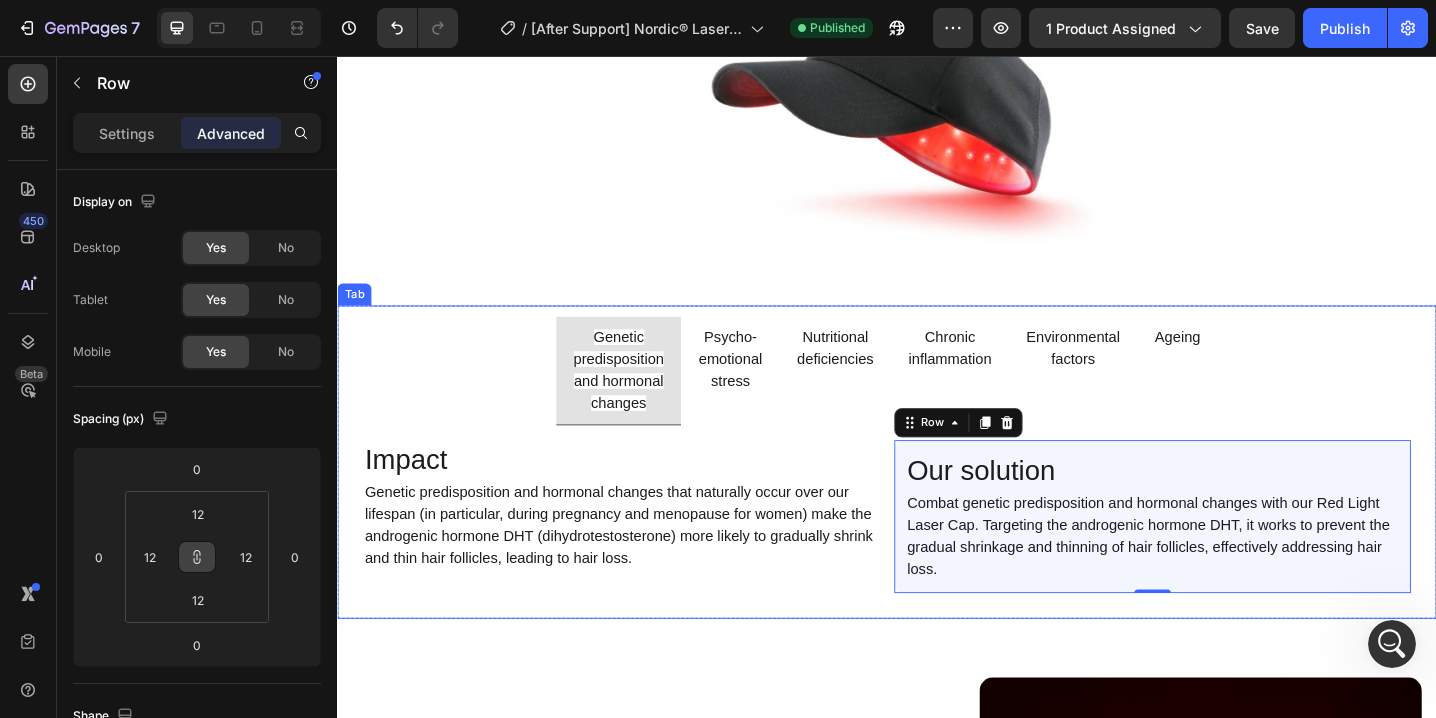 click on "changes" at bounding box center [644, 435] 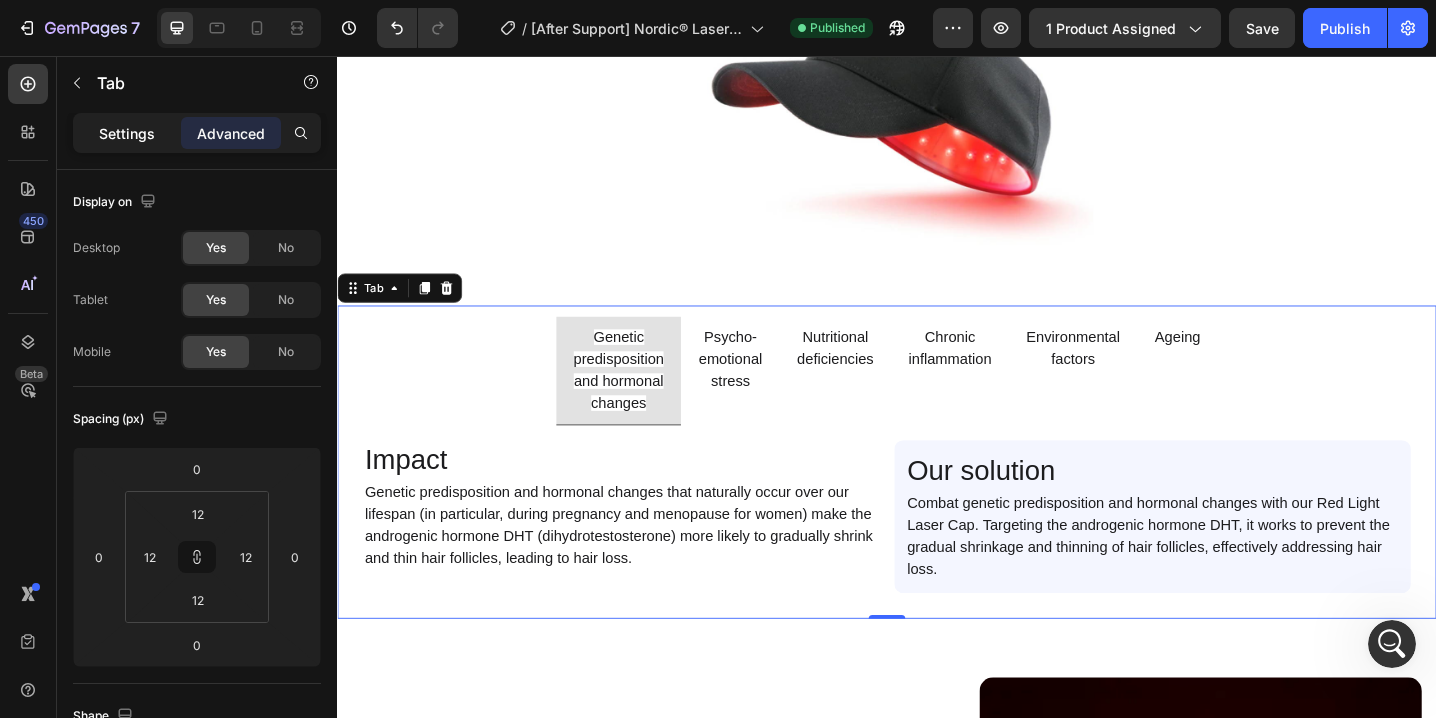 click on "Settings" at bounding box center [127, 133] 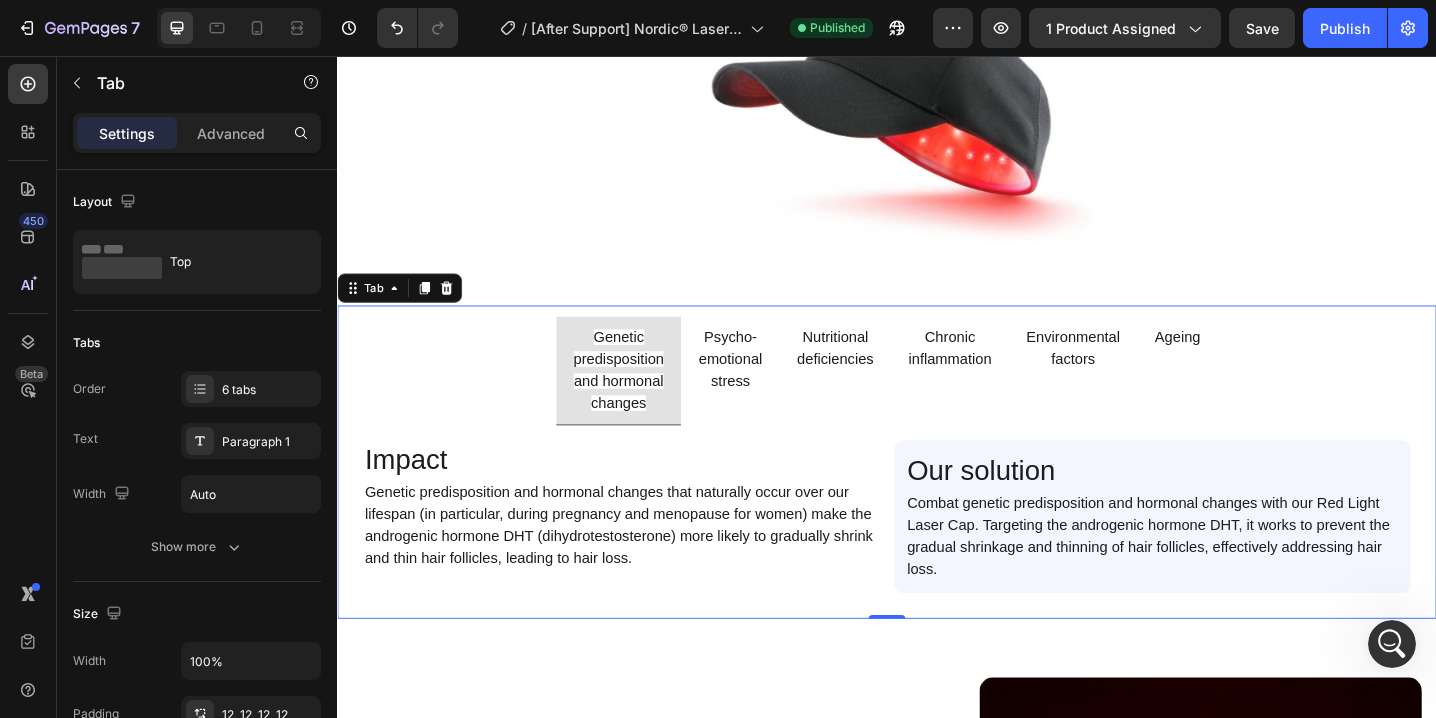 click on "predisposition" at bounding box center [644, 386] 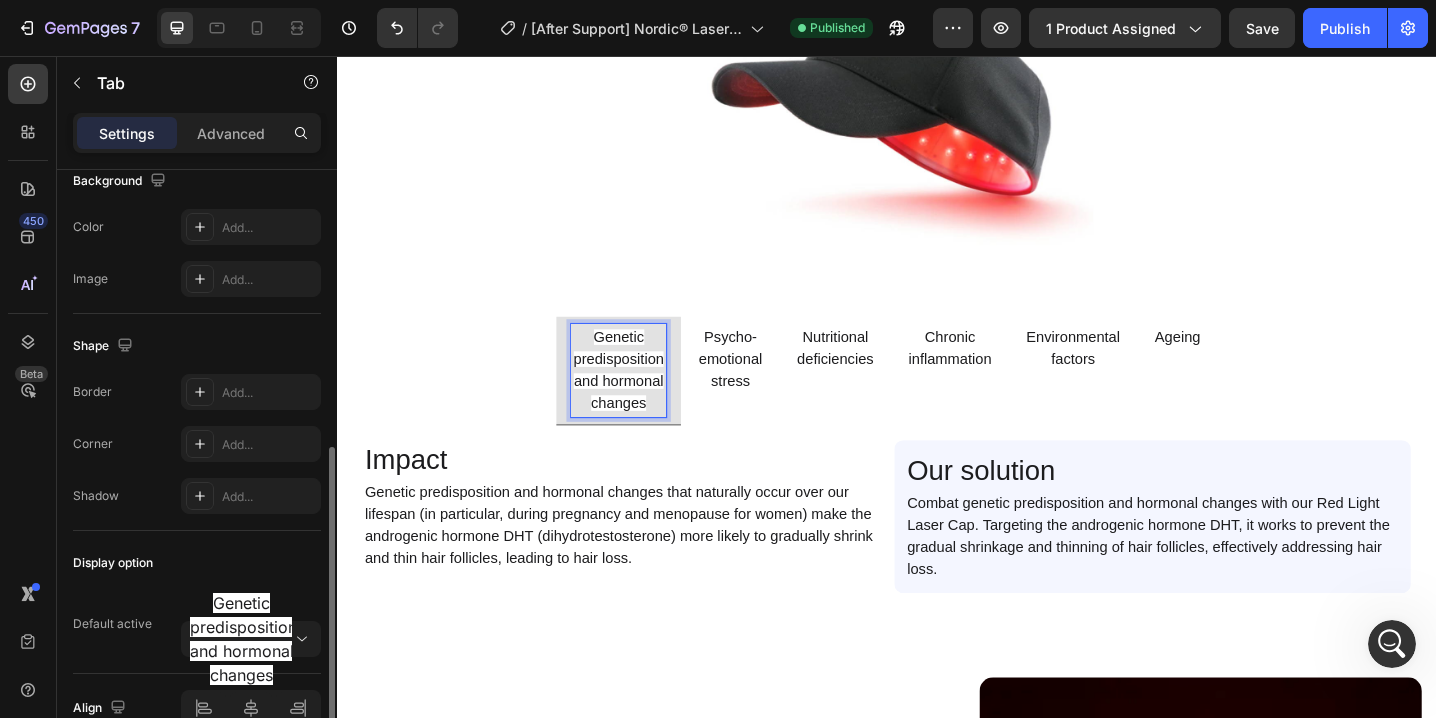 scroll, scrollTop: 700, scrollLeft: 0, axis: vertical 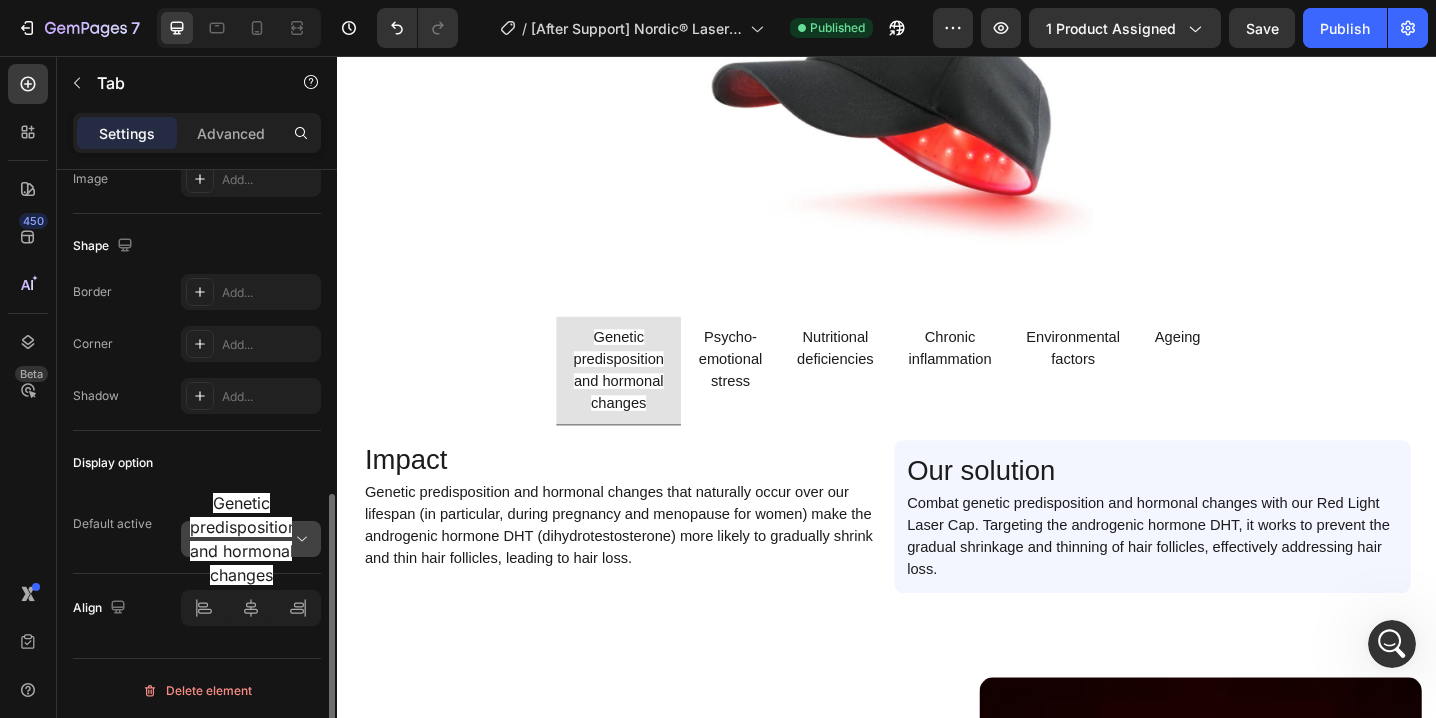click on "predisposition" at bounding box center [243, 527] 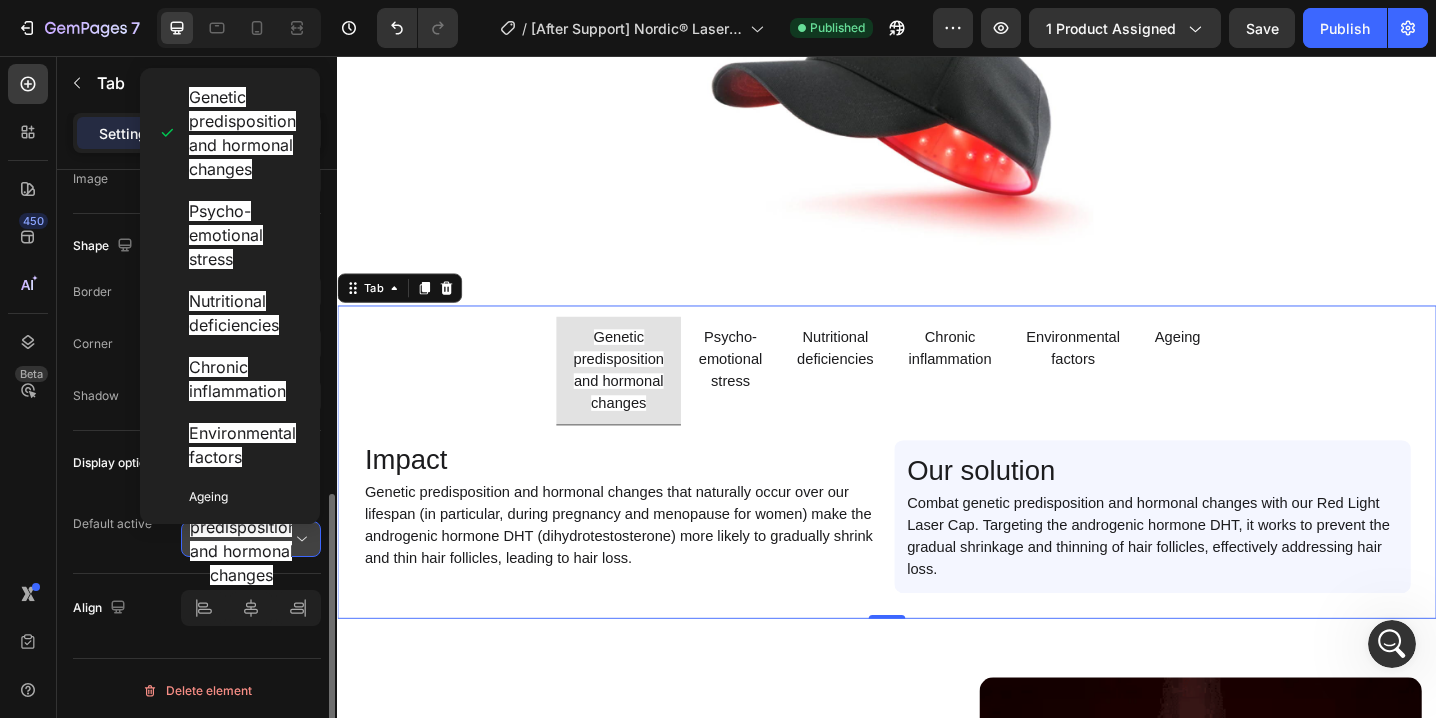 click on "and hormonal" at bounding box center [242, 551] 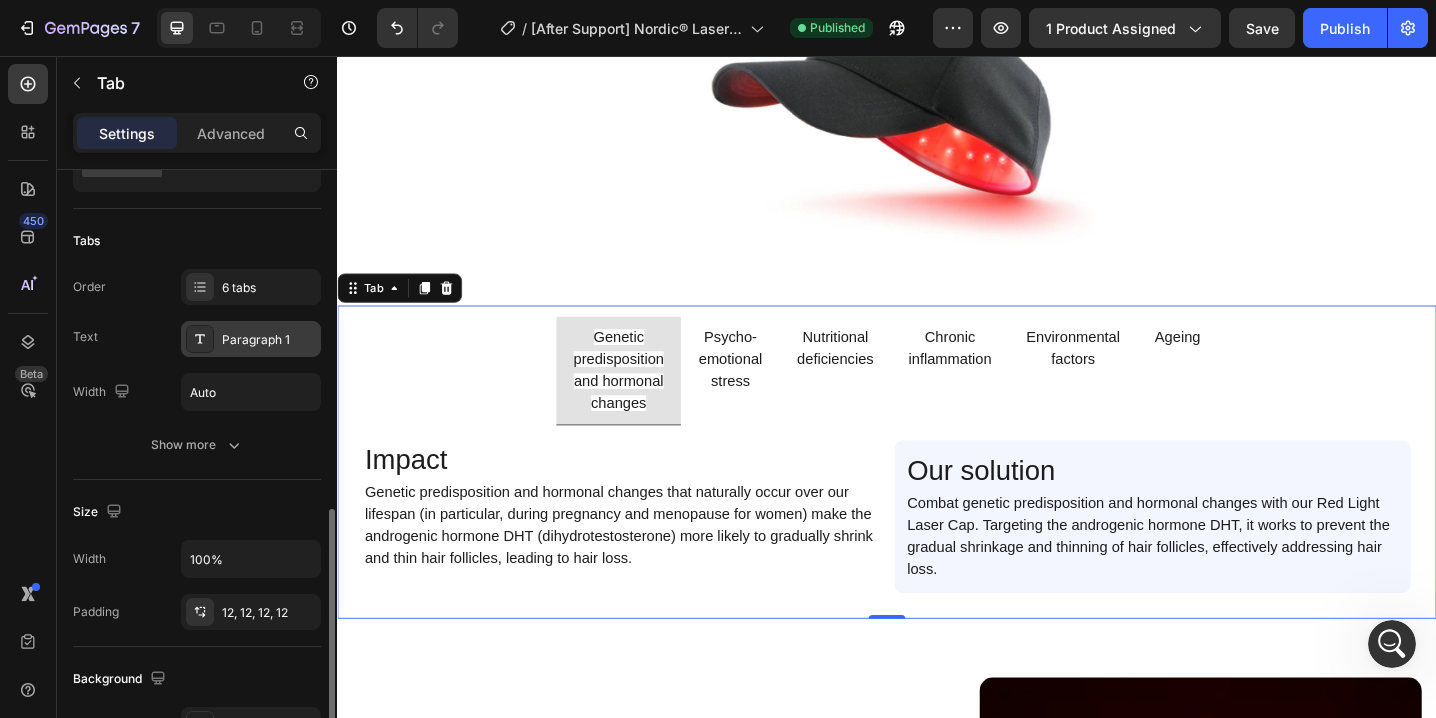scroll, scrollTop: 2, scrollLeft: 0, axis: vertical 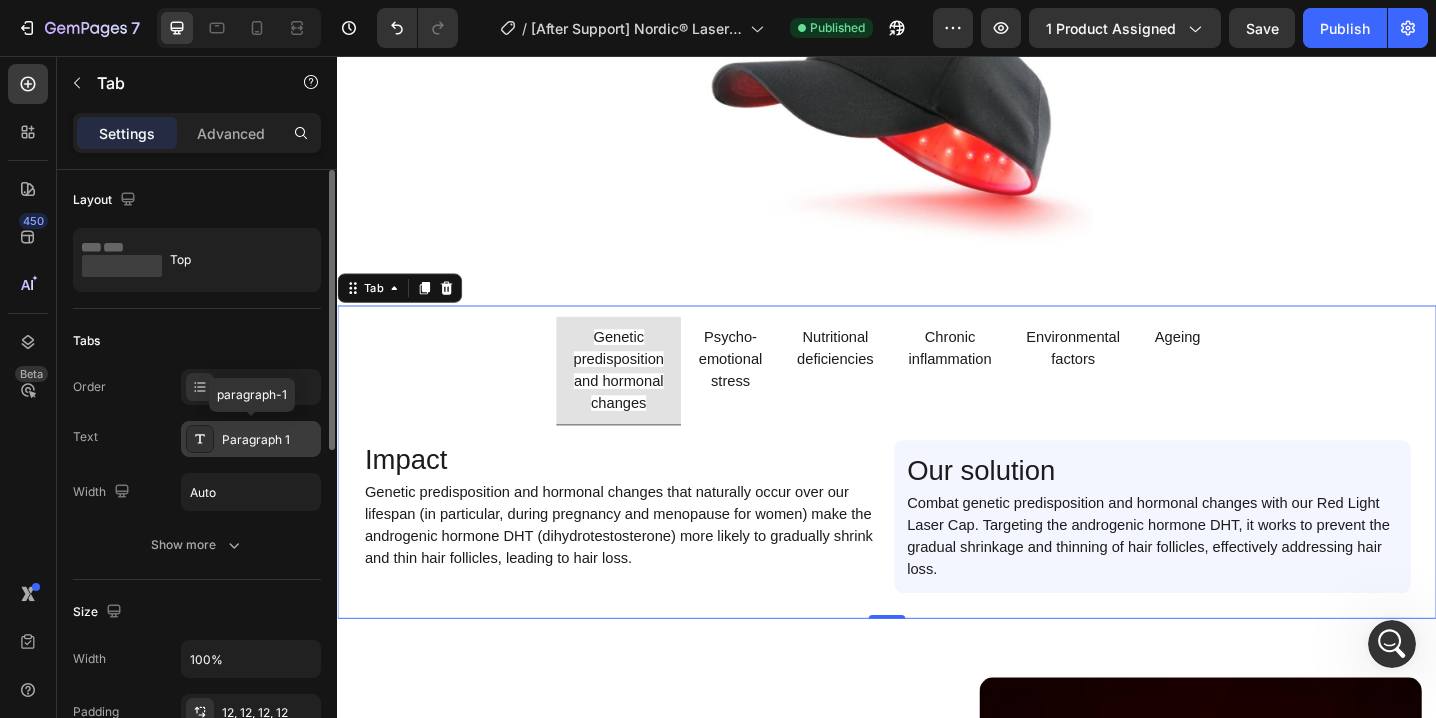 click on "Paragraph 1" at bounding box center [269, 440] 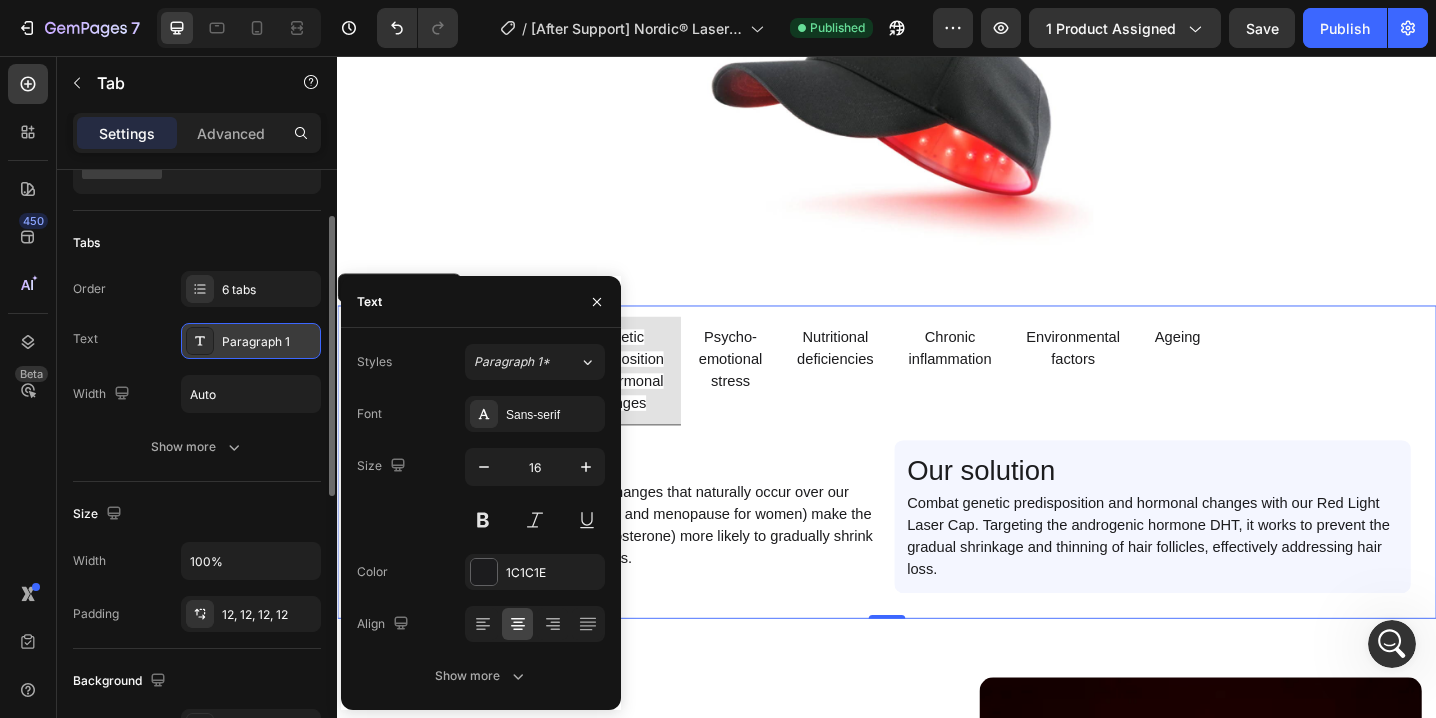 scroll, scrollTop: 0, scrollLeft: 0, axis: both 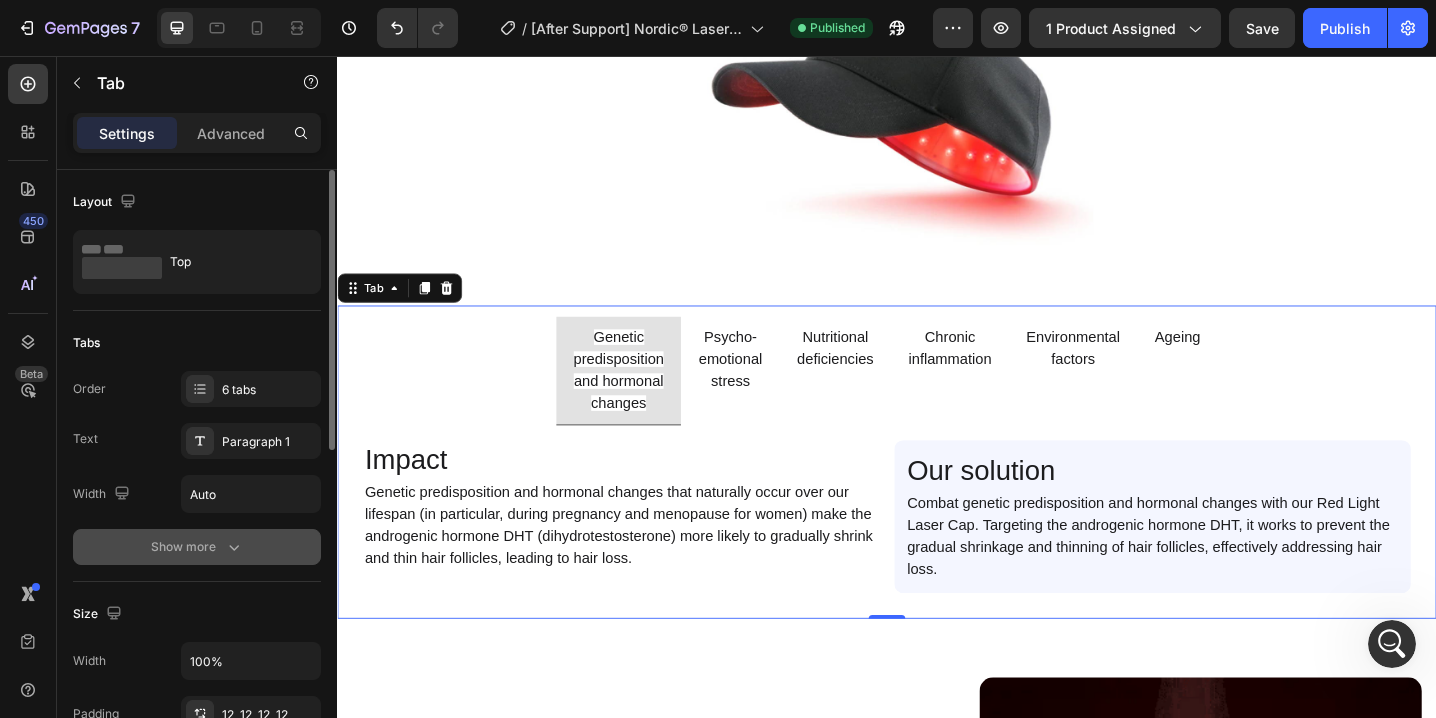 click on "Show more" at bounding box center [197, 547] 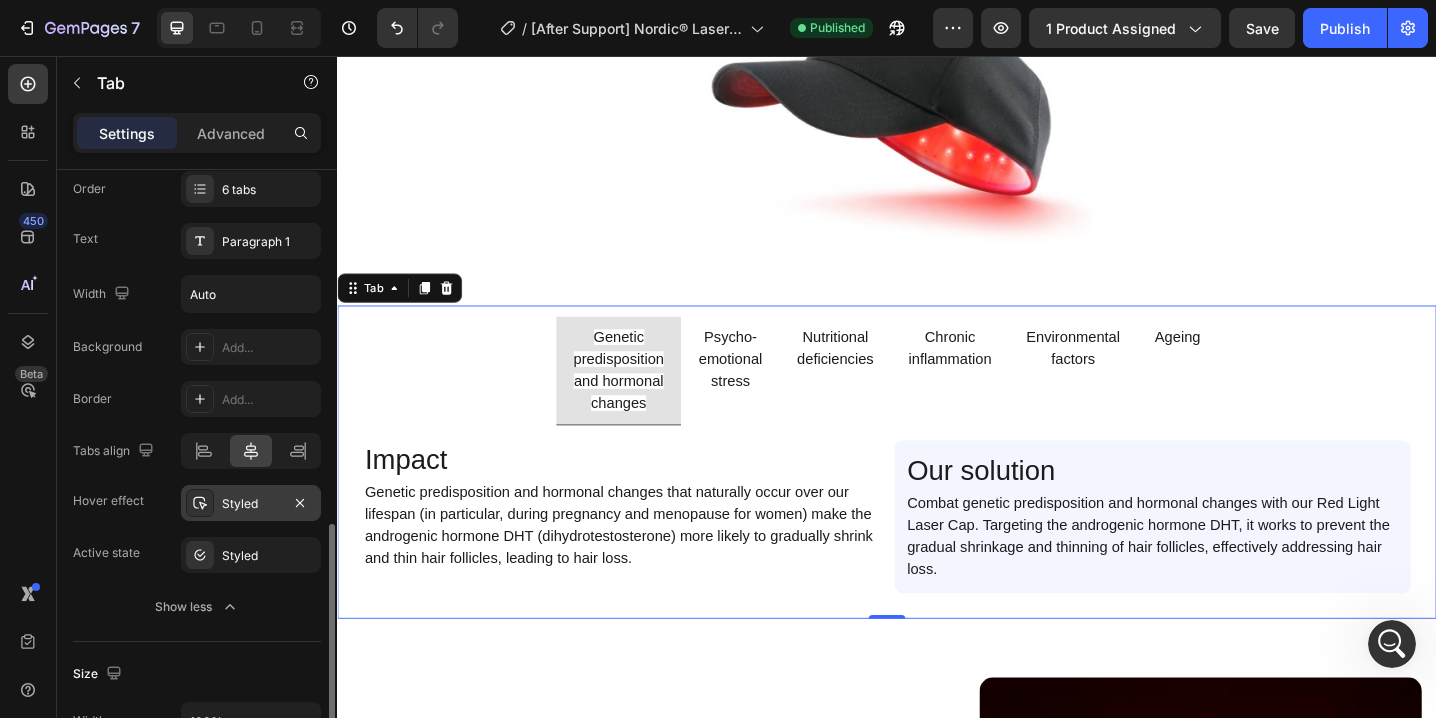 scroll, scrollTop: 400, scrollLeft: 0, axis: vertical 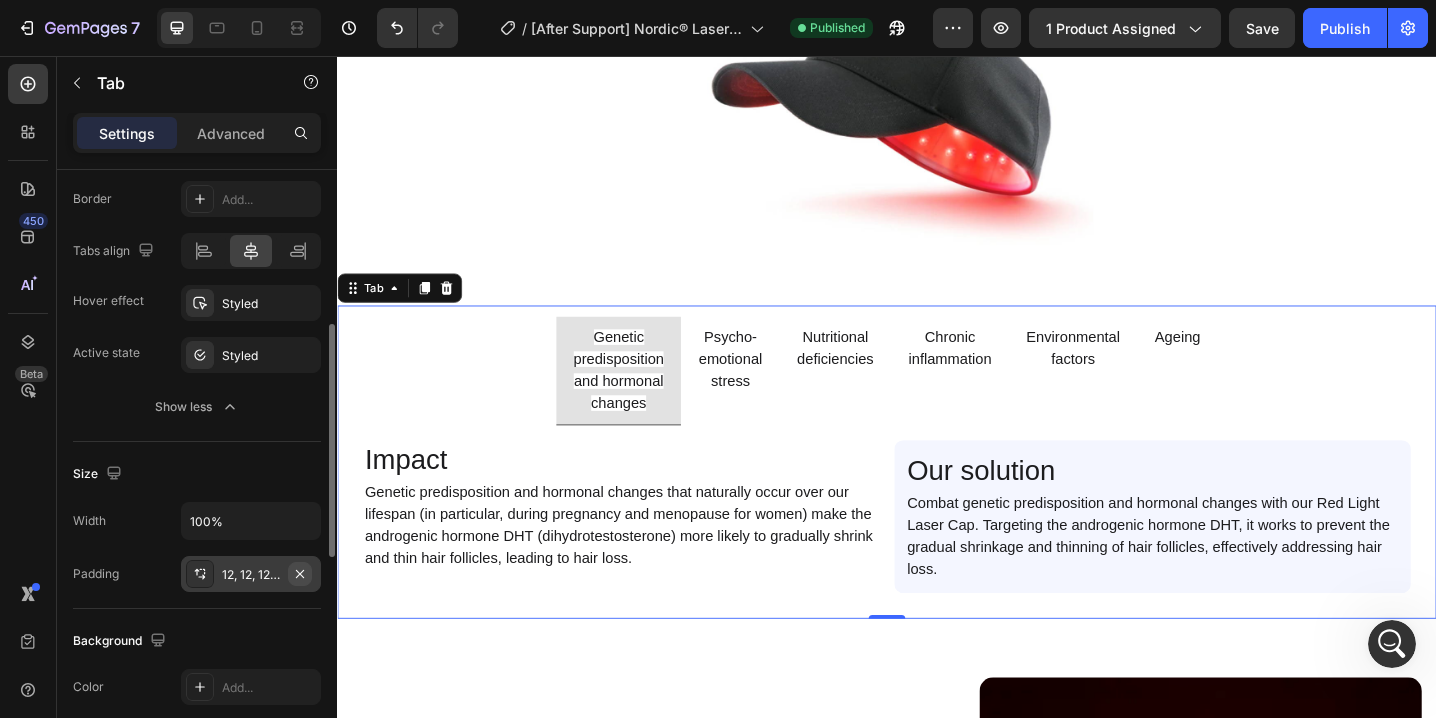click 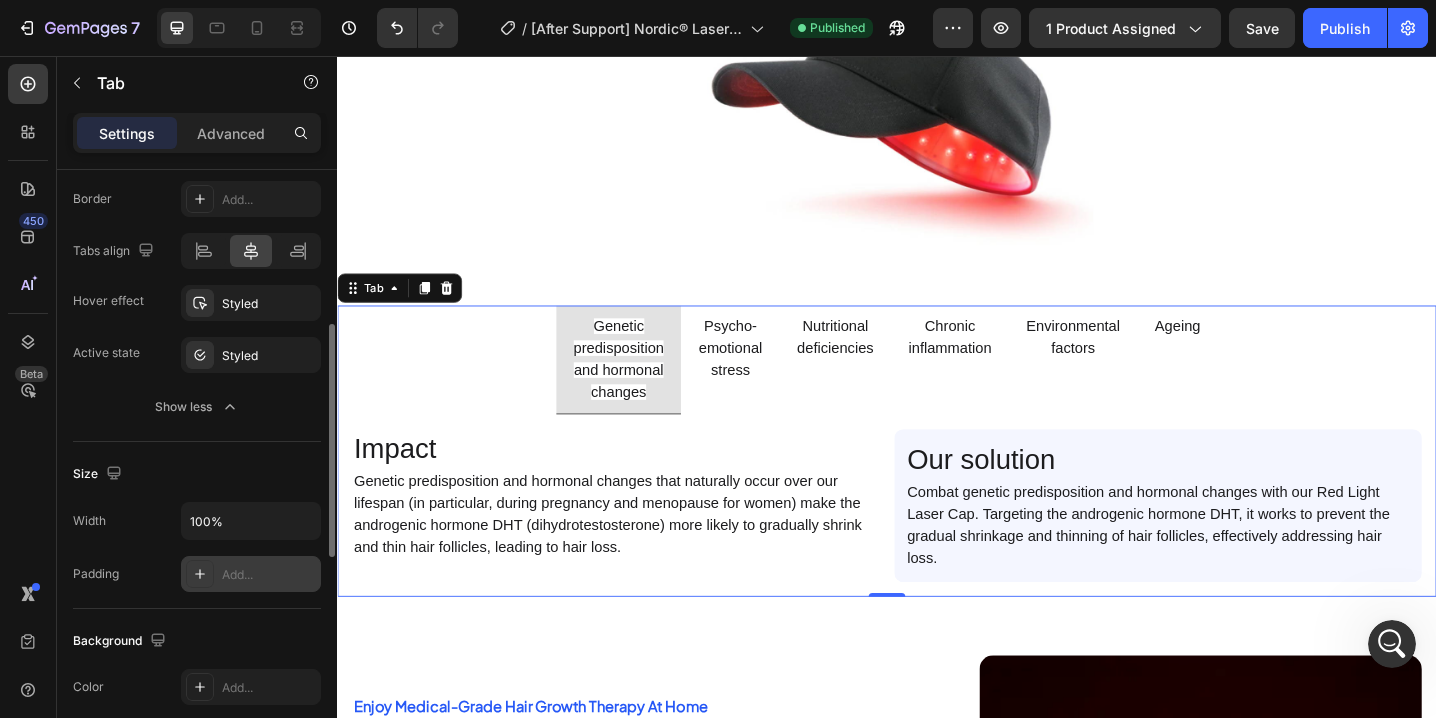 click on "Genetic  predisposition  and hormonal  changes" at bounding box center [644, 387] 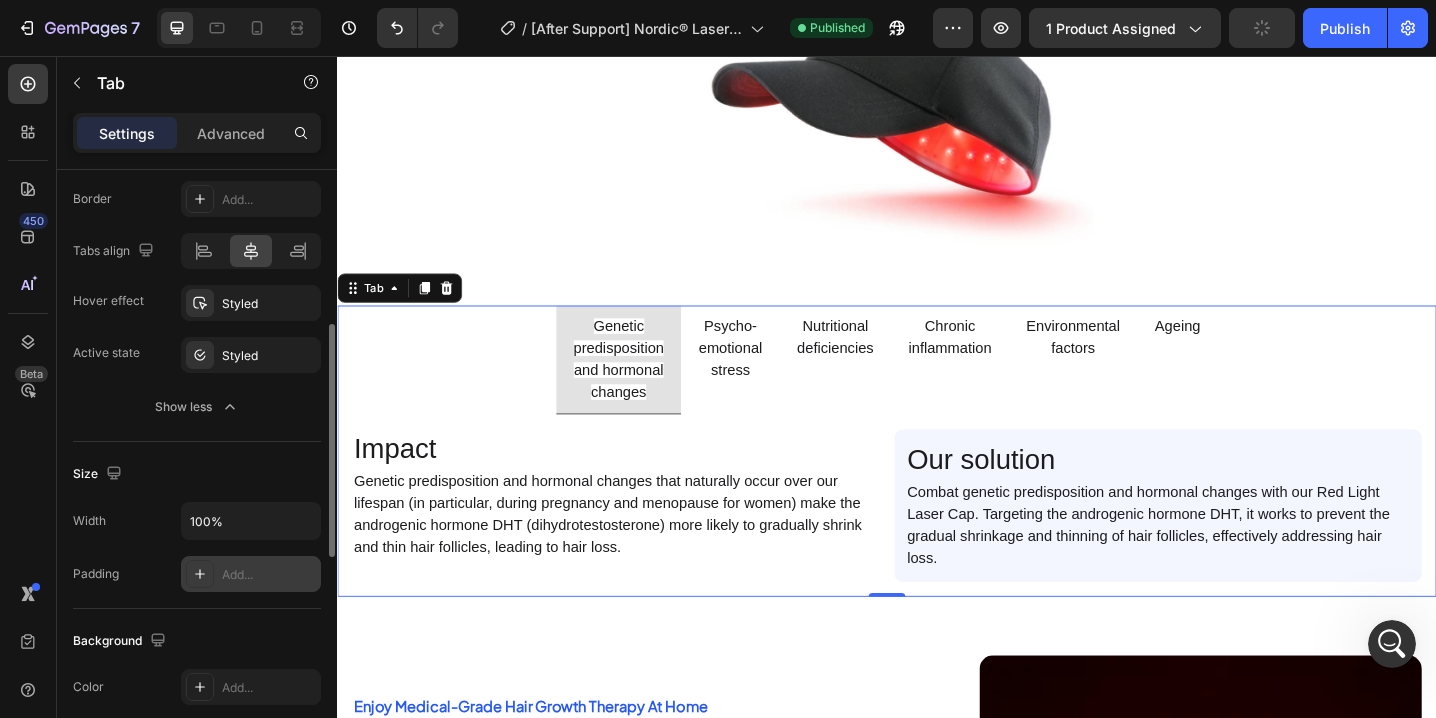 click on "Psycho- emotional  stress" at bounding box center (765, 387) 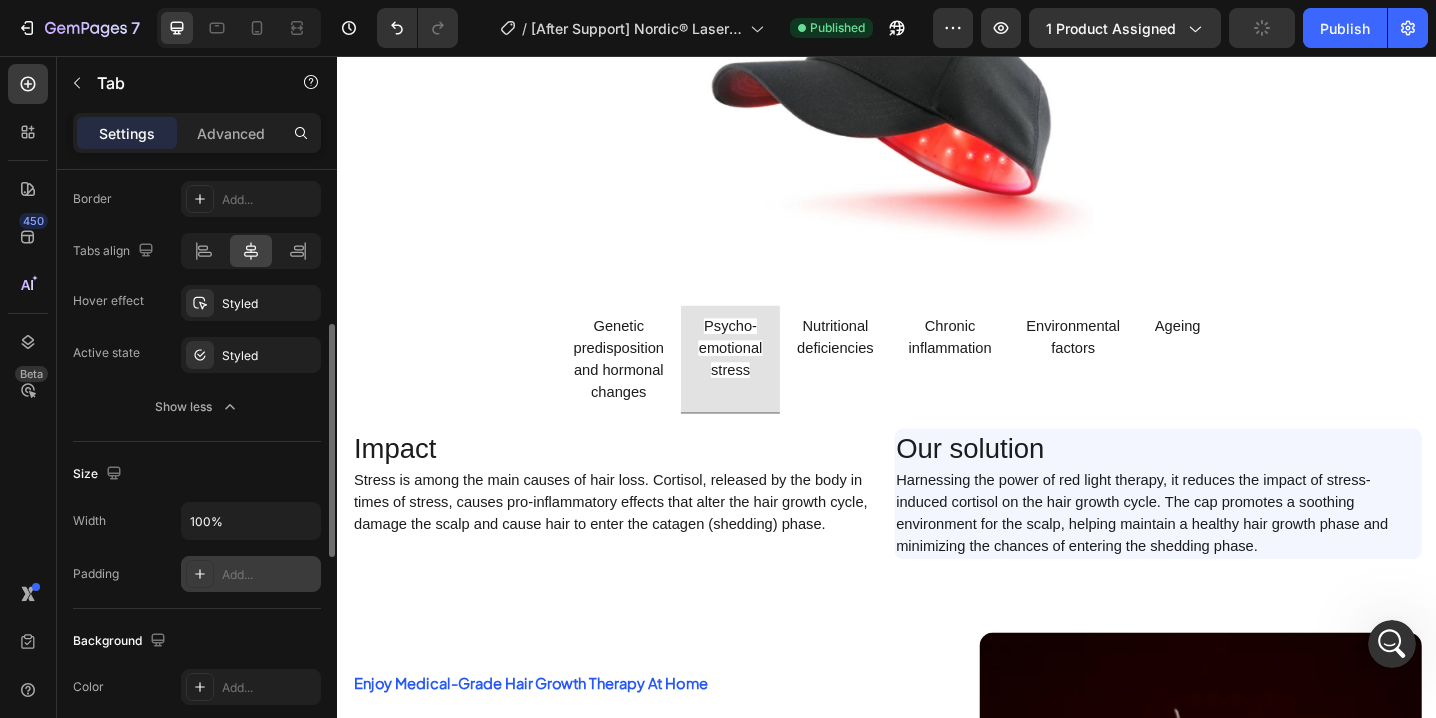 click on "Genetic  predisposition  and hormonal  changes" at bounding box center [644, 387] 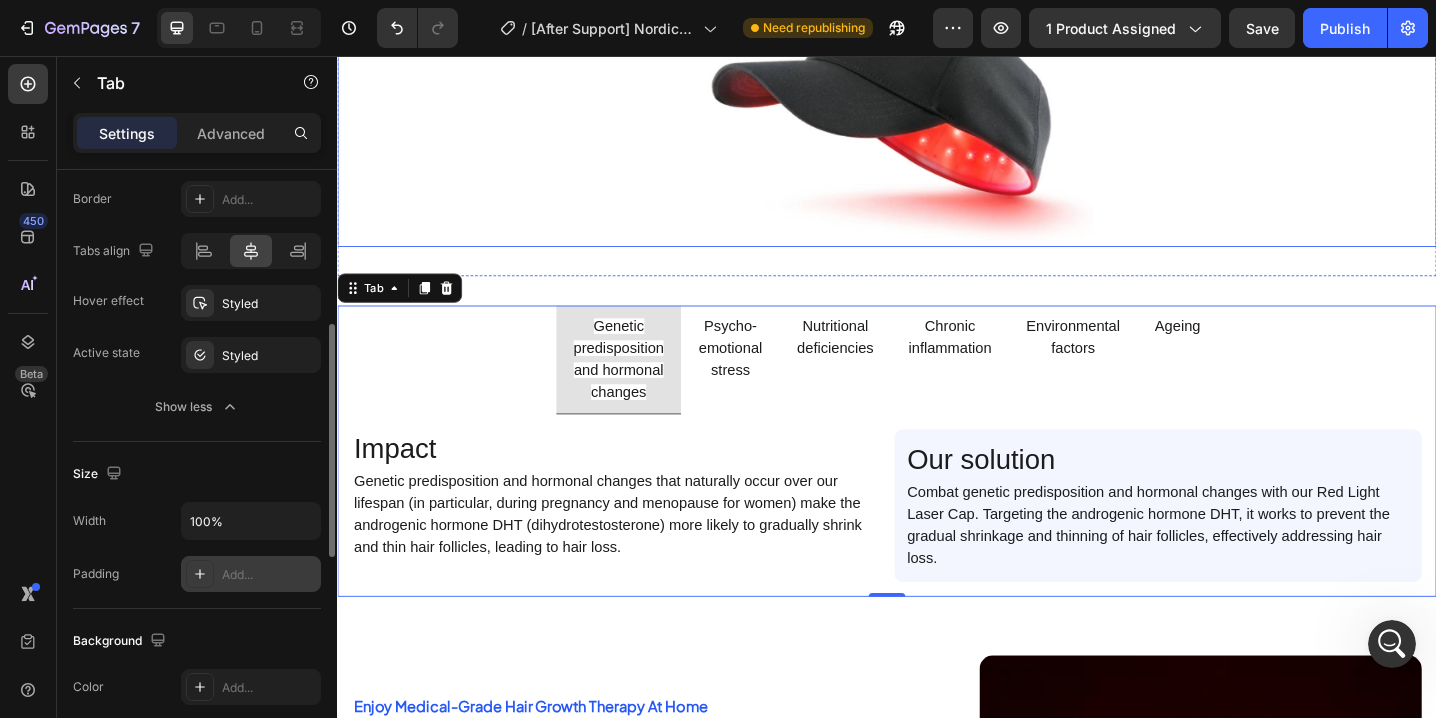 scroll, scrollTop: 2791, scrollLeft: 0, axis: vertical 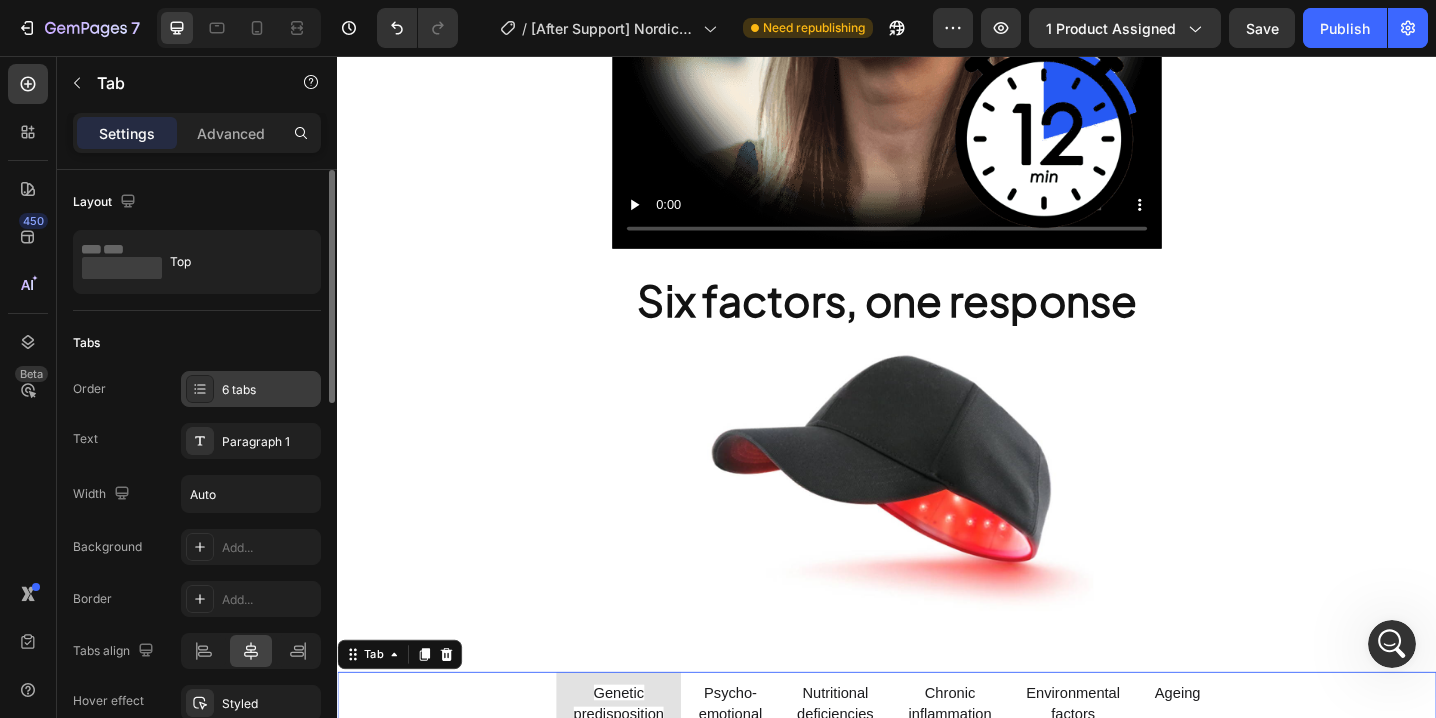 click on "6 tabs" at bounding box center (269, 390) 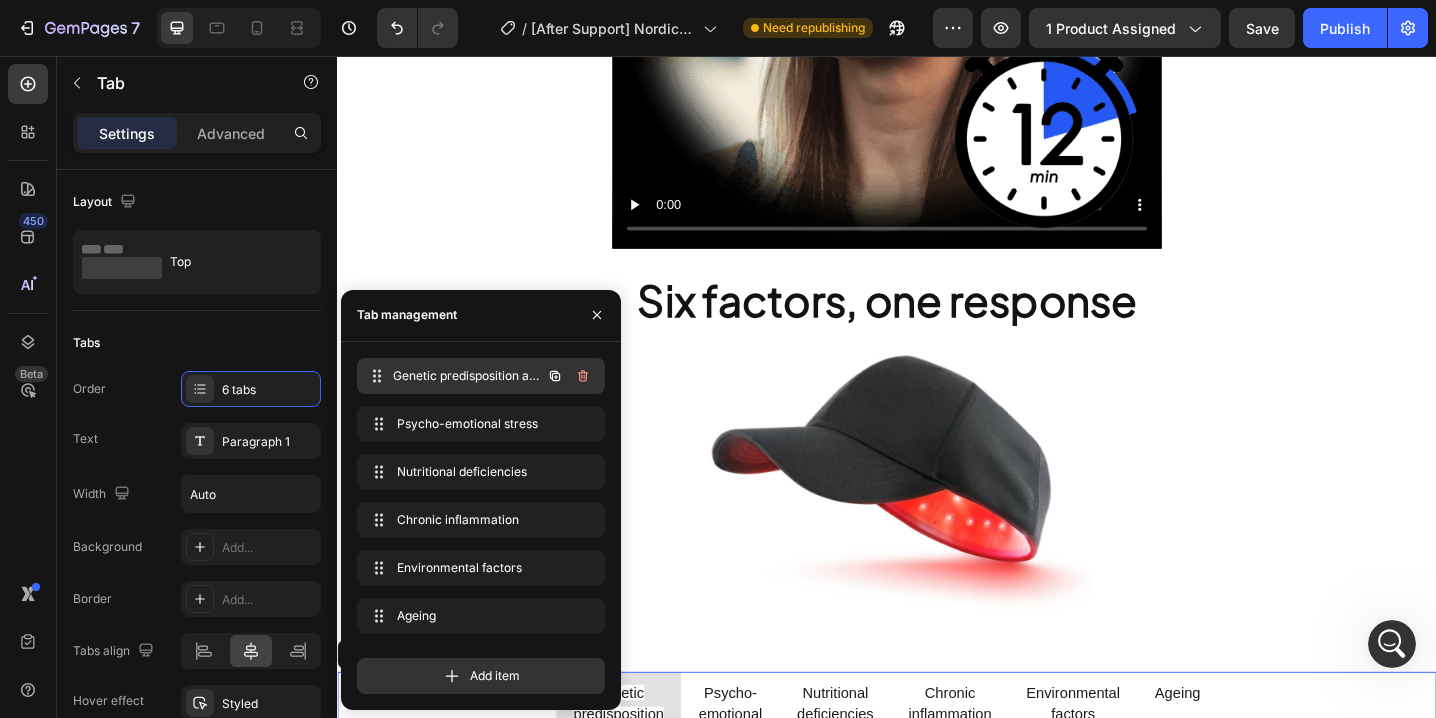 click on "Genetic predisposition and hormonal changes" at bounding box center [467, 376] 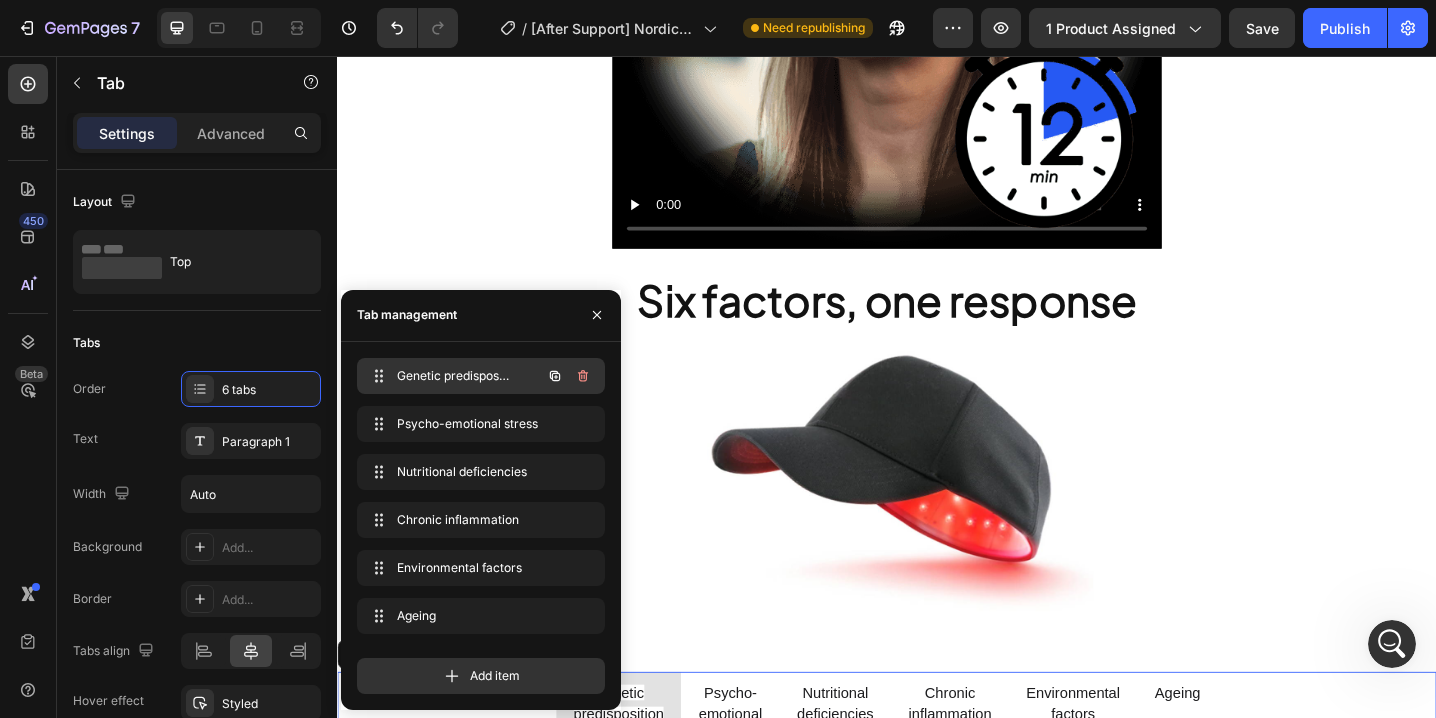 click on "Genetic predisposition and hormonal changes" at bounding box center [453, 376] 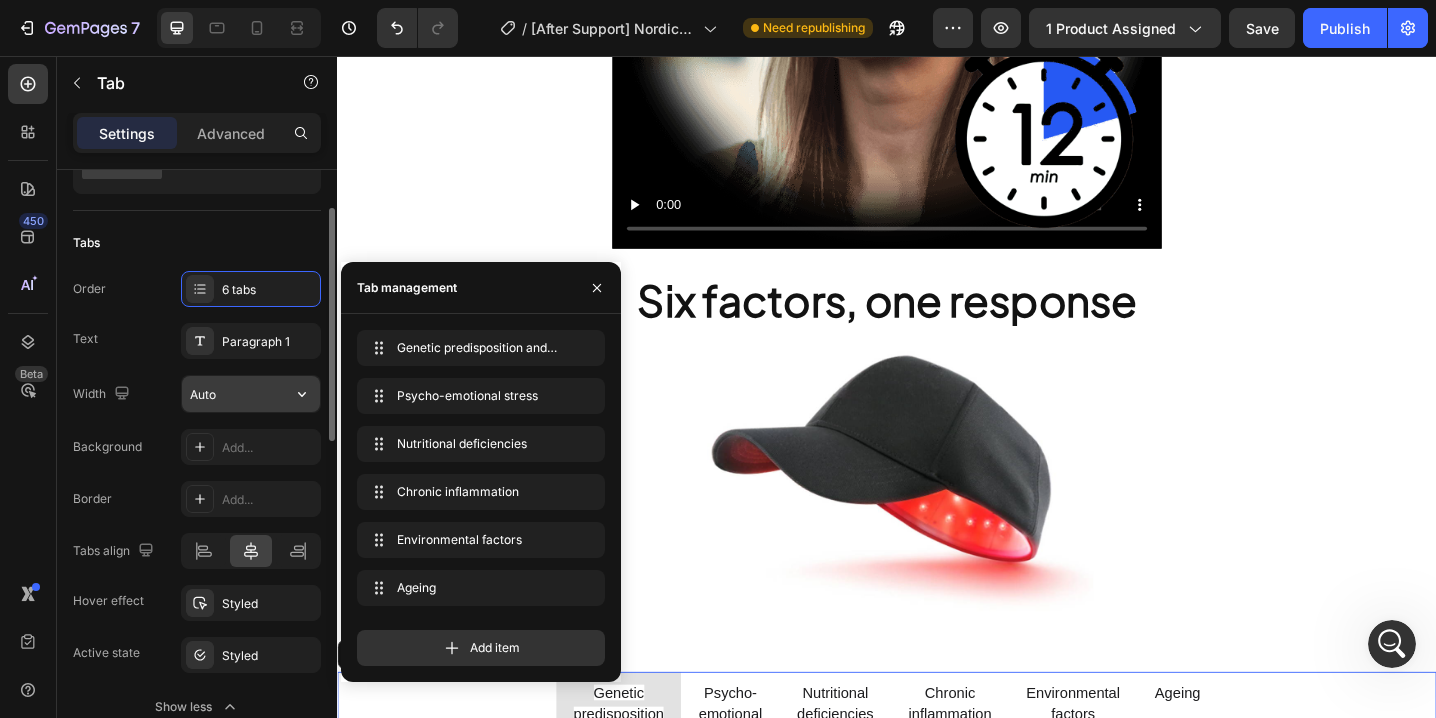 scroll, scrollTop: 200, scrollLeft: 0, axis: vertical 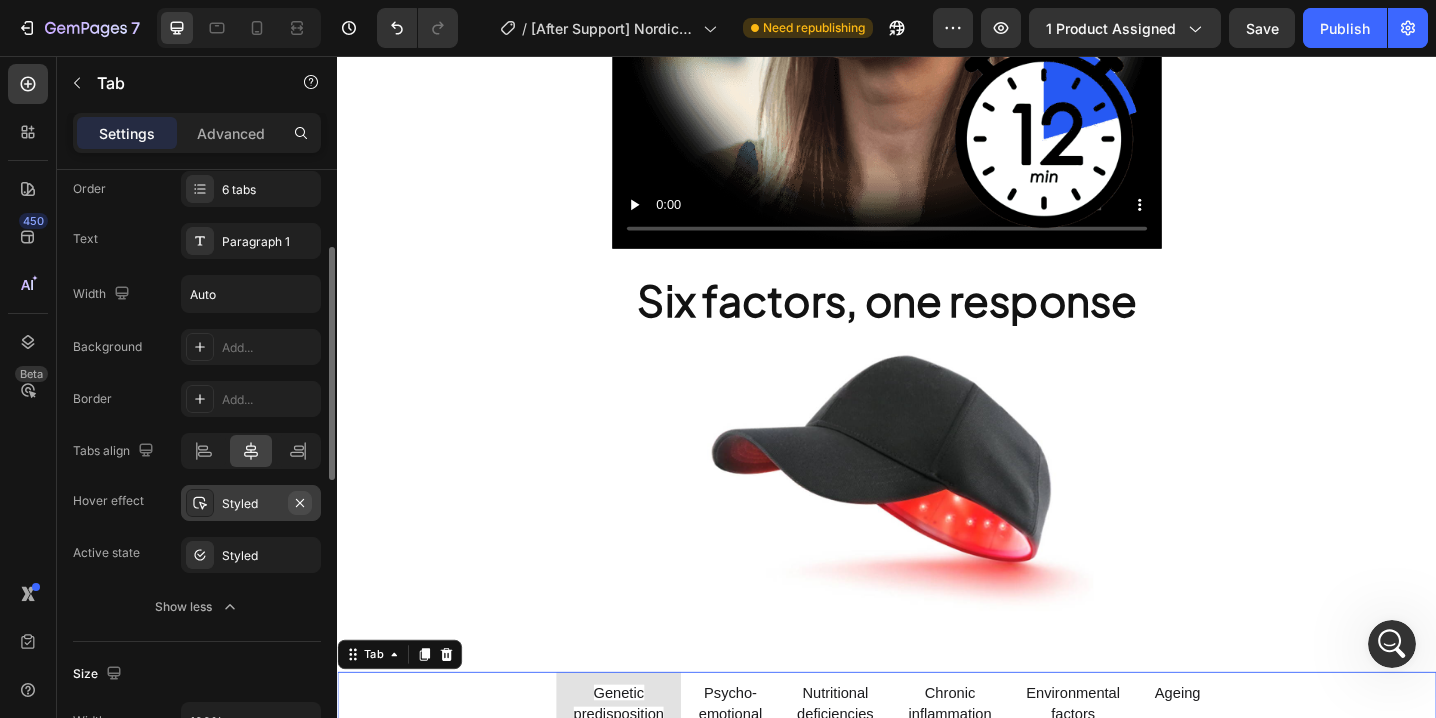 click 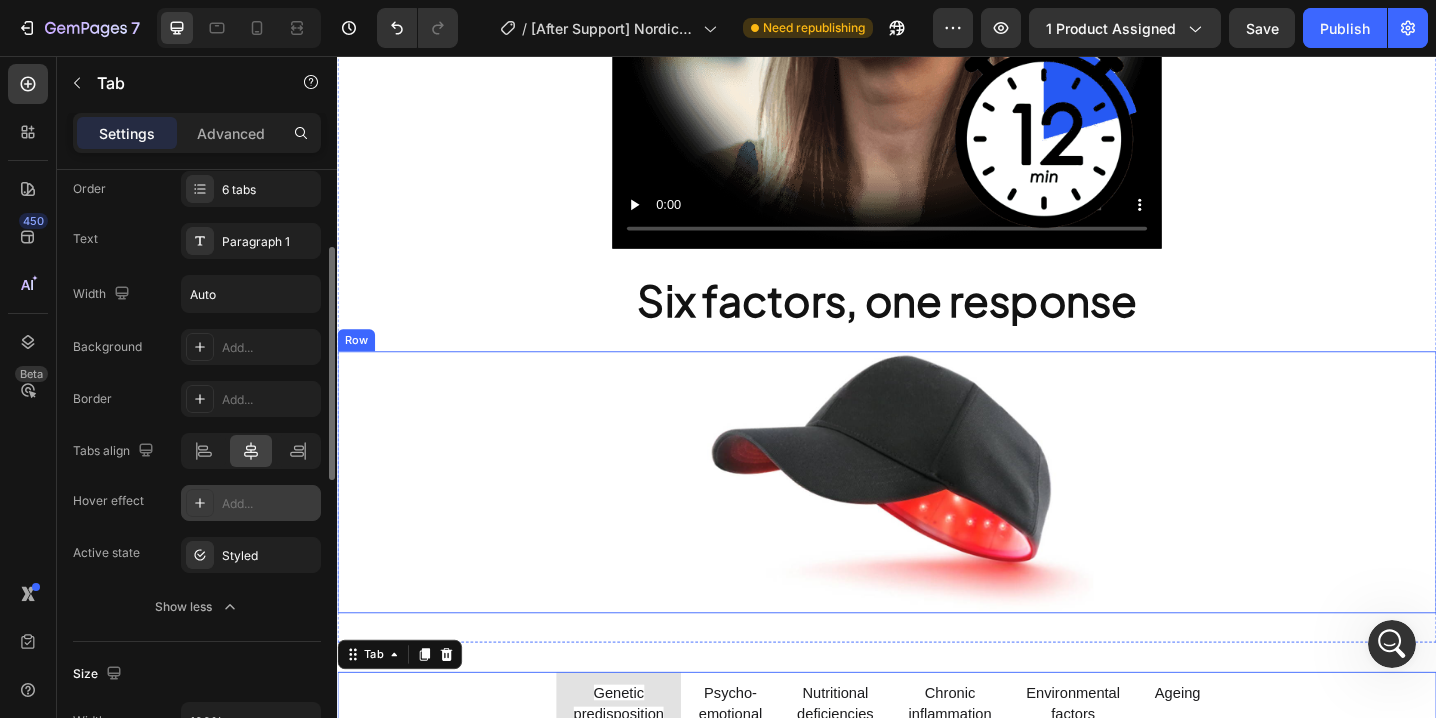 scroll, scrollTop: 3091, scrollLeft: 0, axis: vertical 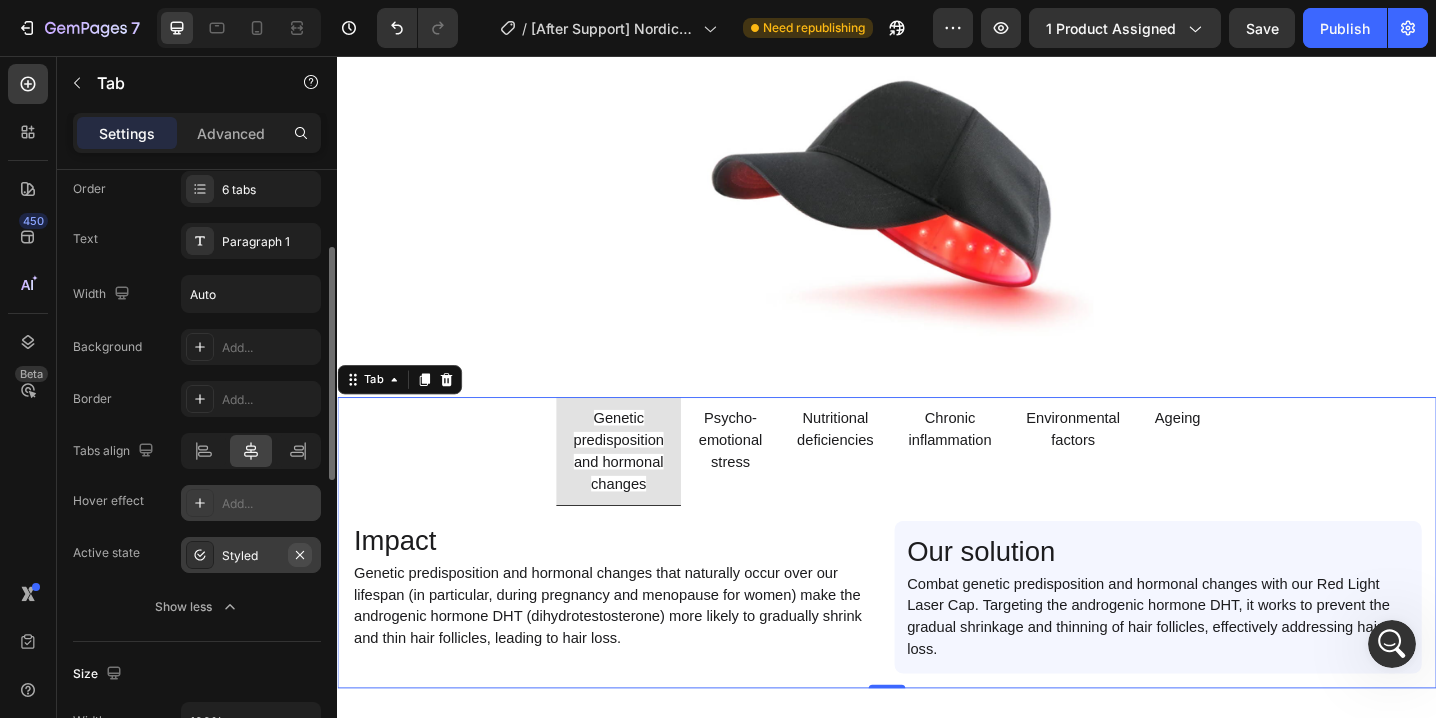 click 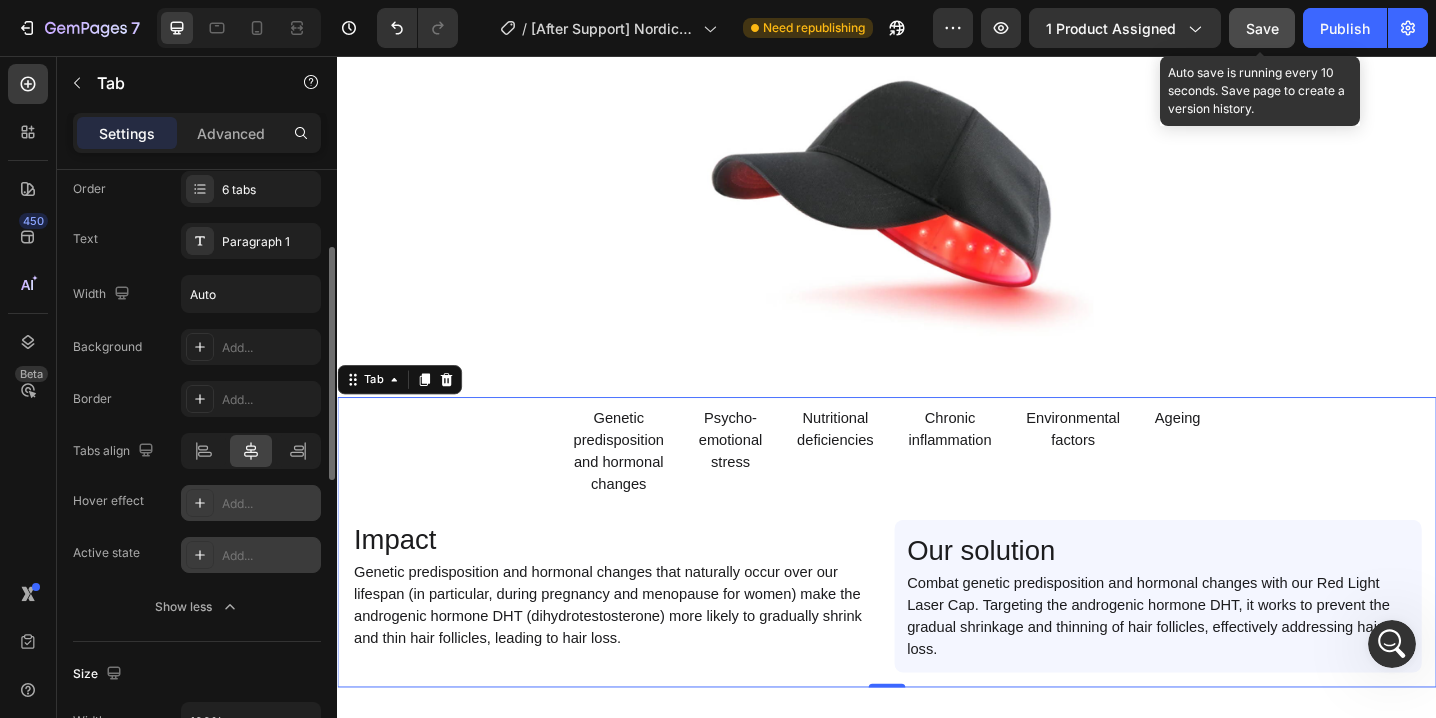 click on "Save" at bounding box center (1262, 28) 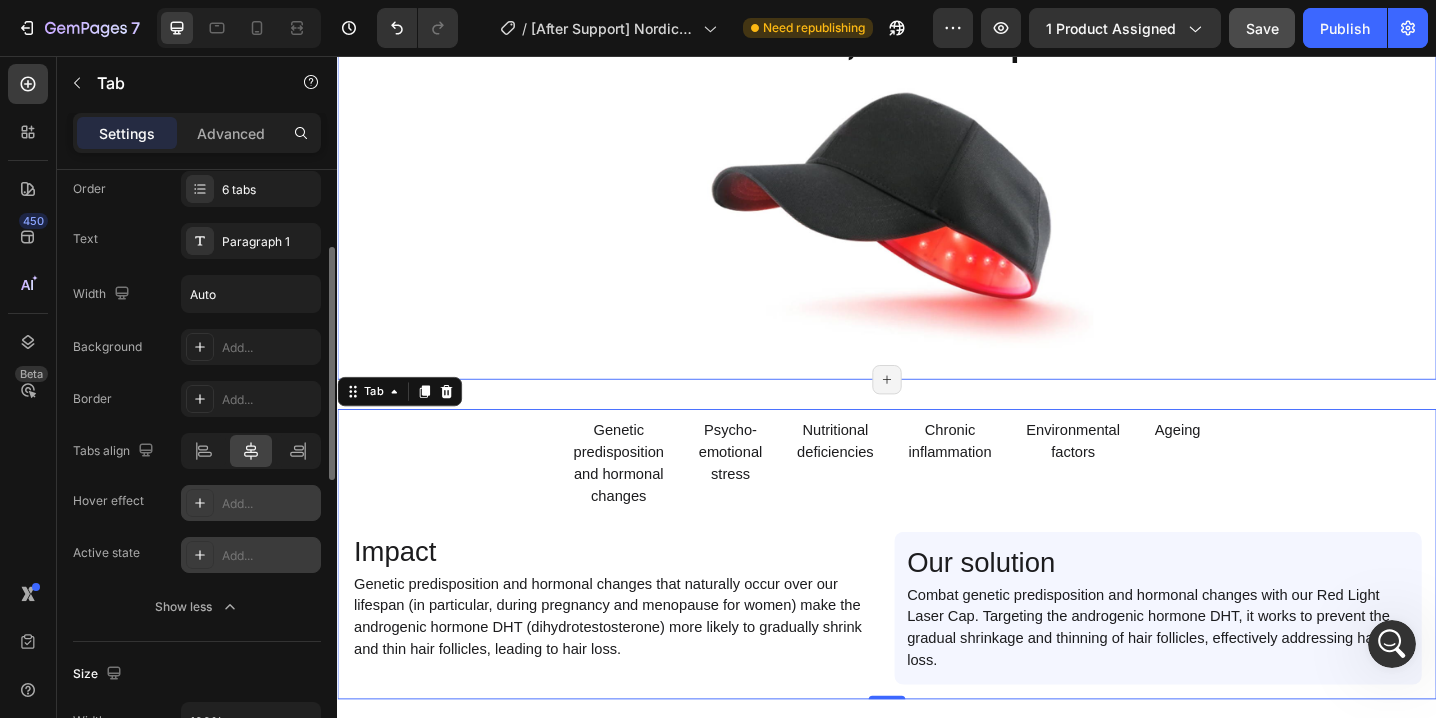 scroll, scrollTop: 3191, scrollLeft: 0, axis: vertical 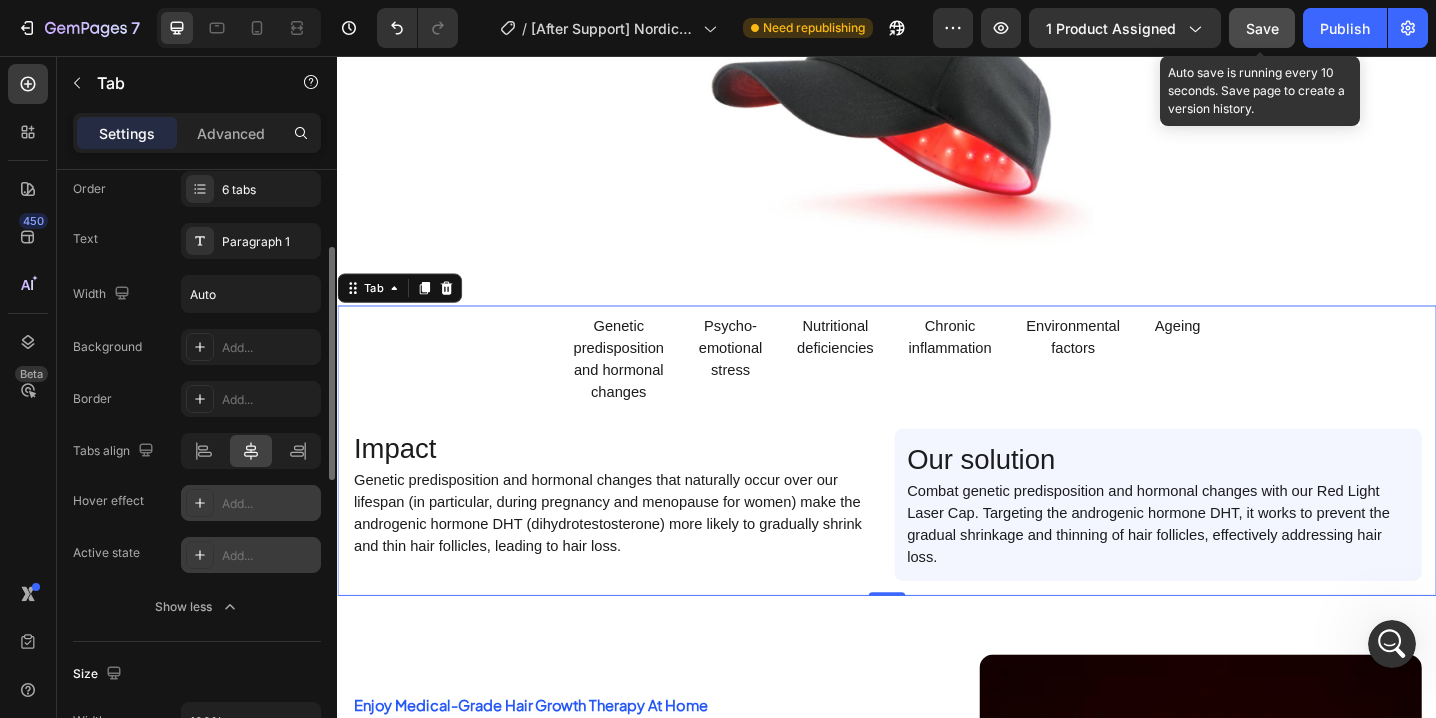 click on "Save" at bounding box center [1262, 28] 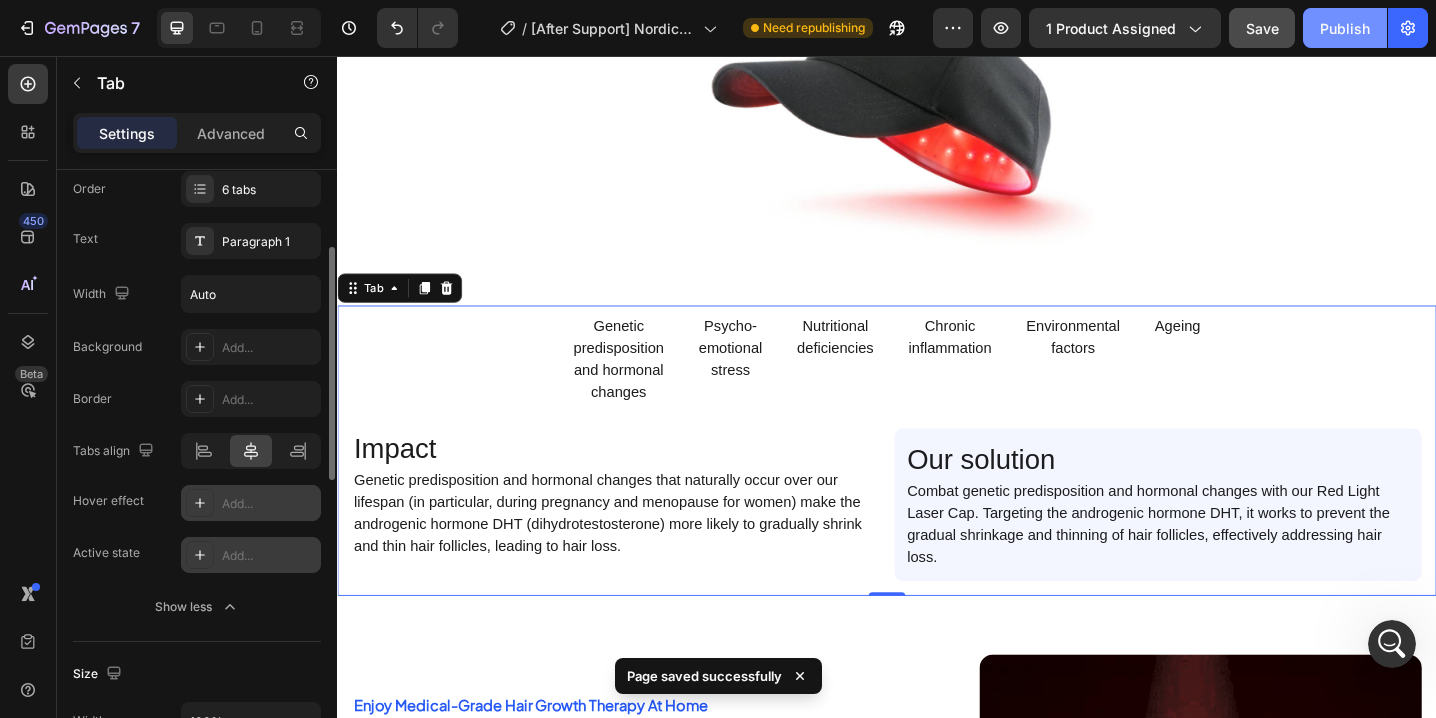 click on "Publish" at bounding box center [1345, 28] 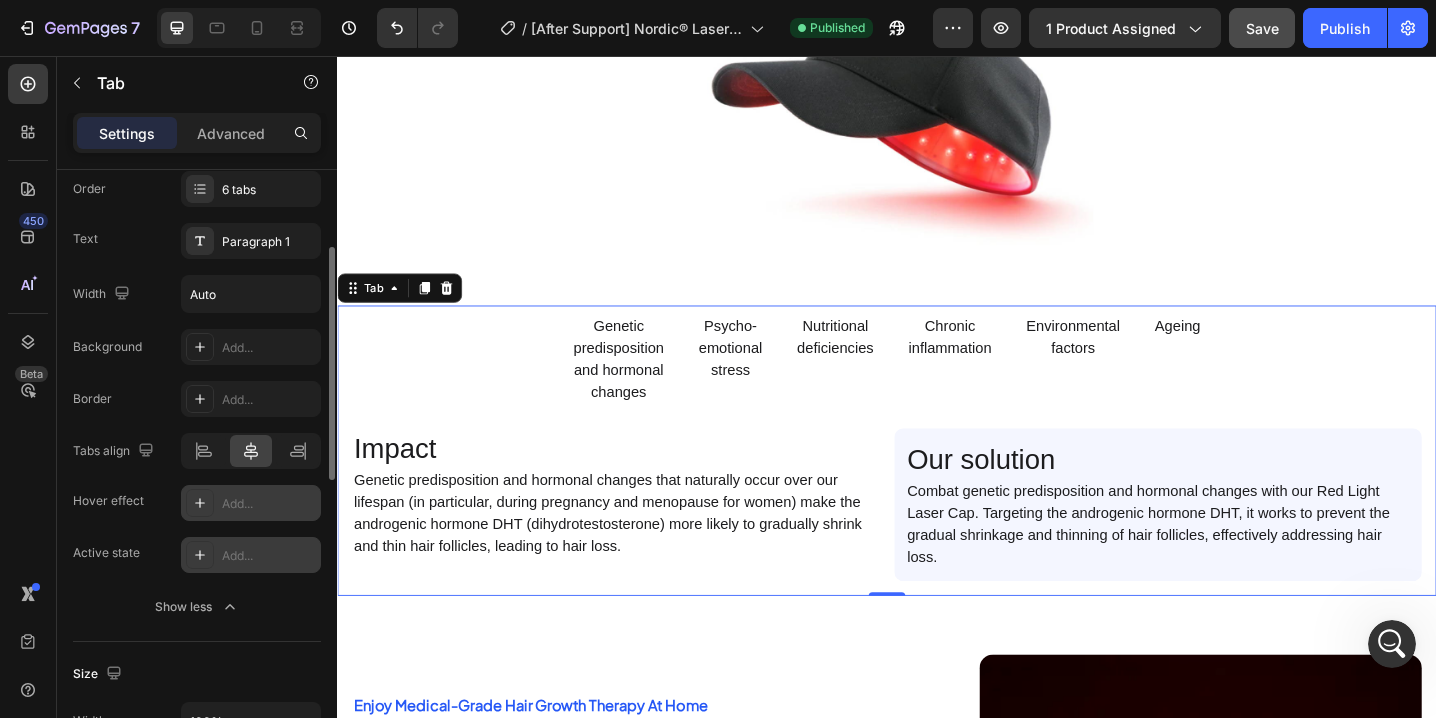 click 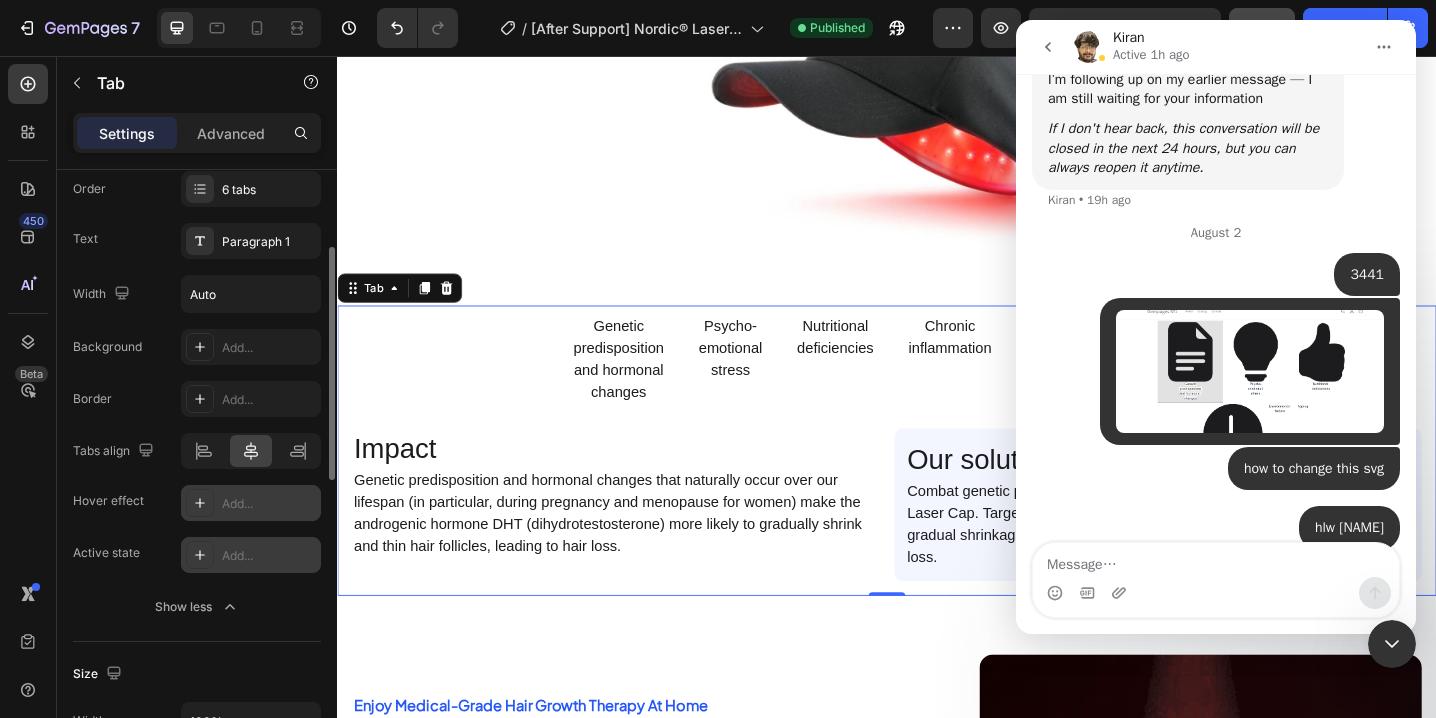 scroll, scrollTop: 1832, scrollLeft: 0, axis: vertical 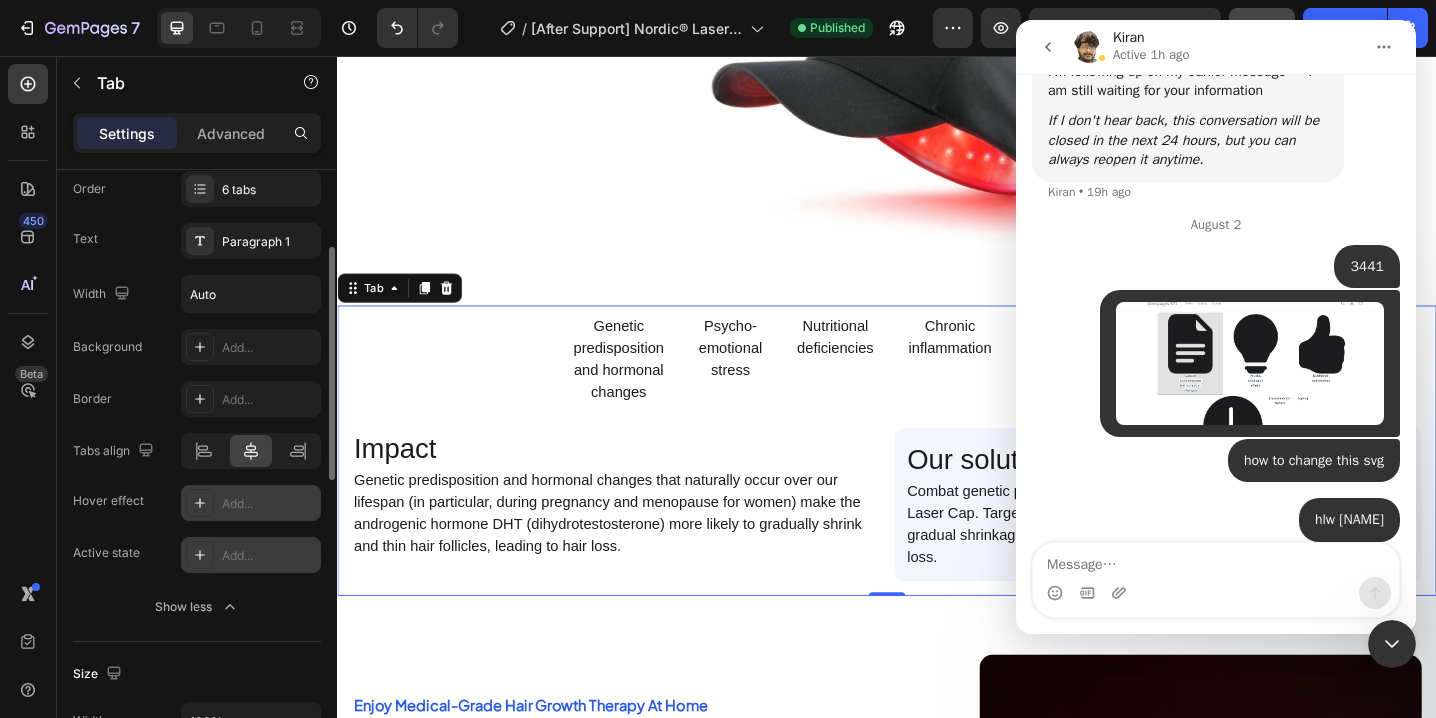 click 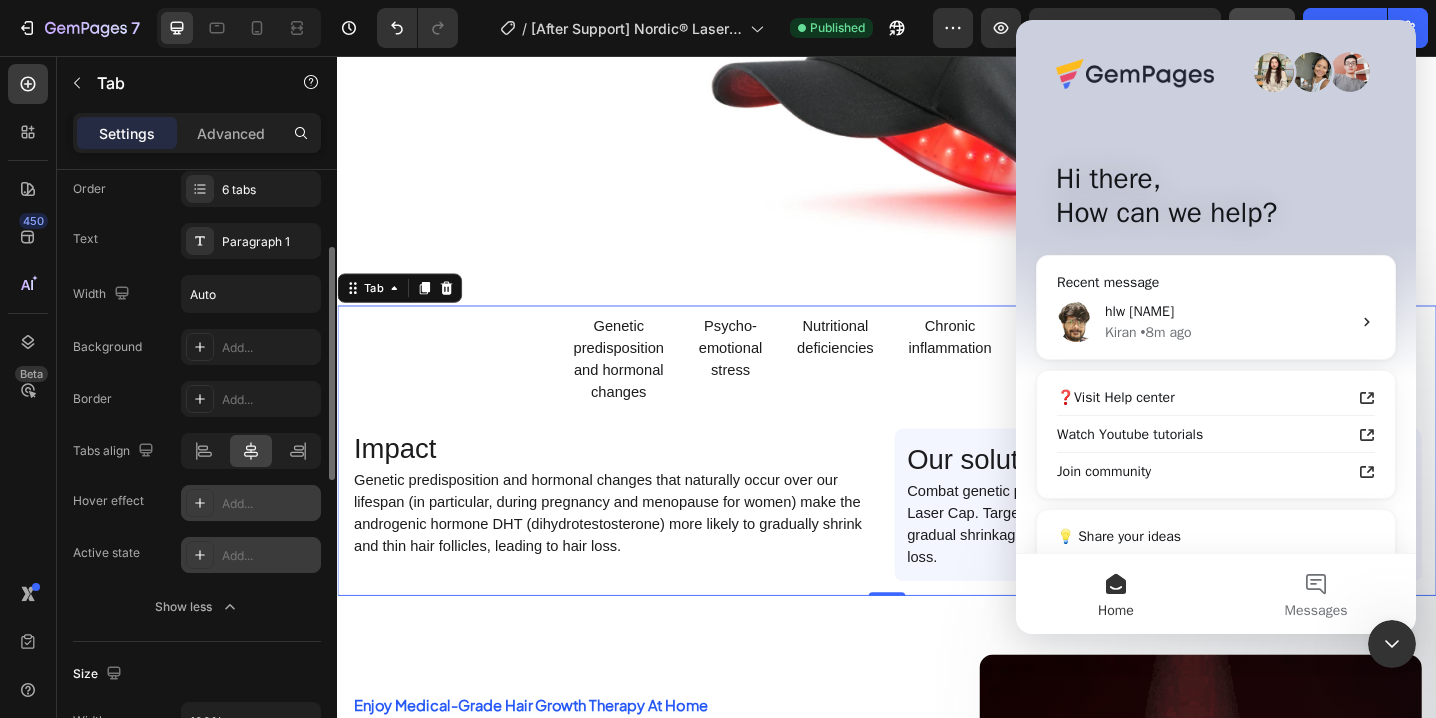 scroll, scrollTop: 0, scrollLeft: 0, axis: both 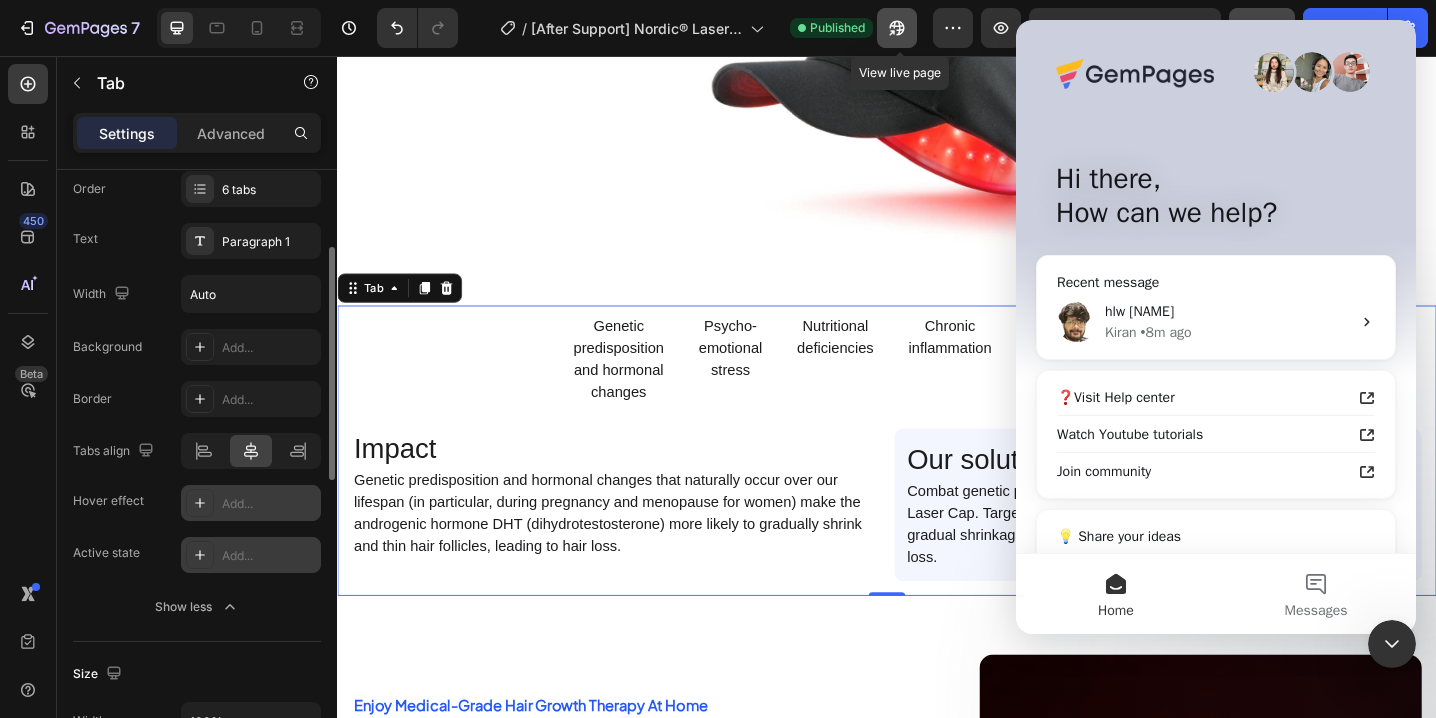 click 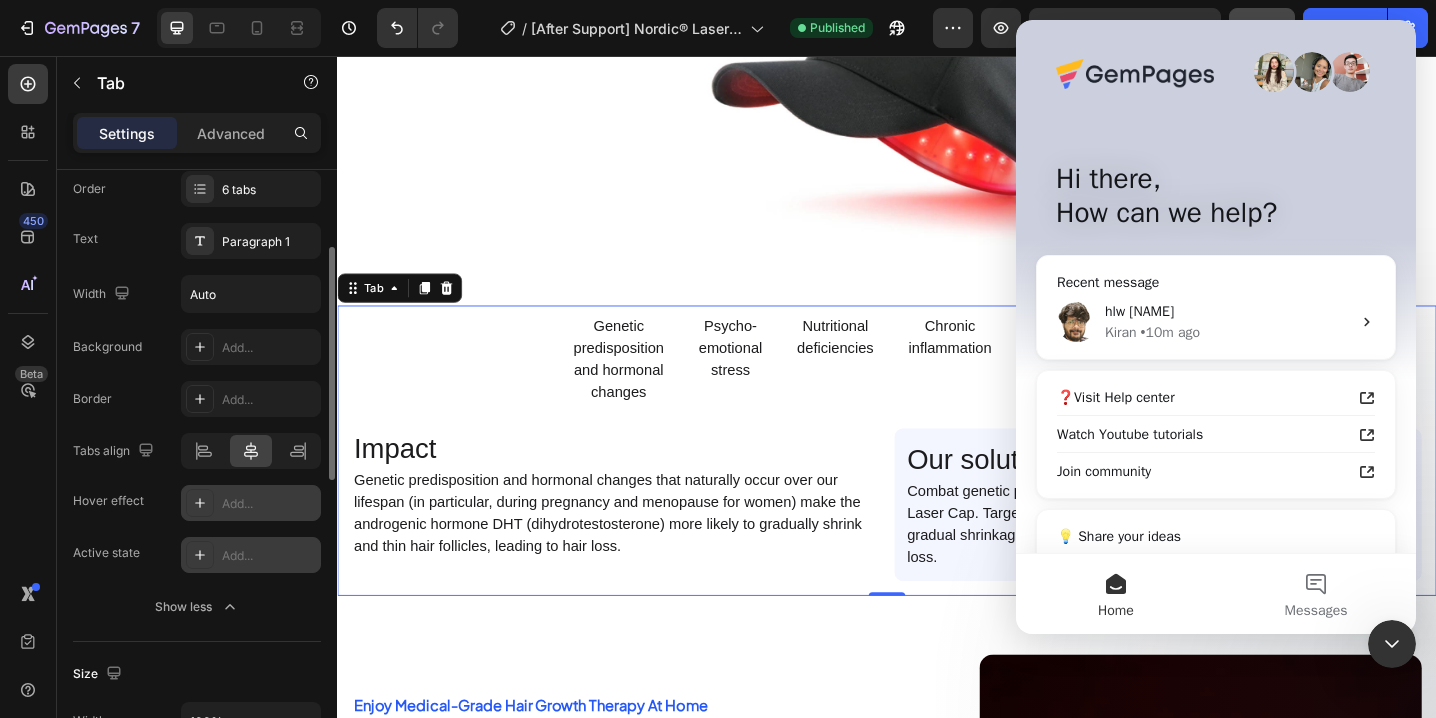 click 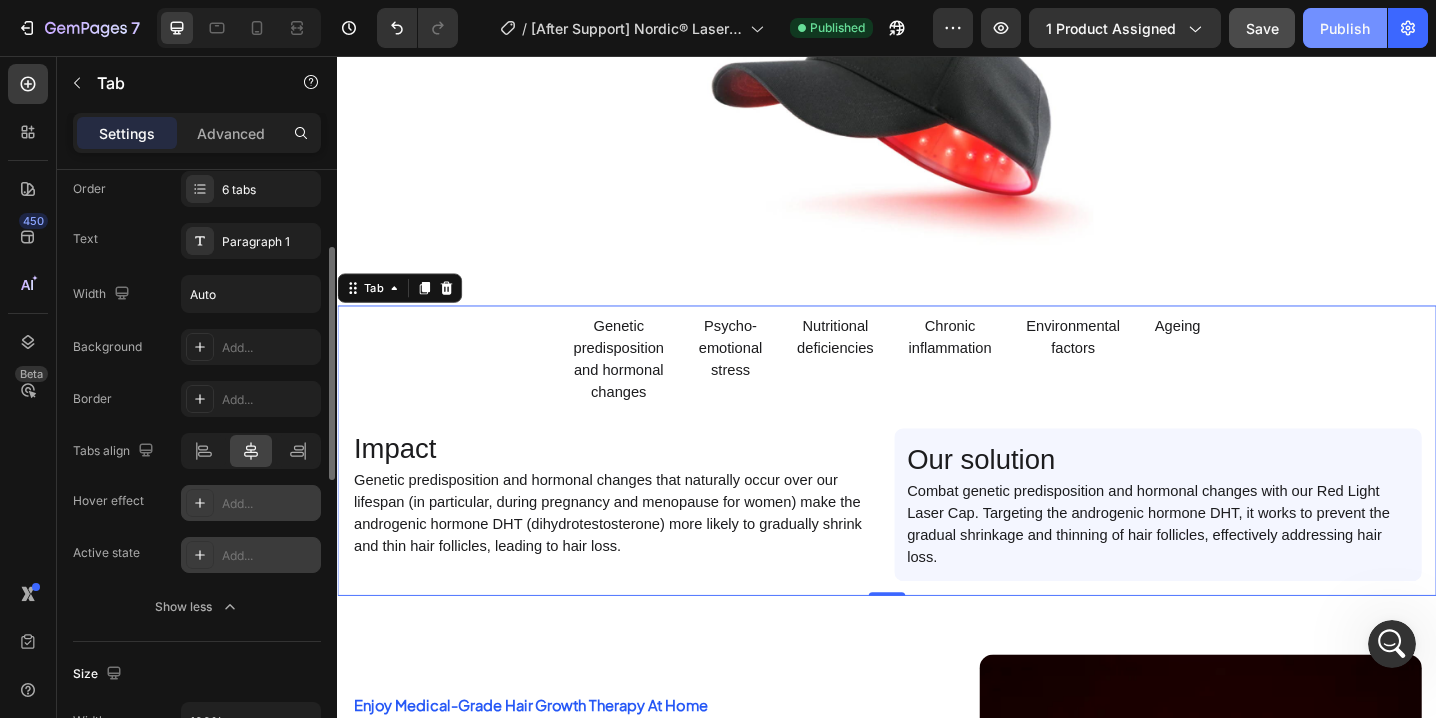 click on "Publish" at bounding box center [1345, 28] 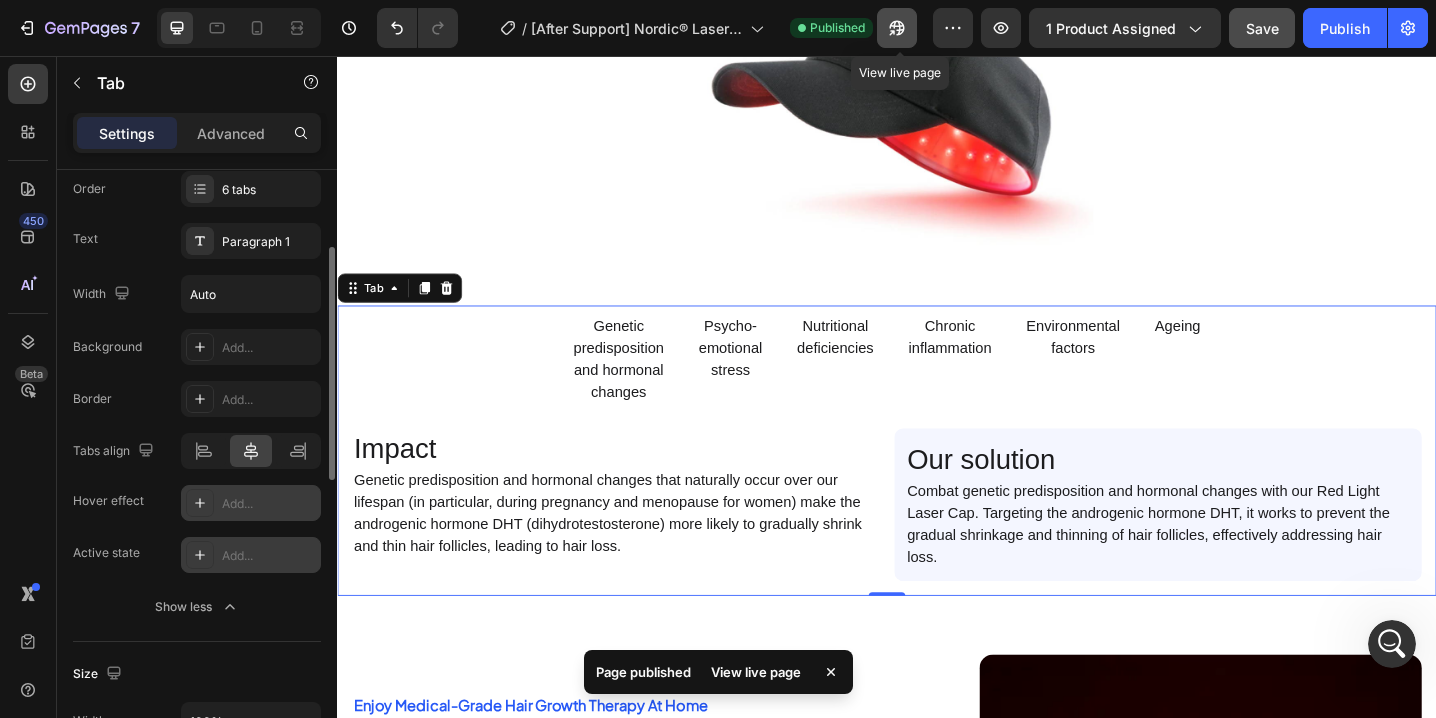 click 